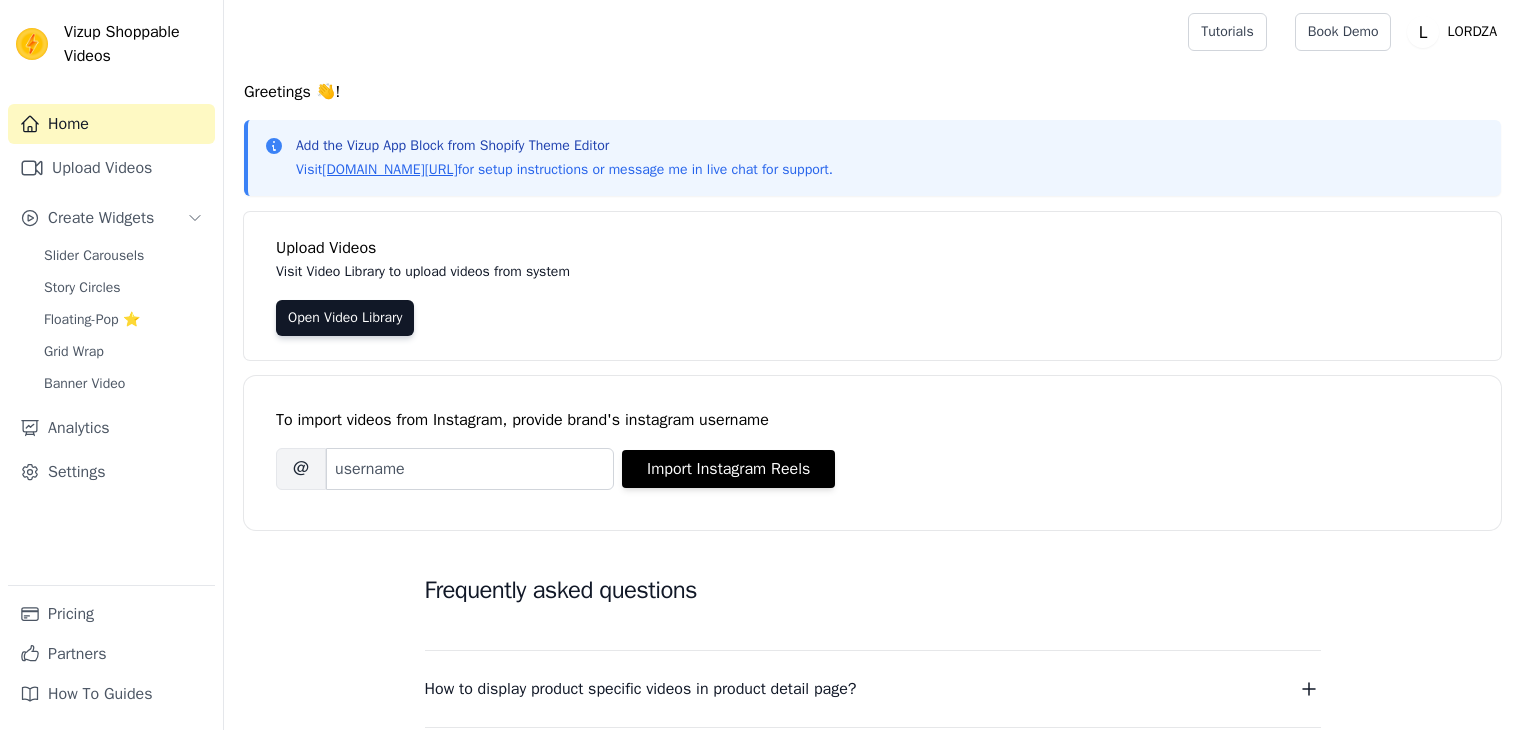 scroll, scrollTop: 0, scrollLeft: 0, axis: both 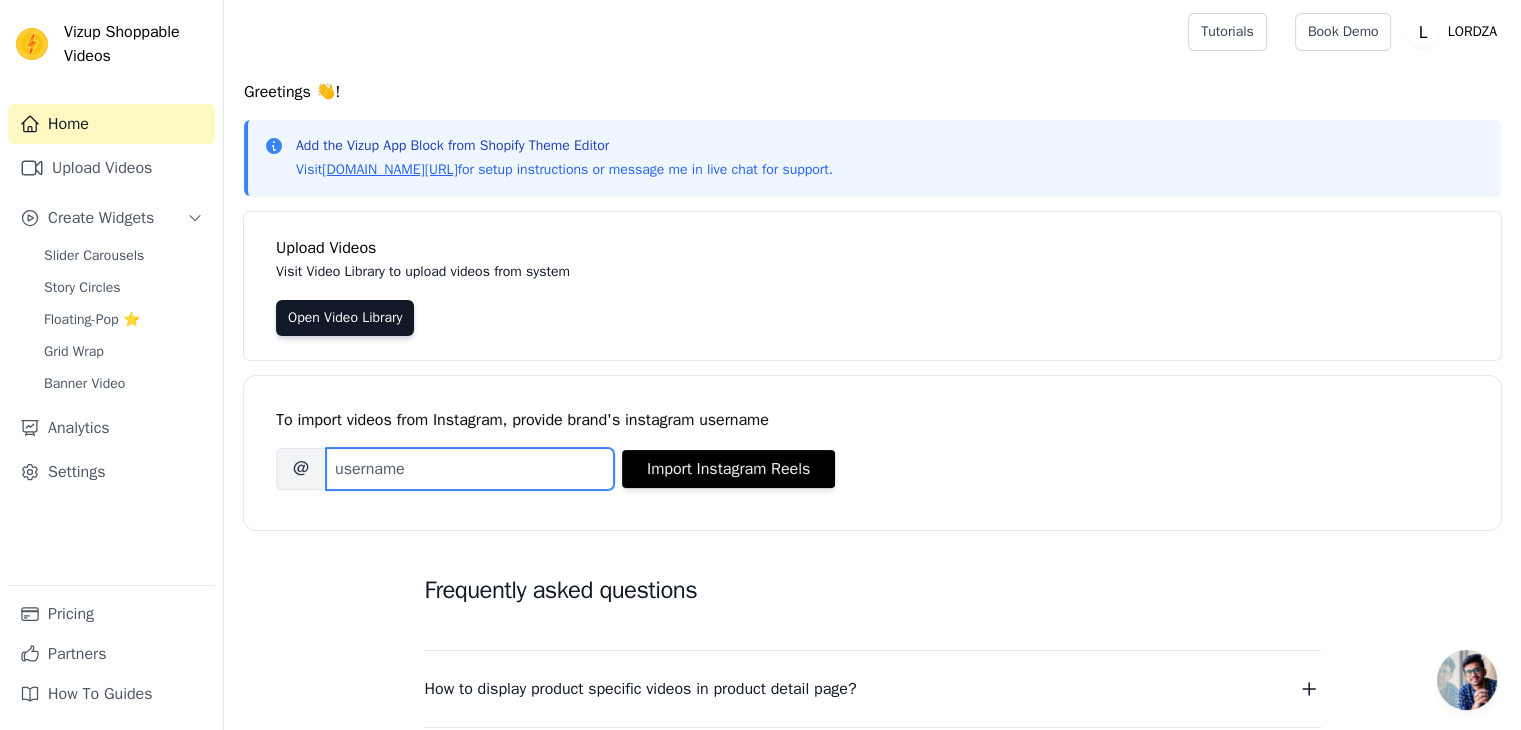 click on "Brand's Instagram Username" at bounding box center (470, 469) 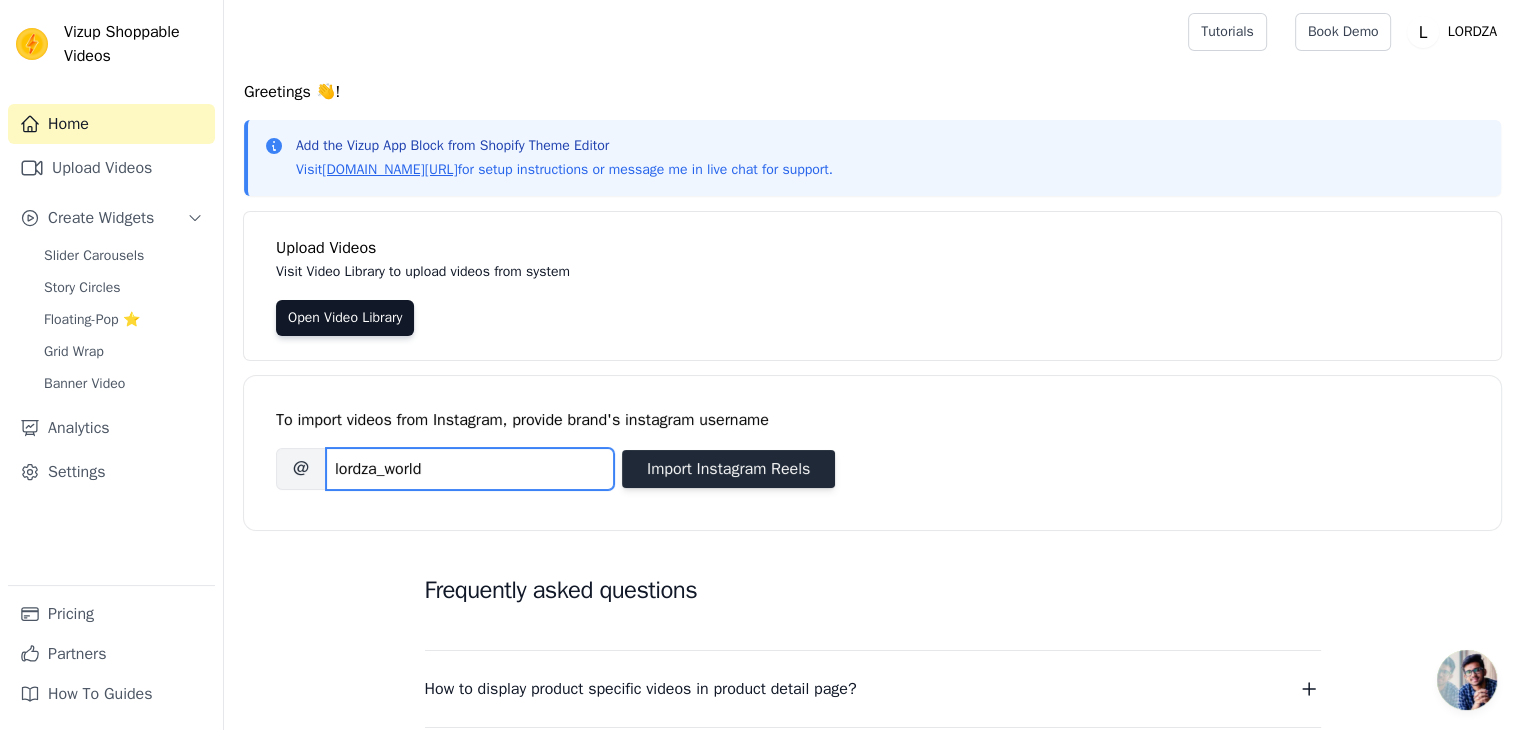 type on "lordza_world" 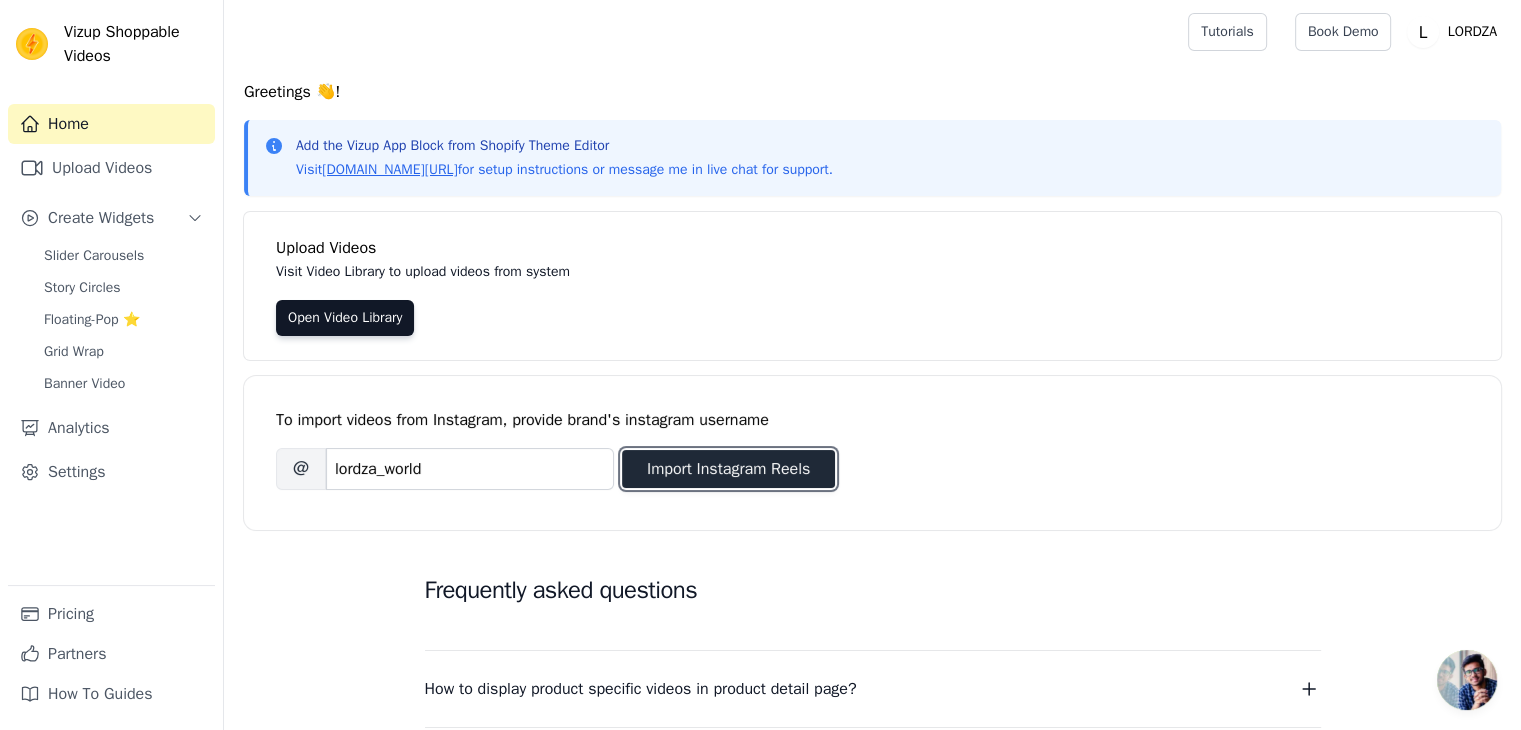 click on "Import Instagram Reels" at bounding box center [728, 469] 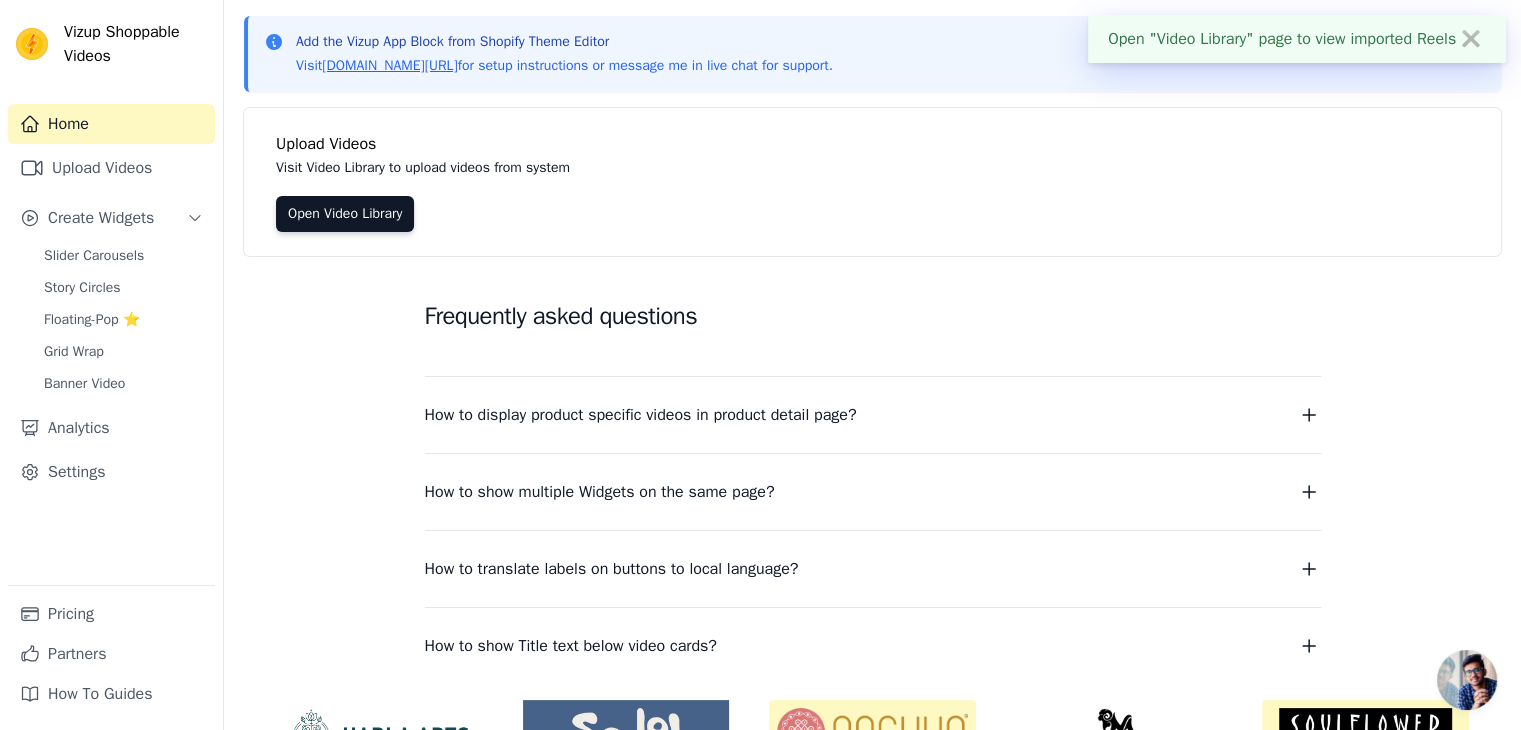 scroll, scrollTop: 0, scrollLeft: 0, axis: both 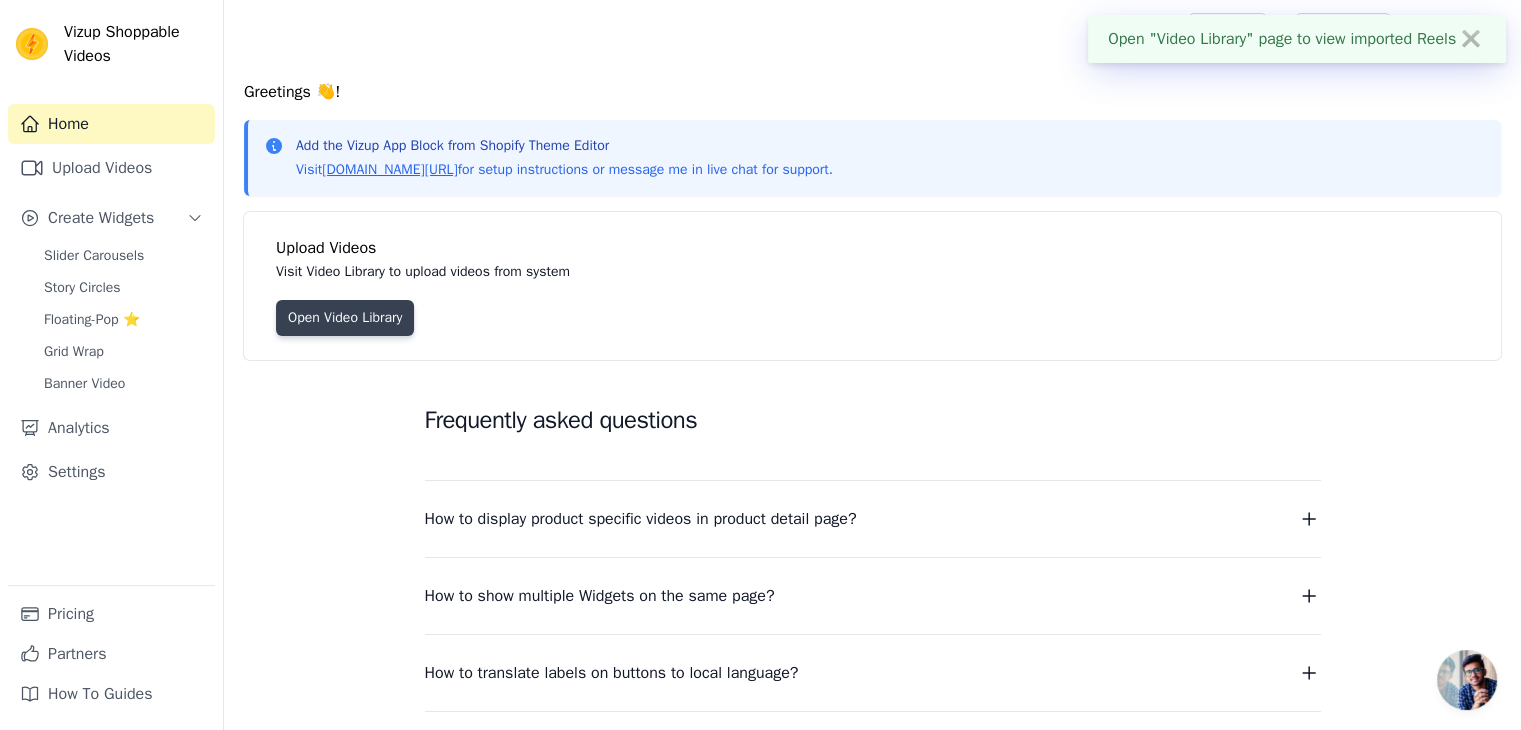 click on "Open Video Library" at bounding box center [345, 318] 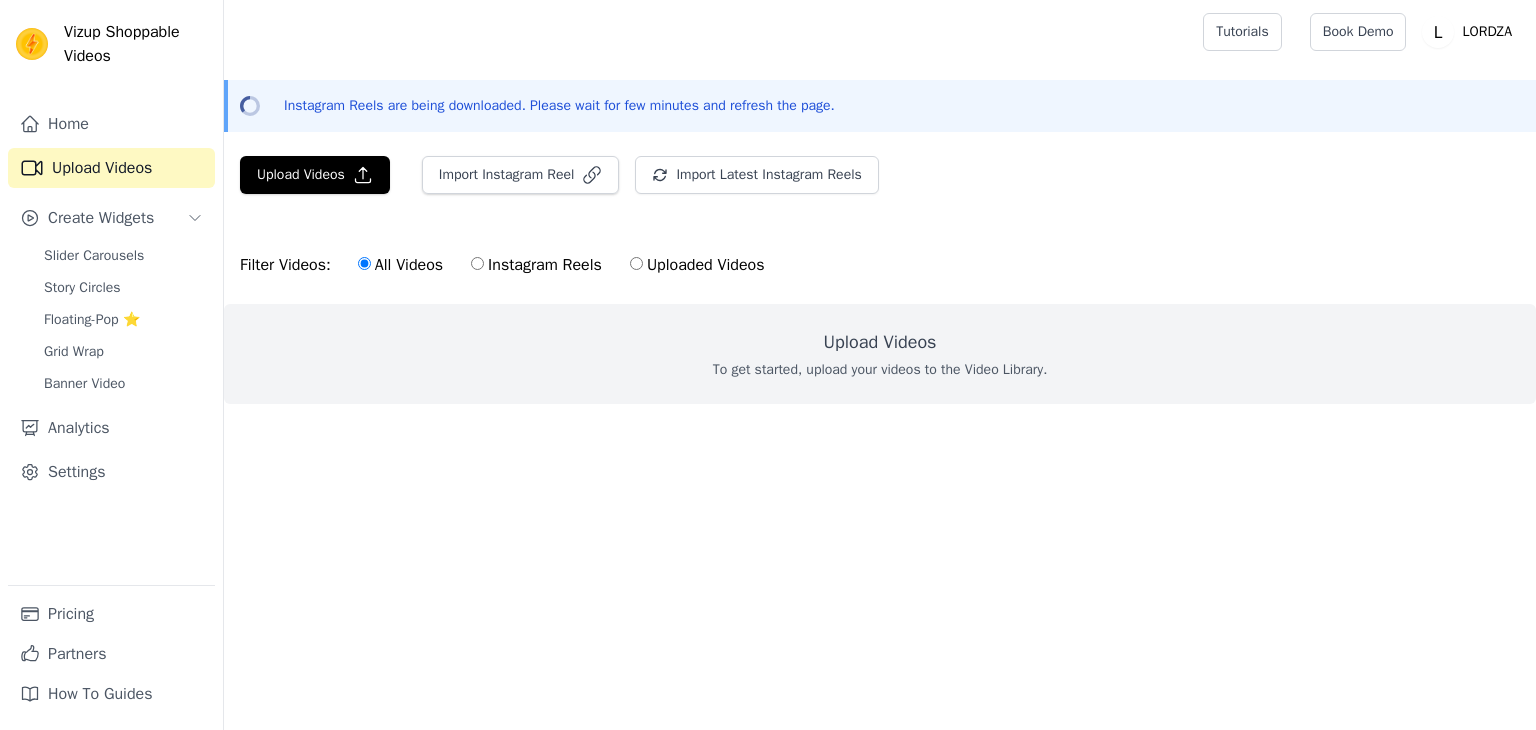 scroll, scrollTop: 0, scrollLeft: 0, axis: both 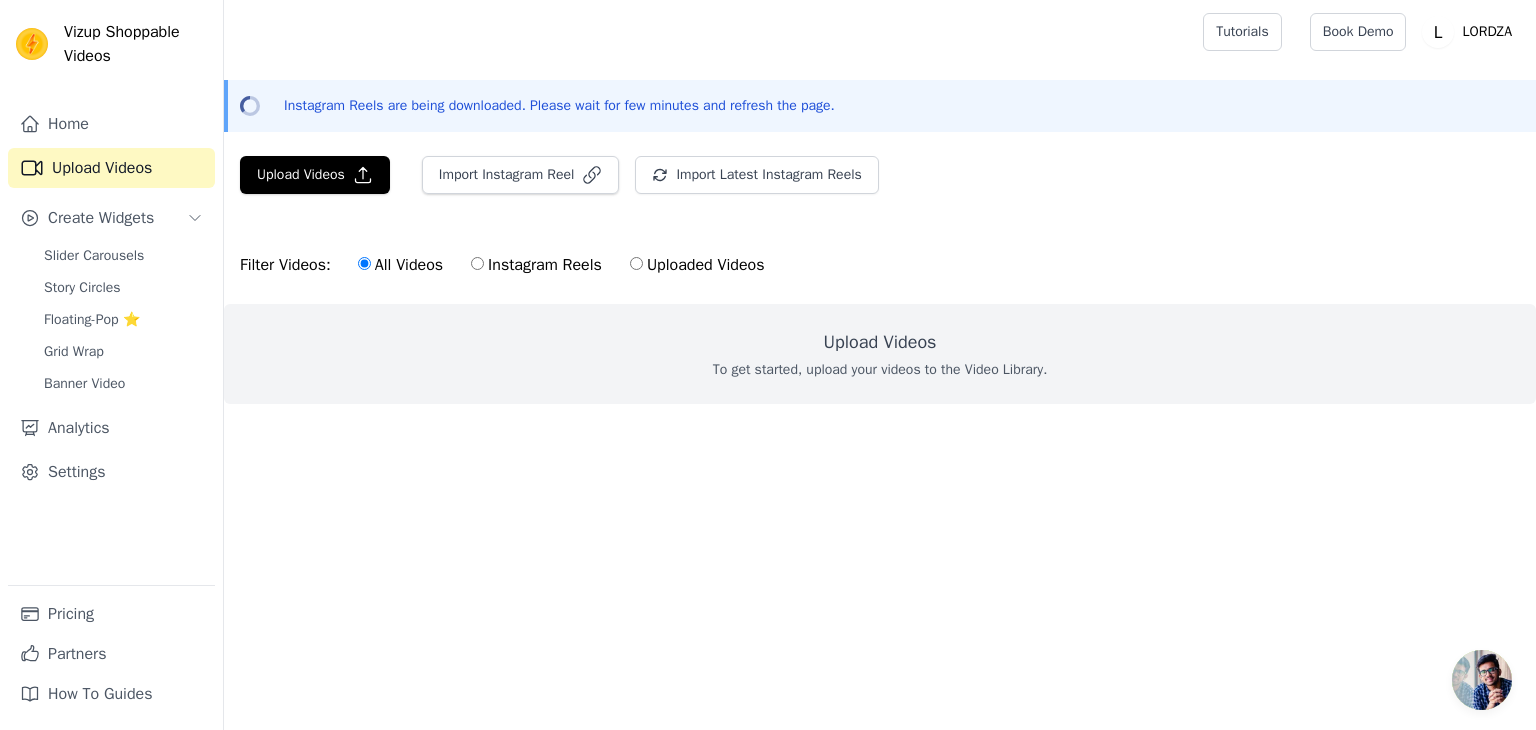 click on "Instagram Reels" at bounding box center [477, 263] 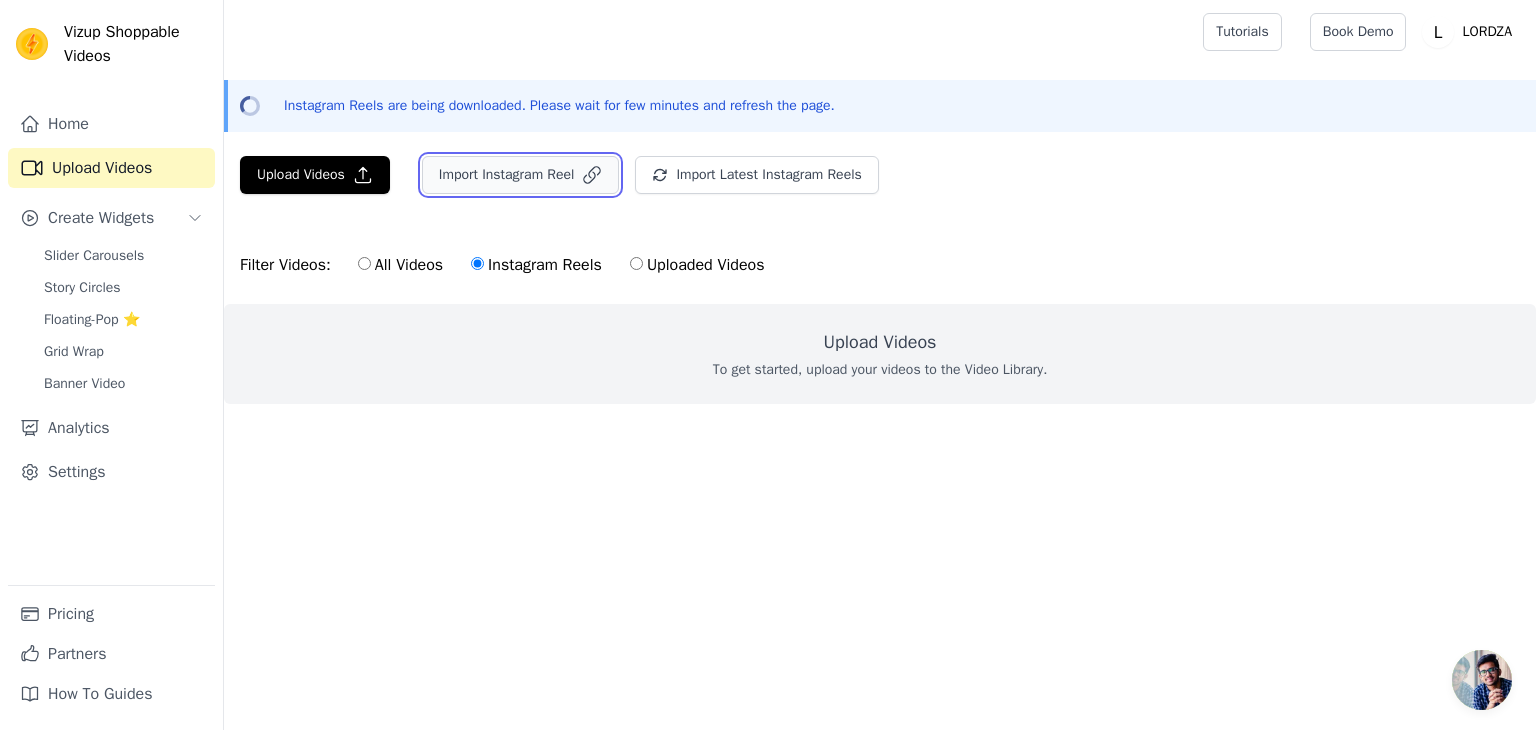 click on "Import Instagram Reel" at bounding box center [521, 175] 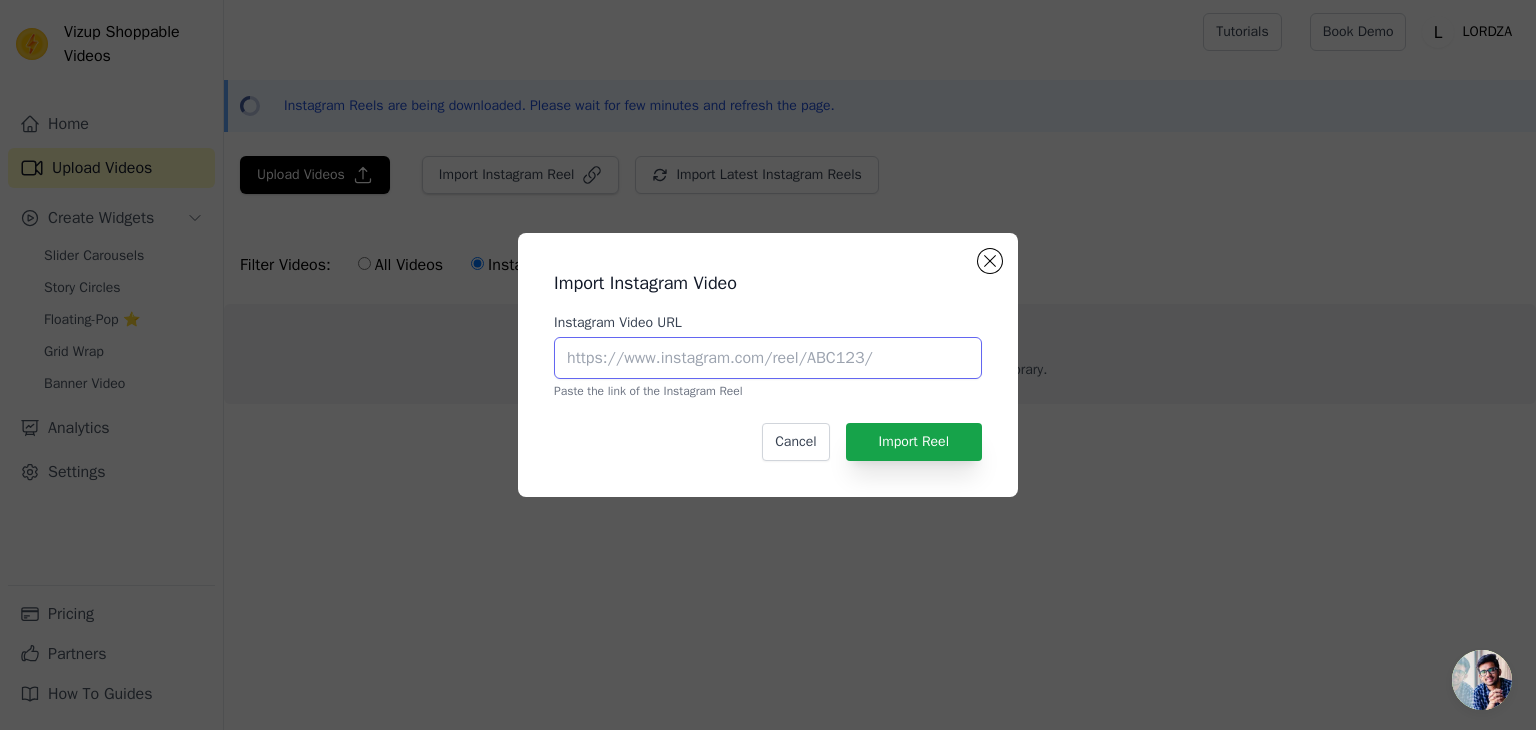 click on "Instagram Video URL" at bounding box center [768, 358] 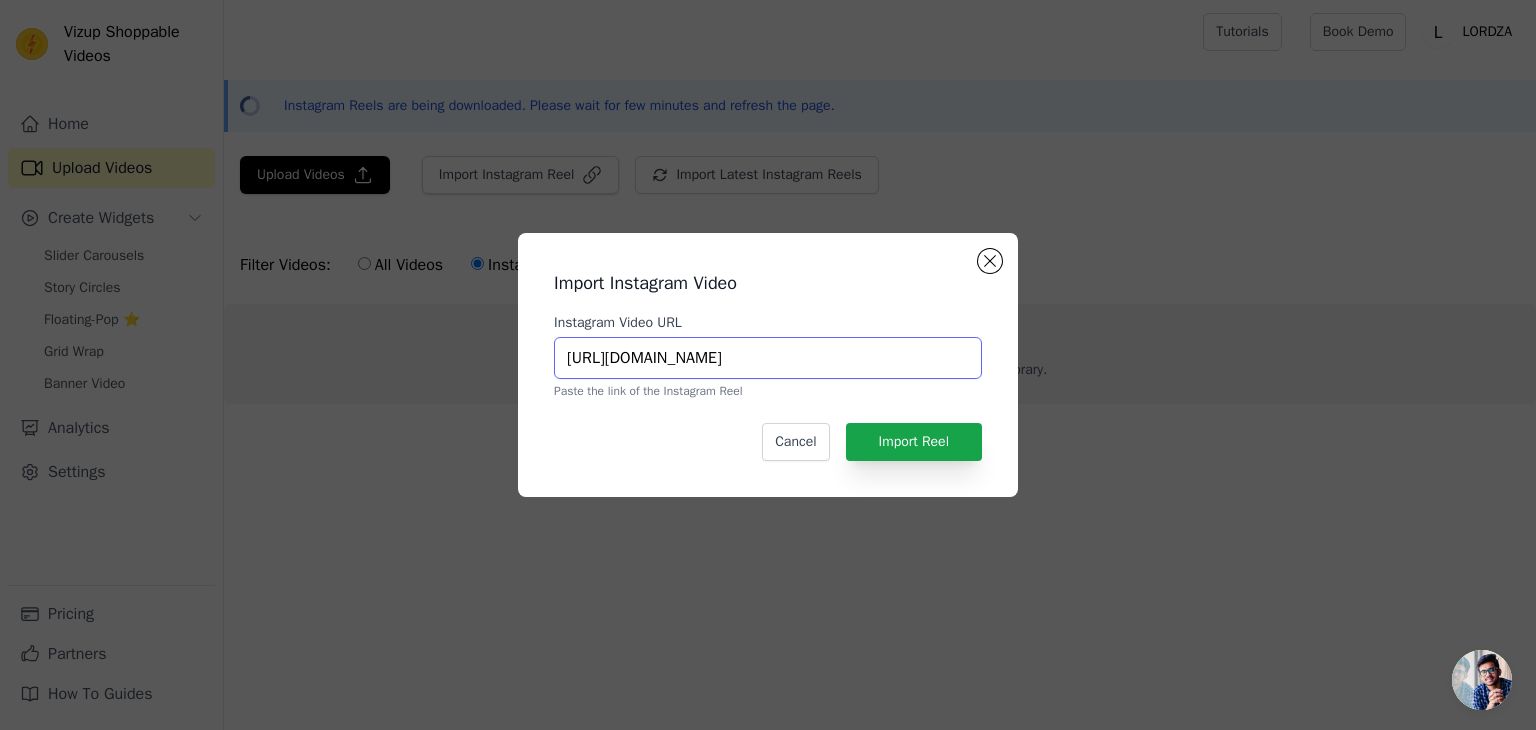 scroll, scrollTop: 0, scrollLeft: 368, axis: horizontal 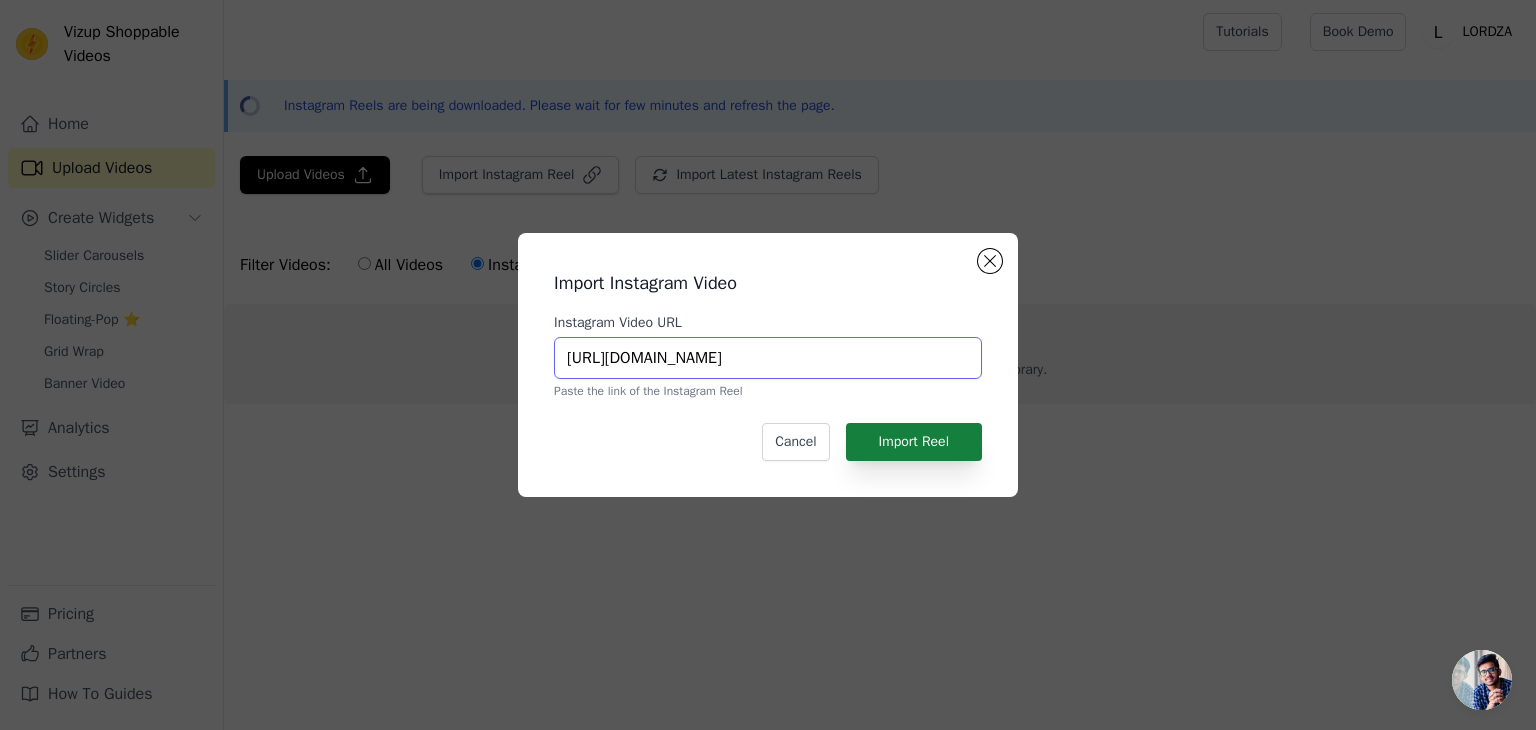 type on "https://www.instagram.com/reel/DMpZ5Q3SmJf/?utm_source=ig_web_copy_link&igsh=MzRlODBiNWFlZA==" 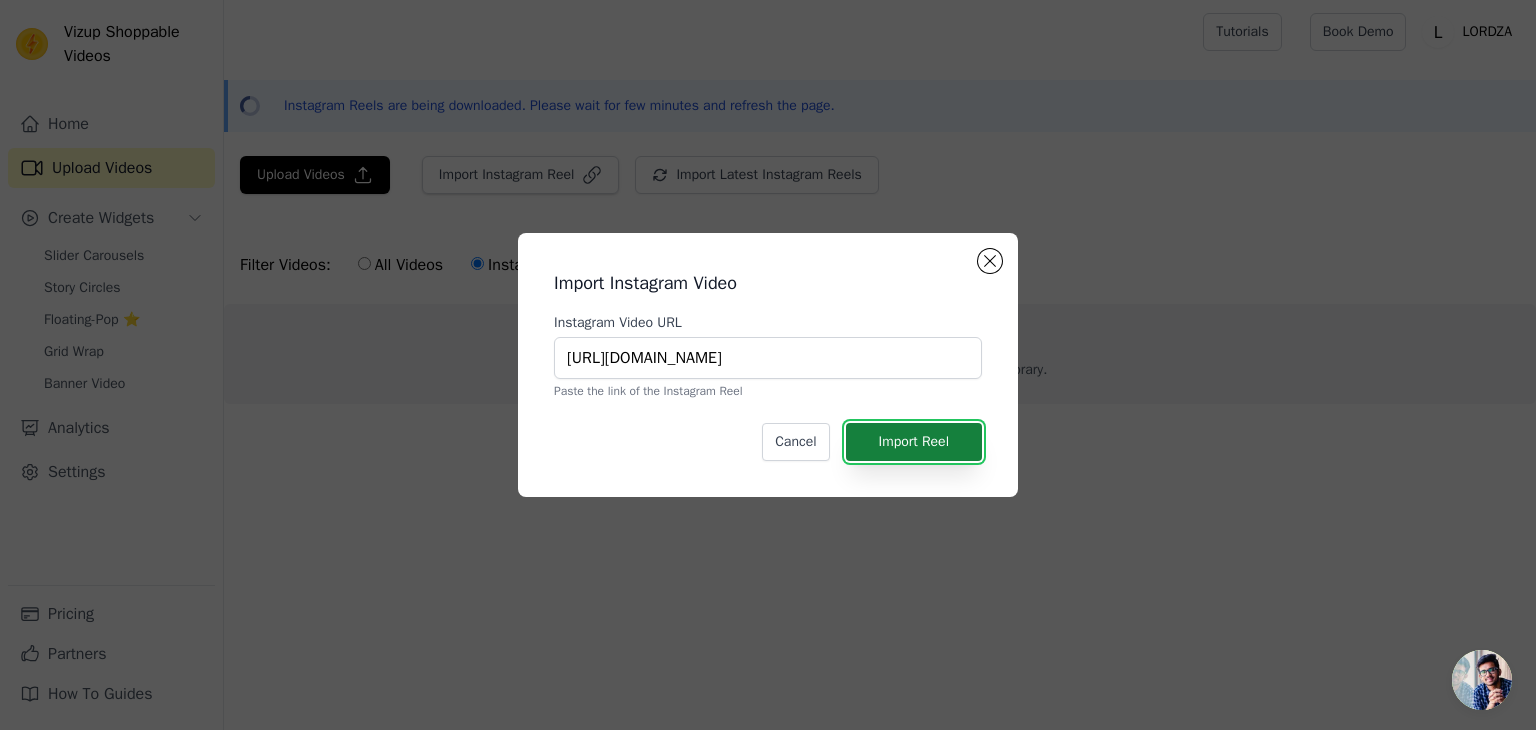 click on "Import Reel" at bounding box center (914, 442) 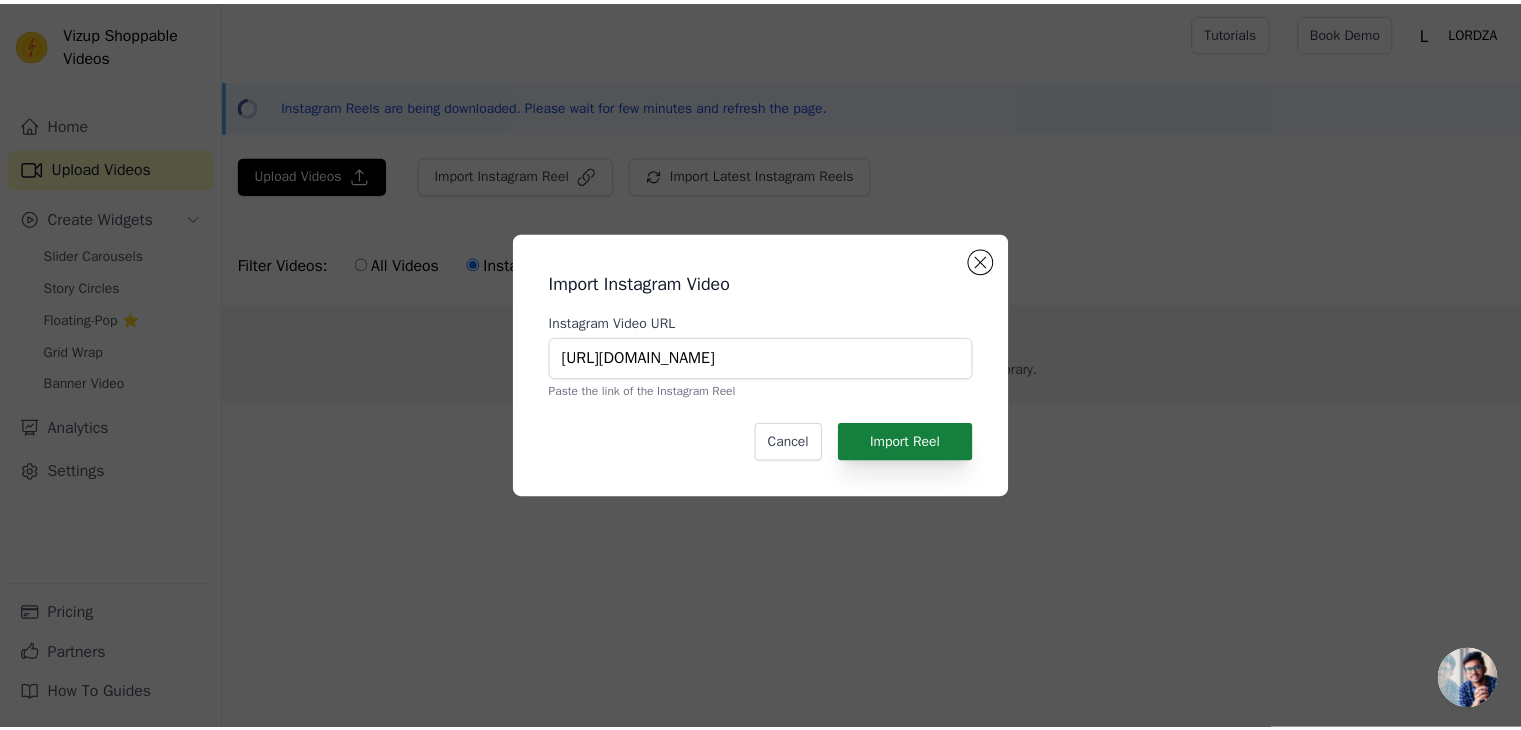 scroll, scrollTop: 0, scrollLeft: 0, axis: both 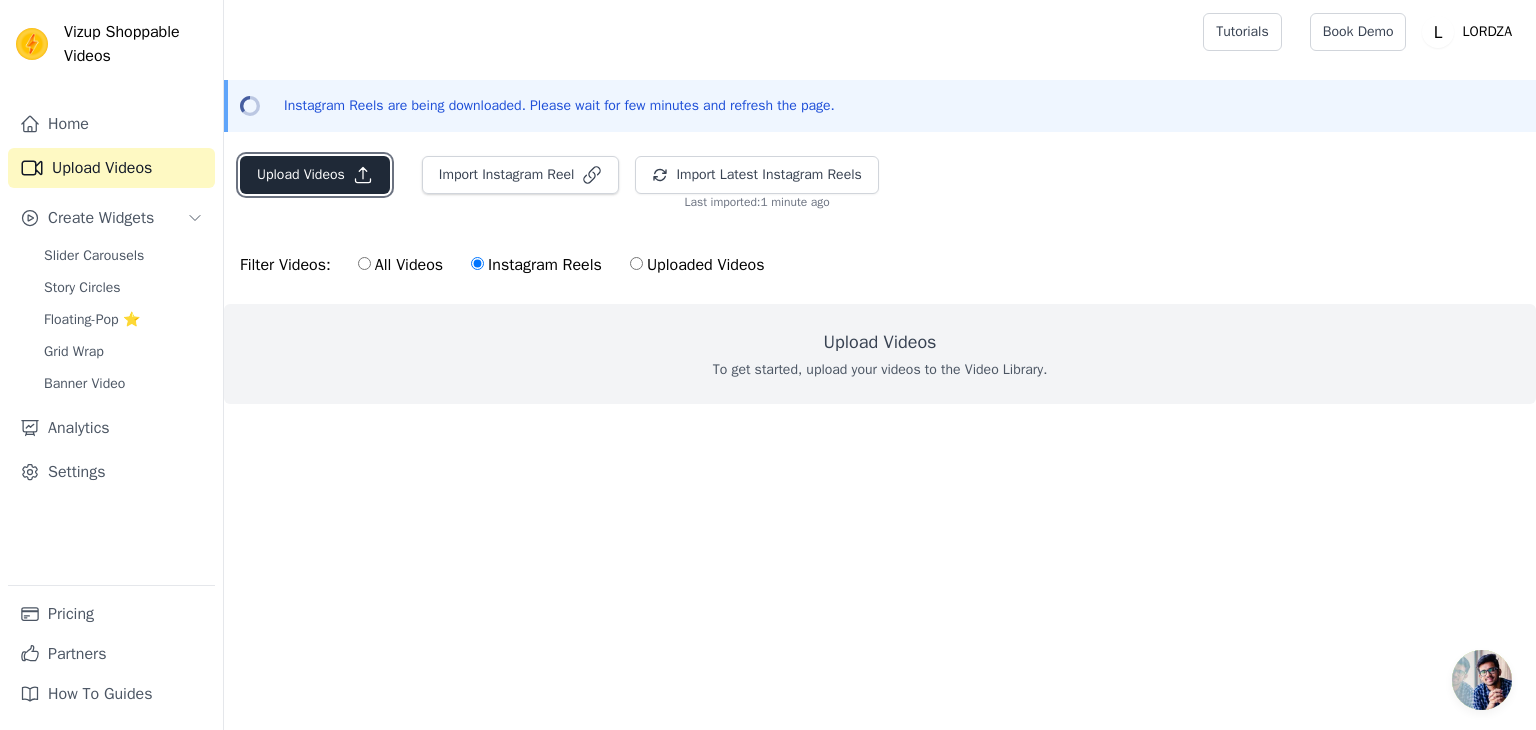 click on "Upload Videos" at bounding box center (315, 175) 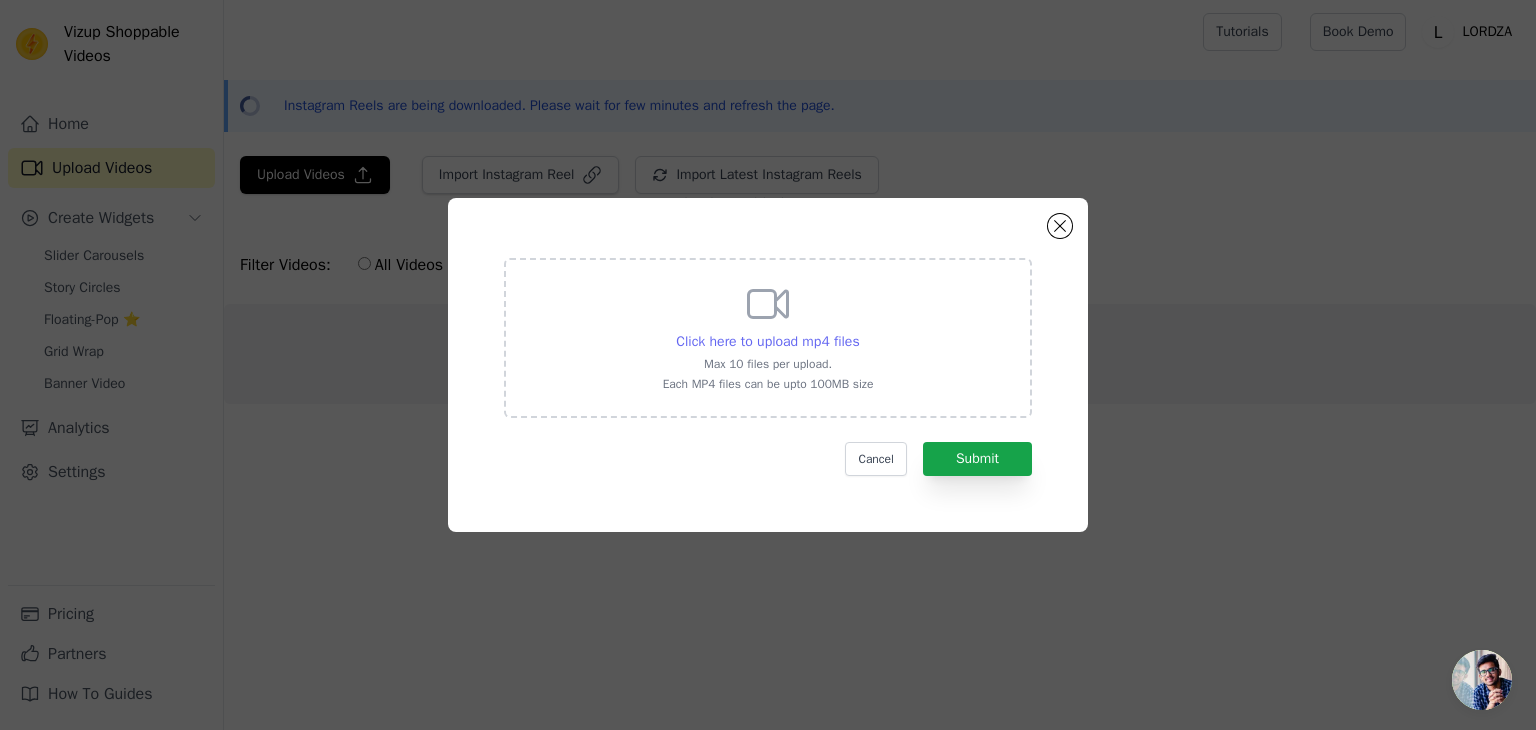 click on "Click here to upload mp4 files" at bounding box center [767, 341] 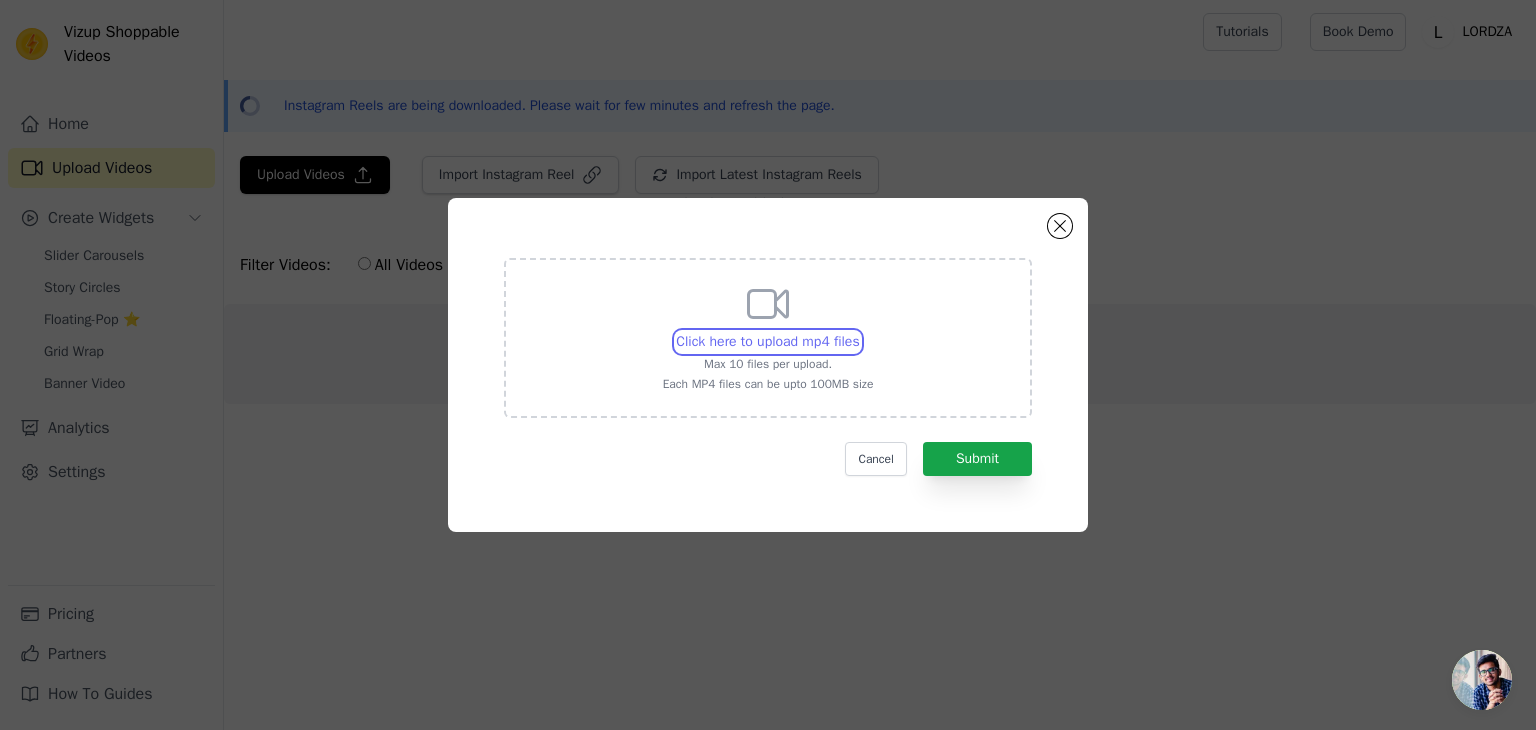 click on "Click here to upload mp4 files     Max 10 files per upload.   Each MP4 files can be upto 100MB size" at bounding box center [859, 331] 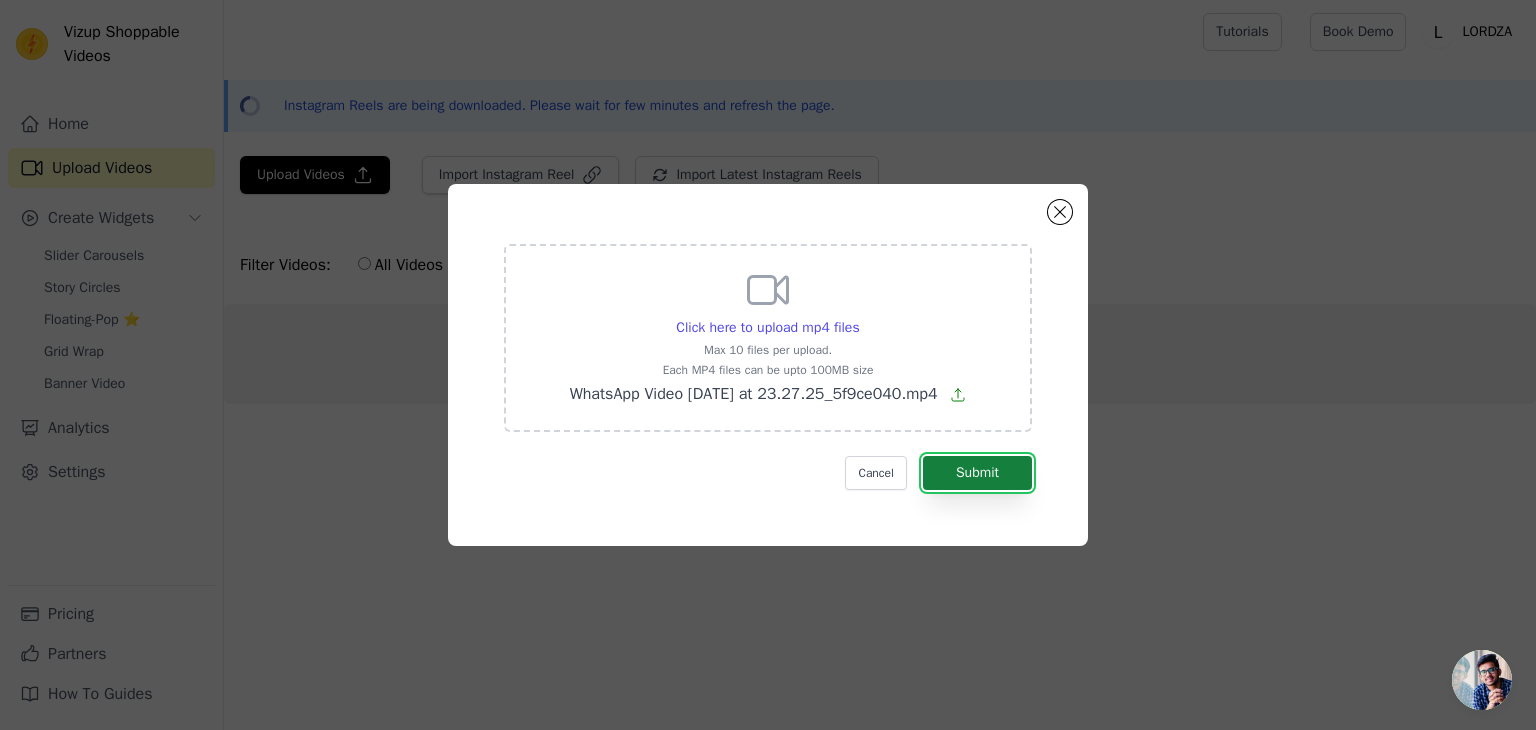 click on "Submit" at bounding box center [977, 473] 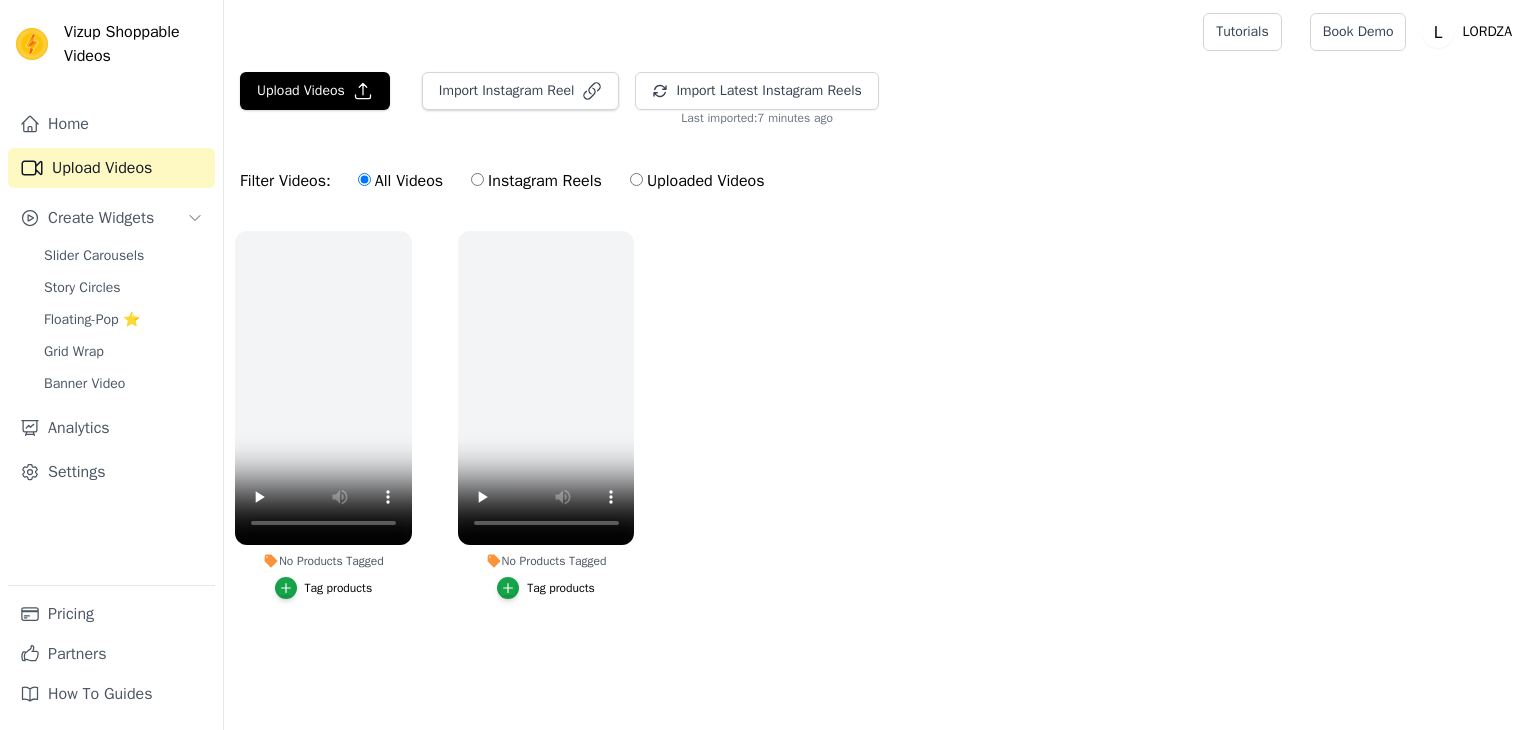 scroll, scrollTop: 0, scrollLeft: 0, axis: both 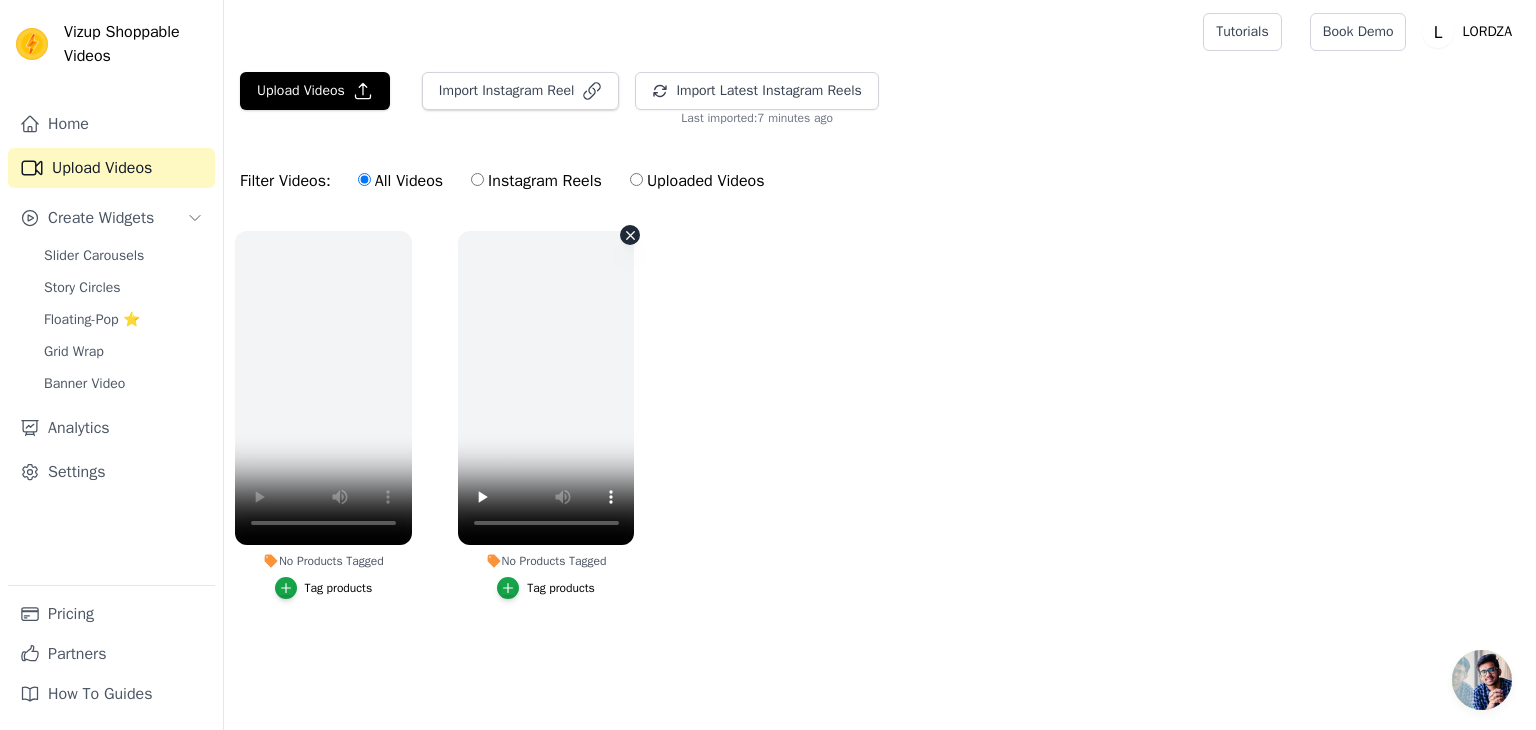 click 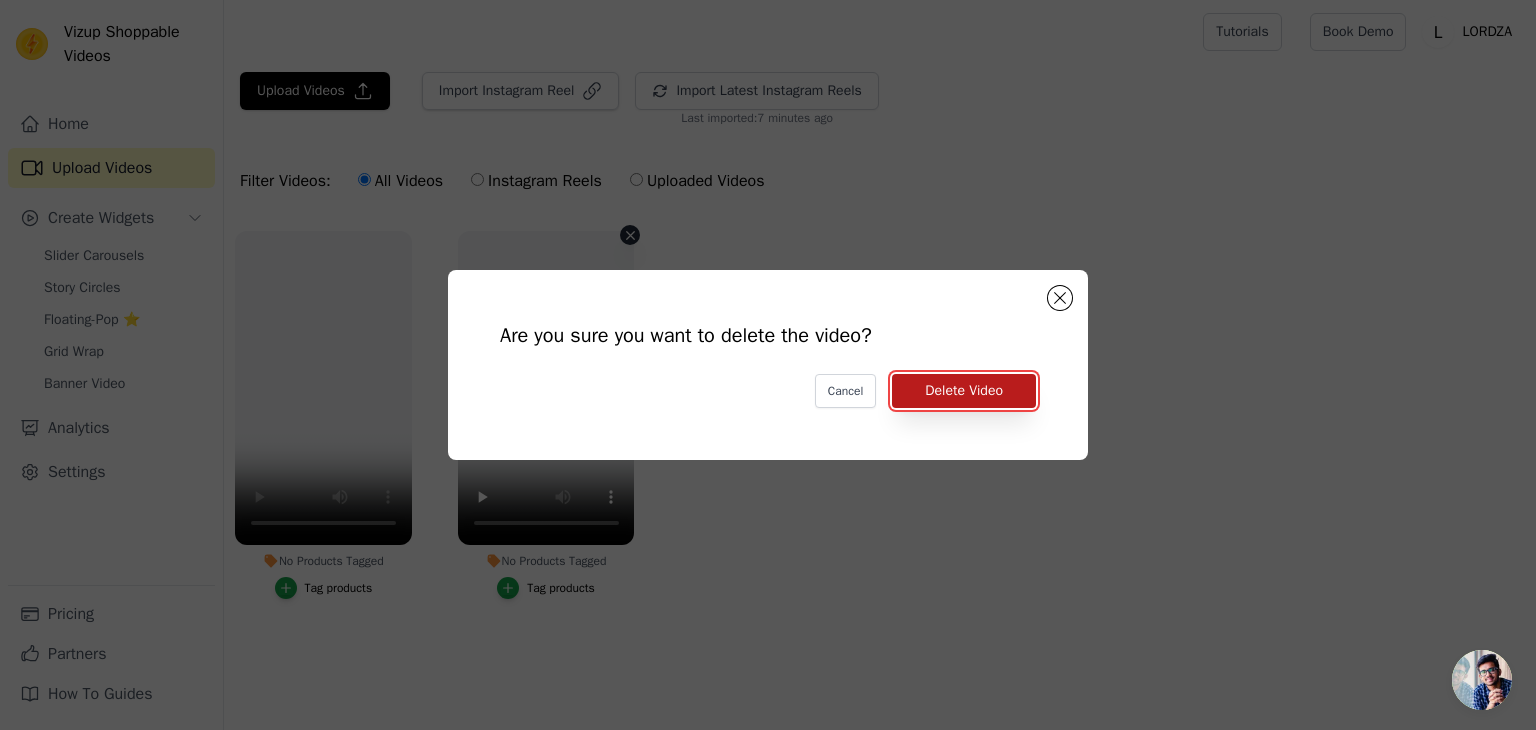 click on "Delete Video" at bounding box center [964, 391] 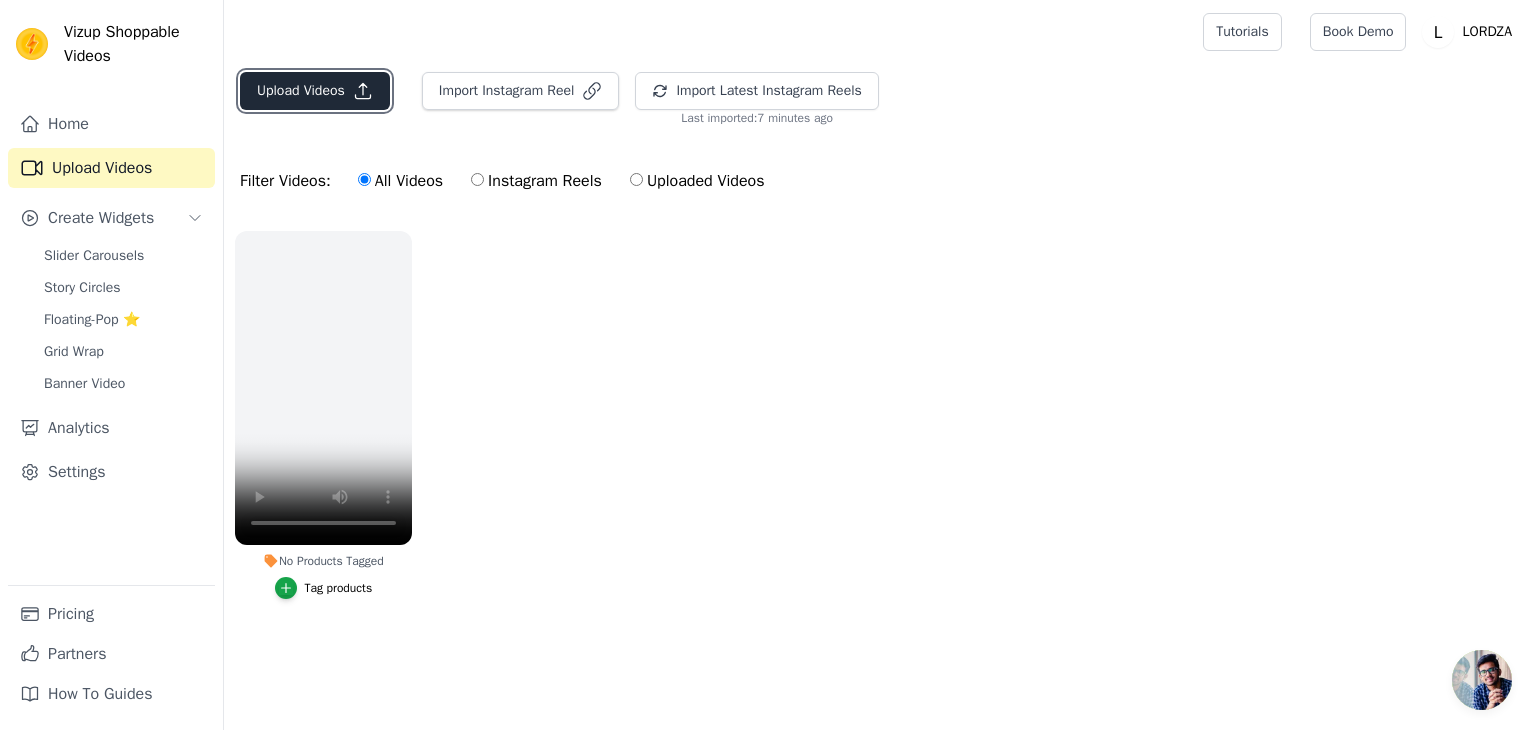 click on "Upload Videos" at bounding box center [315, 91] 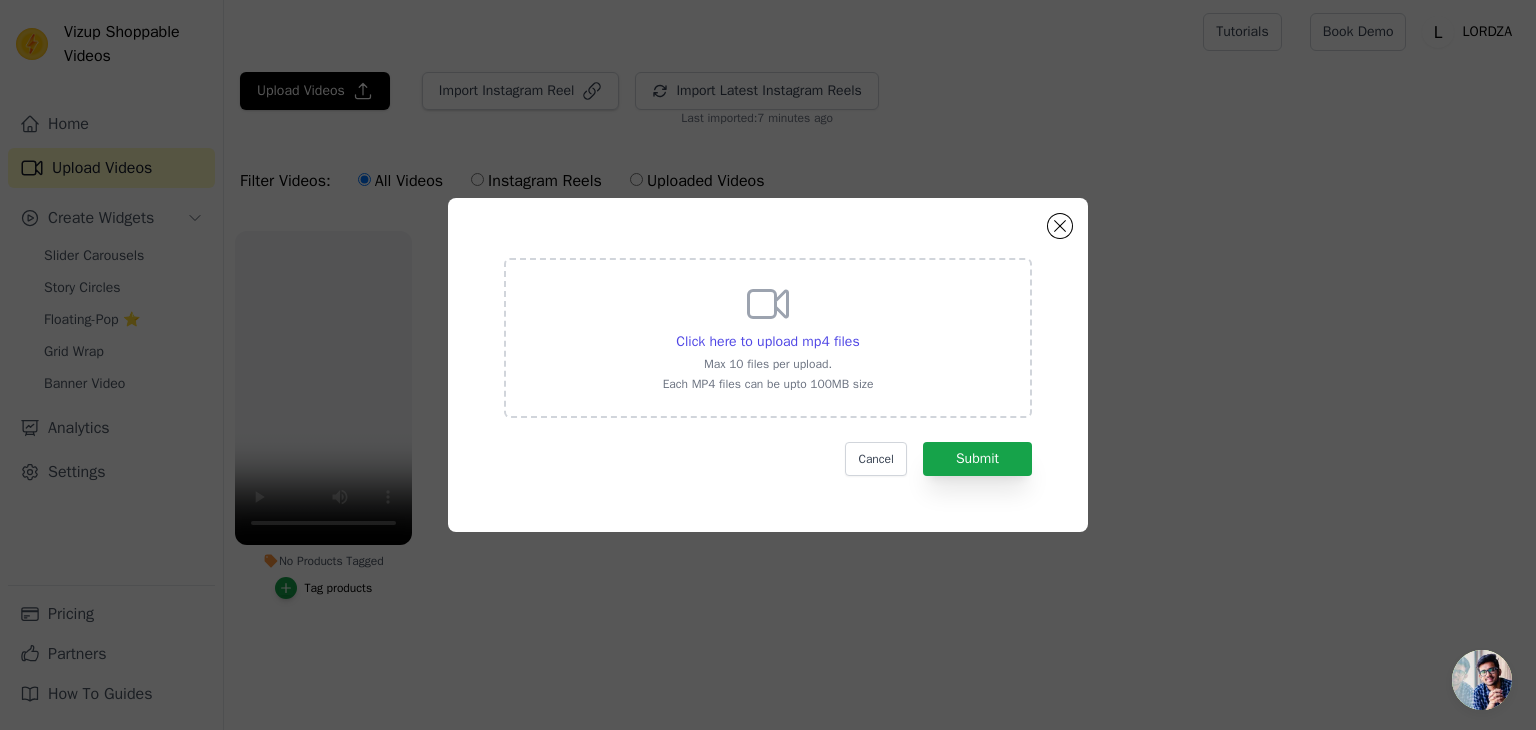 click on "Click here to upload mp4 files     Max 10 files per upload.   Each MP4 files can be upto 100MB size" at bounding box center (768, 338) 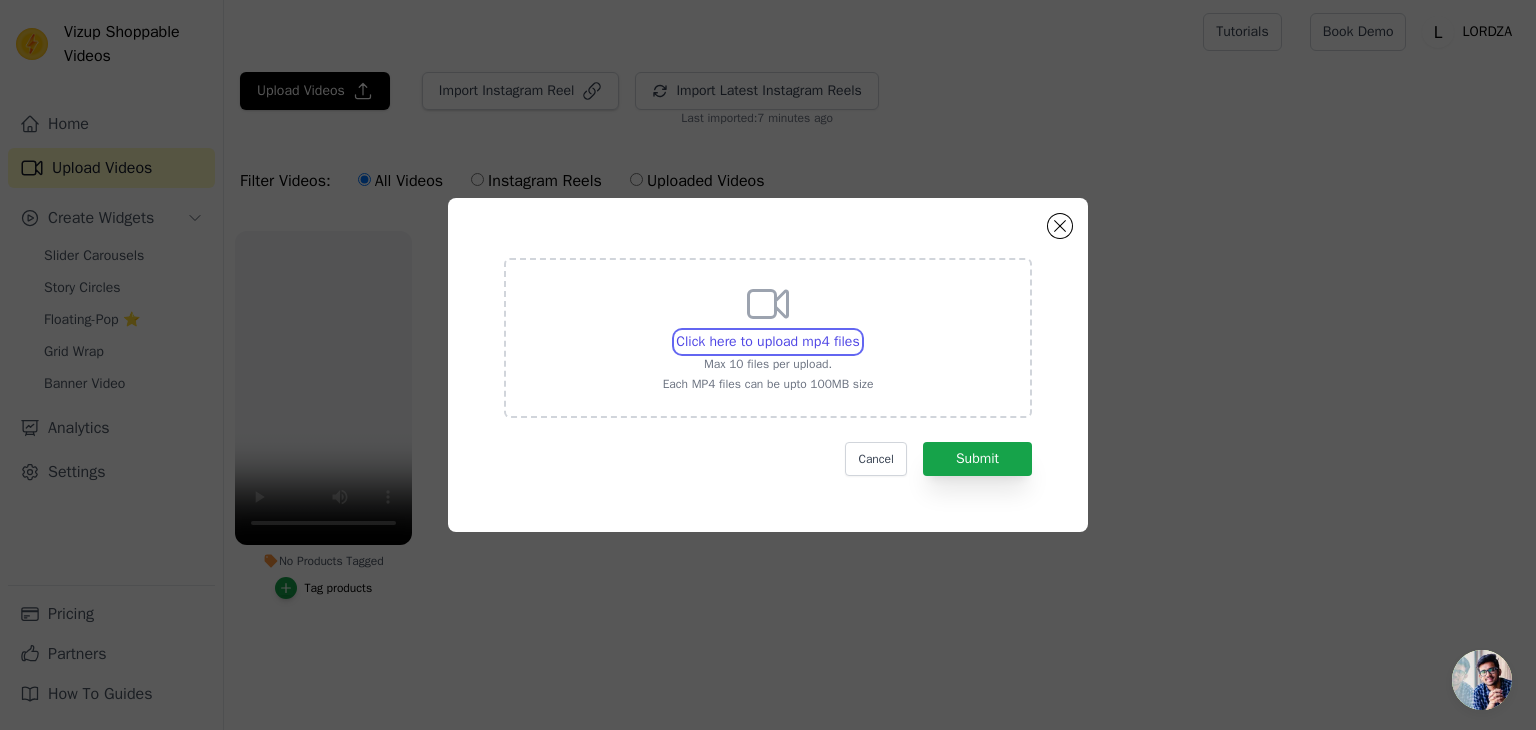 click on "Click here to upload mp4 files     Max 10 files per upload.   Each MP4 files can be upto 100MB size" at bounding box center (859, 331) 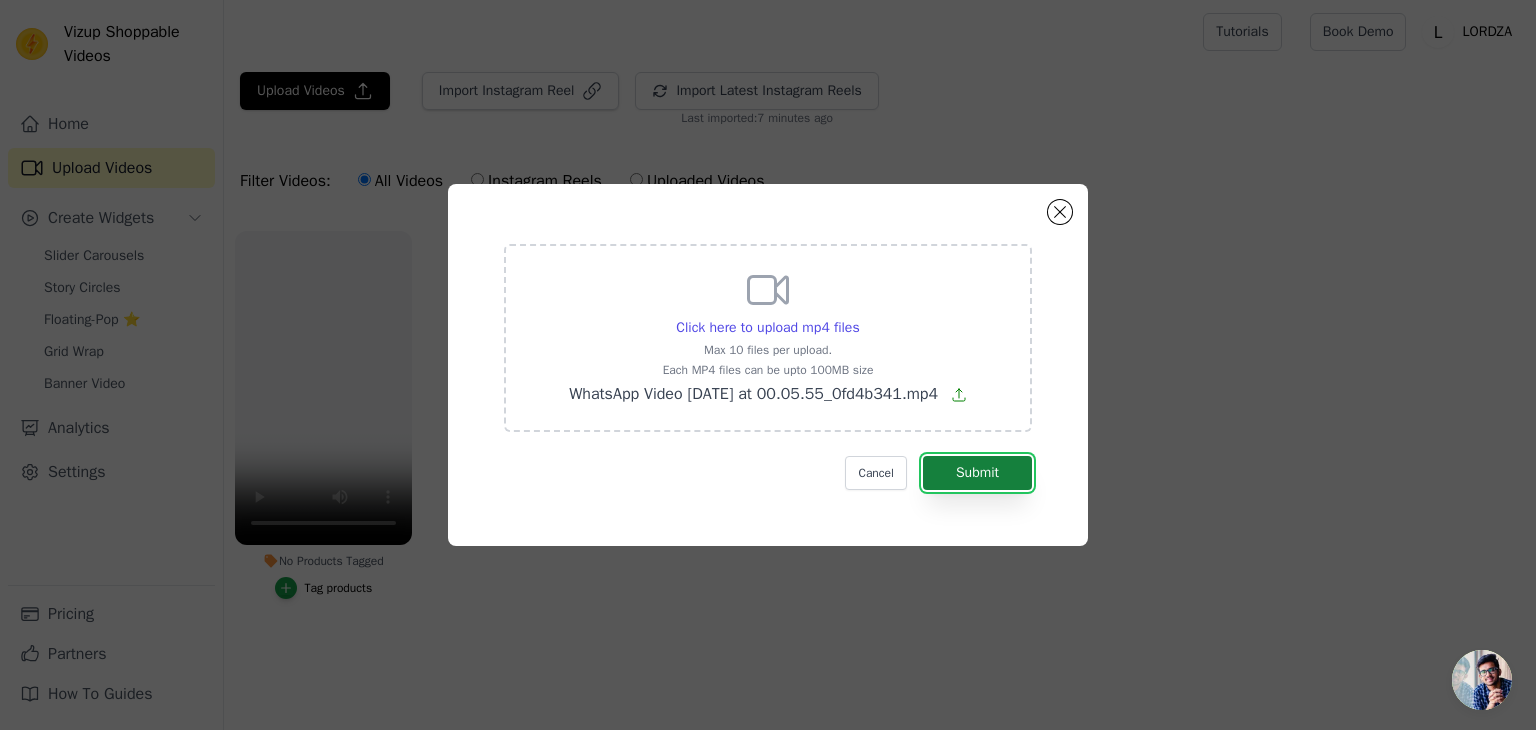 click on "Submit" at bounding box center [977, 473] 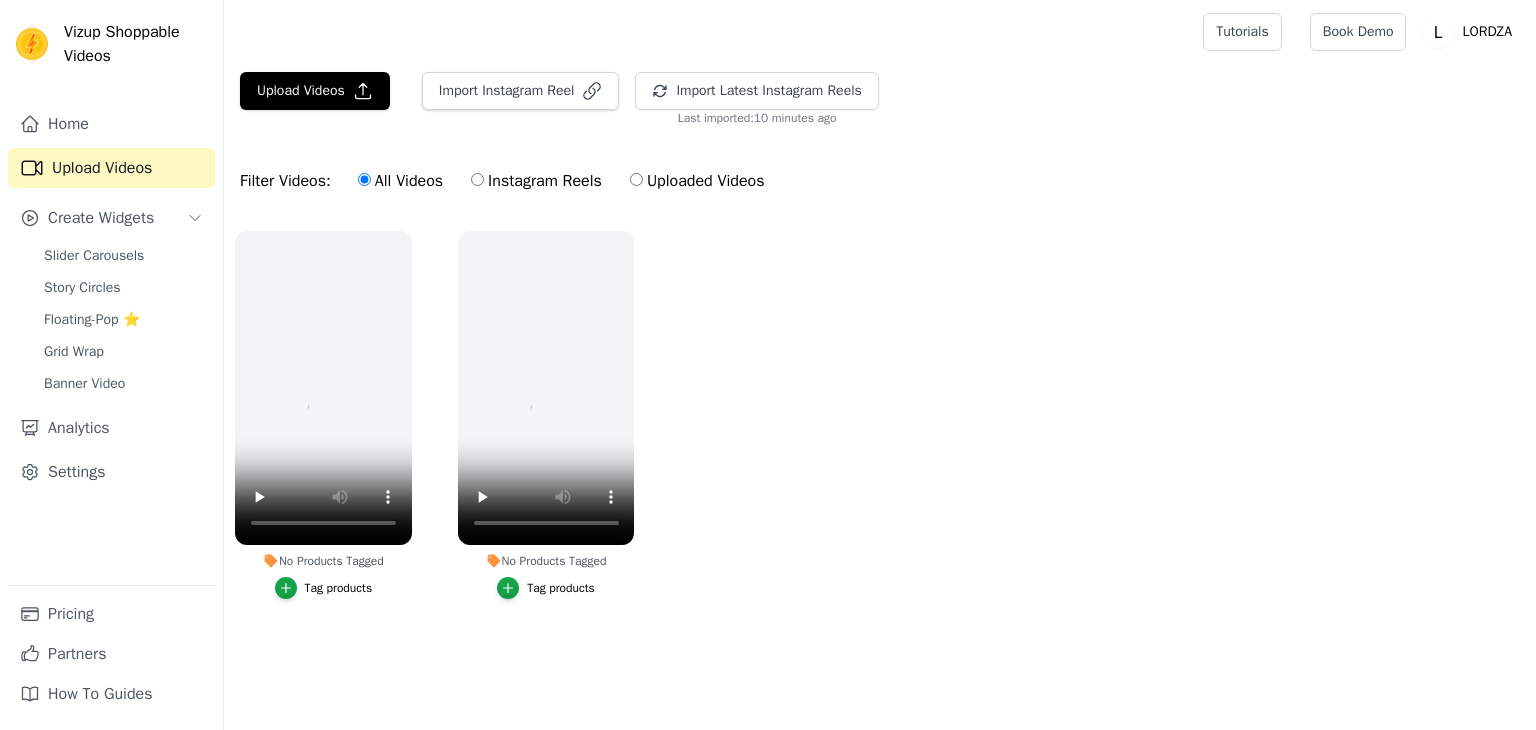 scroll, scrollTop: 0, scrollLeft: 0, axis: both 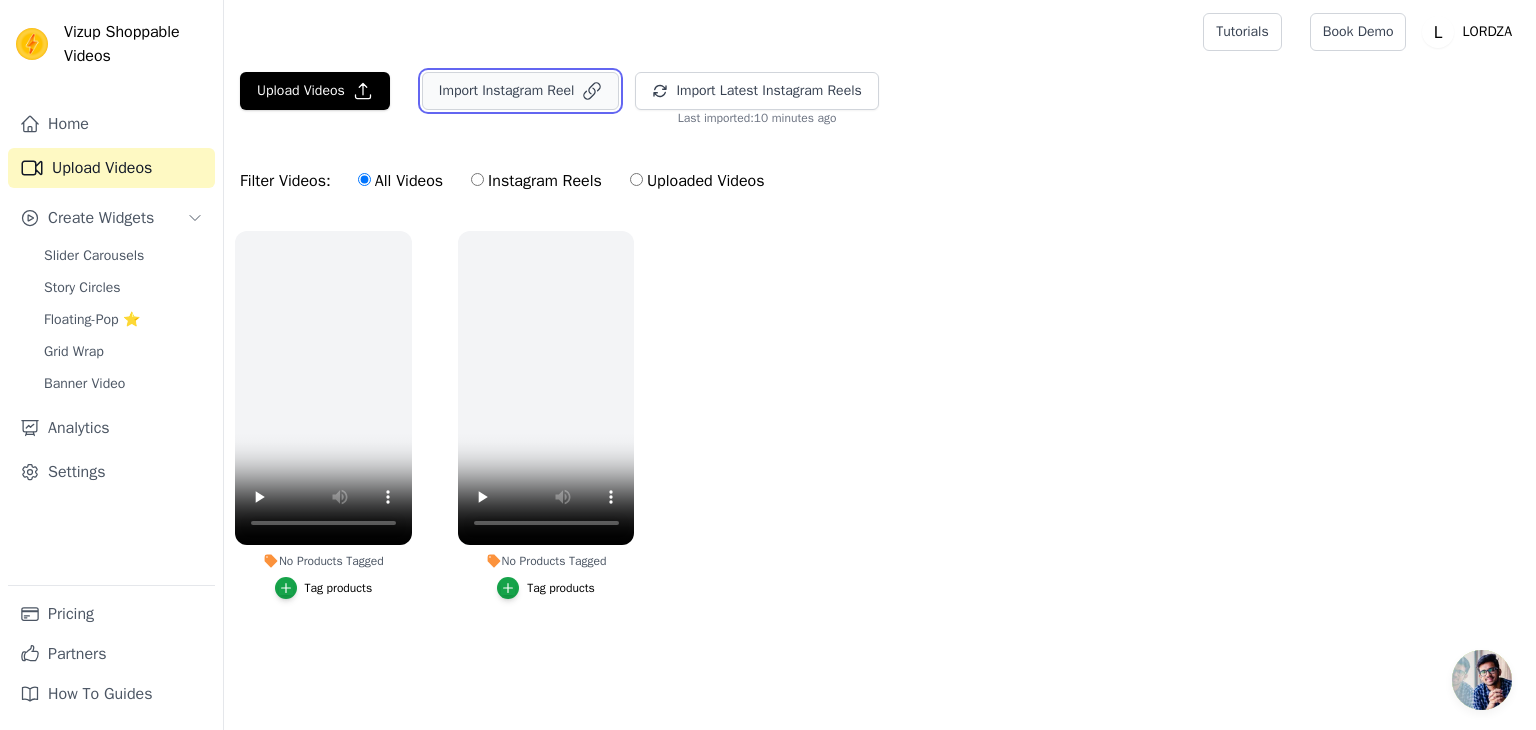 click on "Import Instagram Reel" at bounding box center [521, 91] 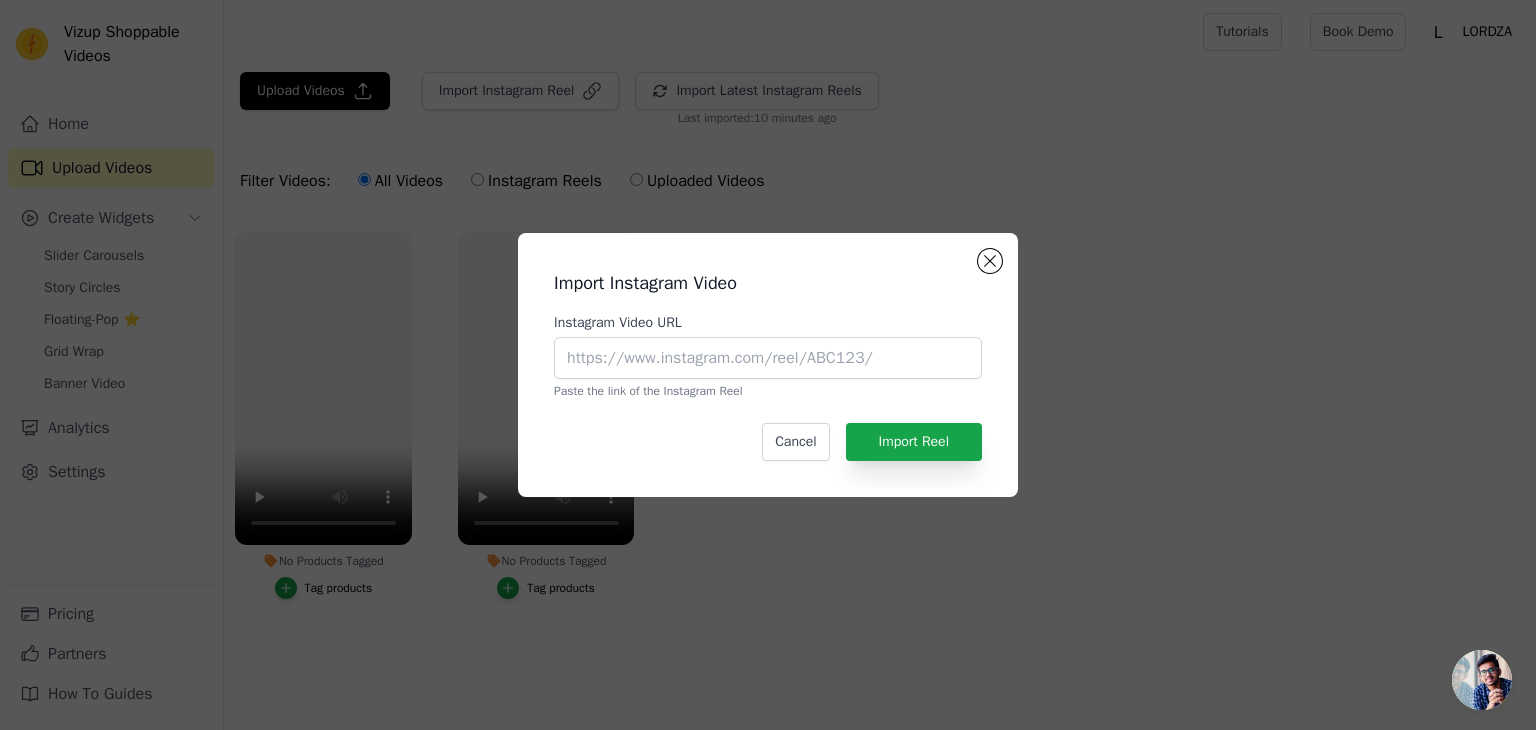 click on "Import Instagram Video   Instagram Video URL       Paste the link of the Instagram Reel   Cancel   Import Reel" at bounding box center (768, 365) 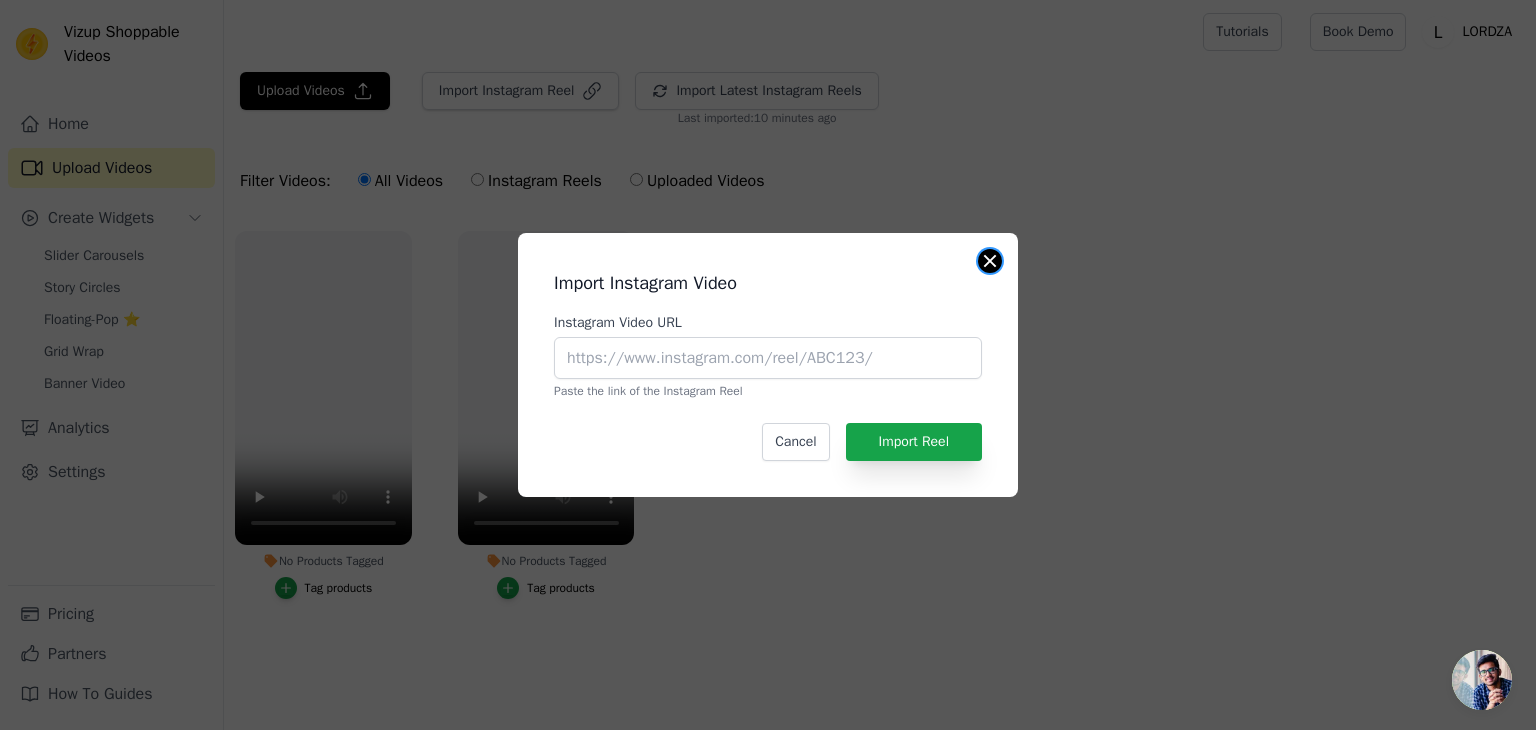 click at bounding box center (990, 261) 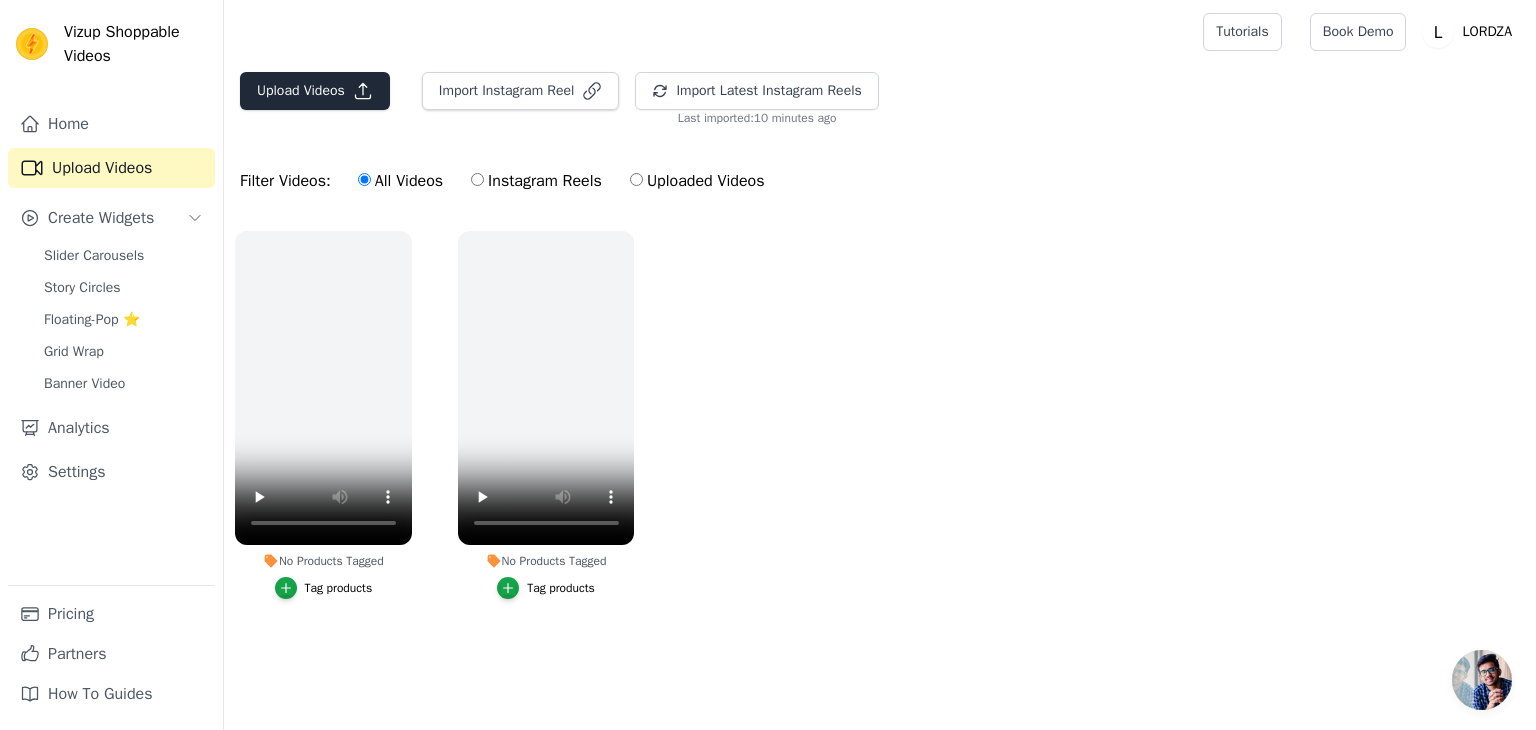 click on "Upload Videos
Import Instagram Reel
Import Latest Instagram Reels     Import Latest IG Reels   Last imported:  10 minutes ago" at bounding box center [880, 99] 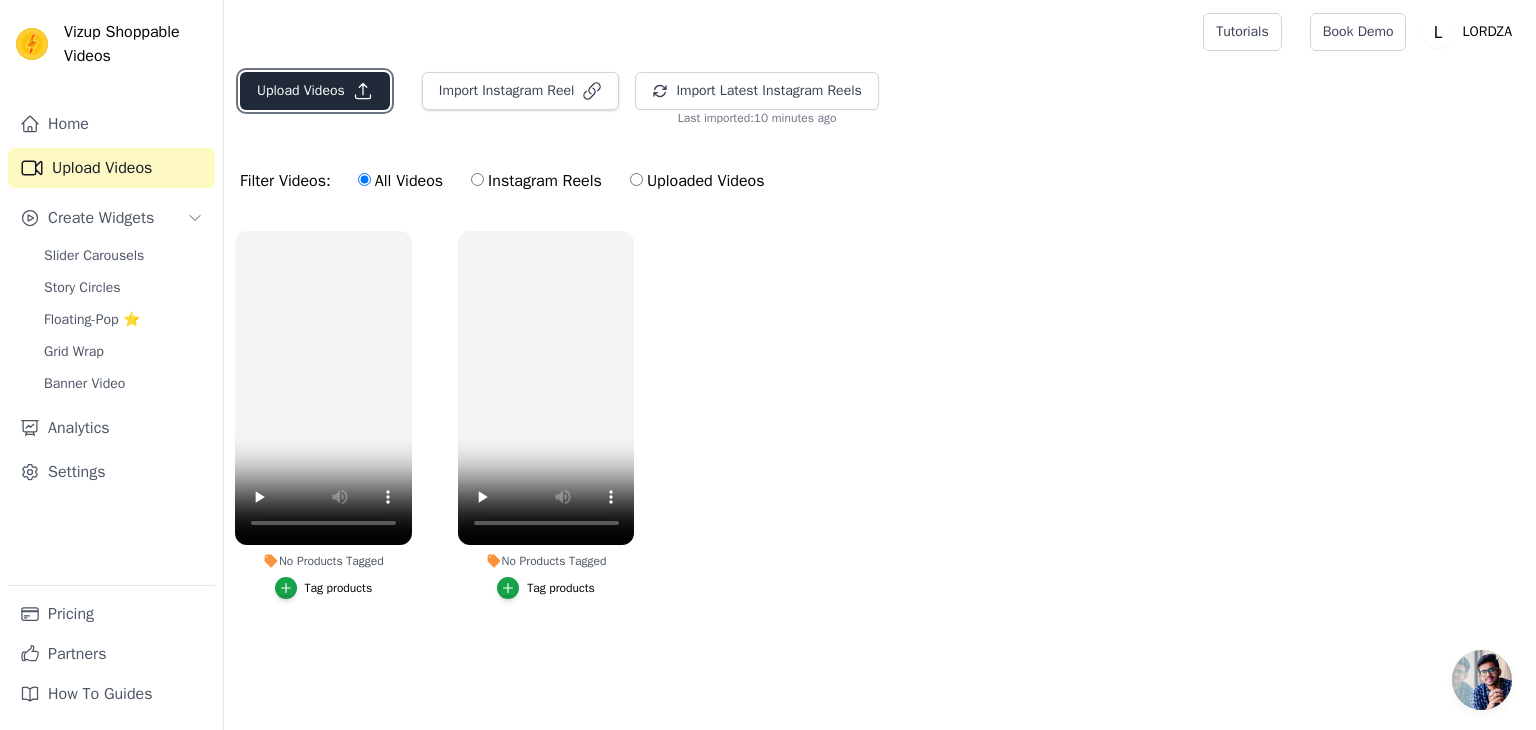 click on "Upload Videos" at bounding box center [315, 91] 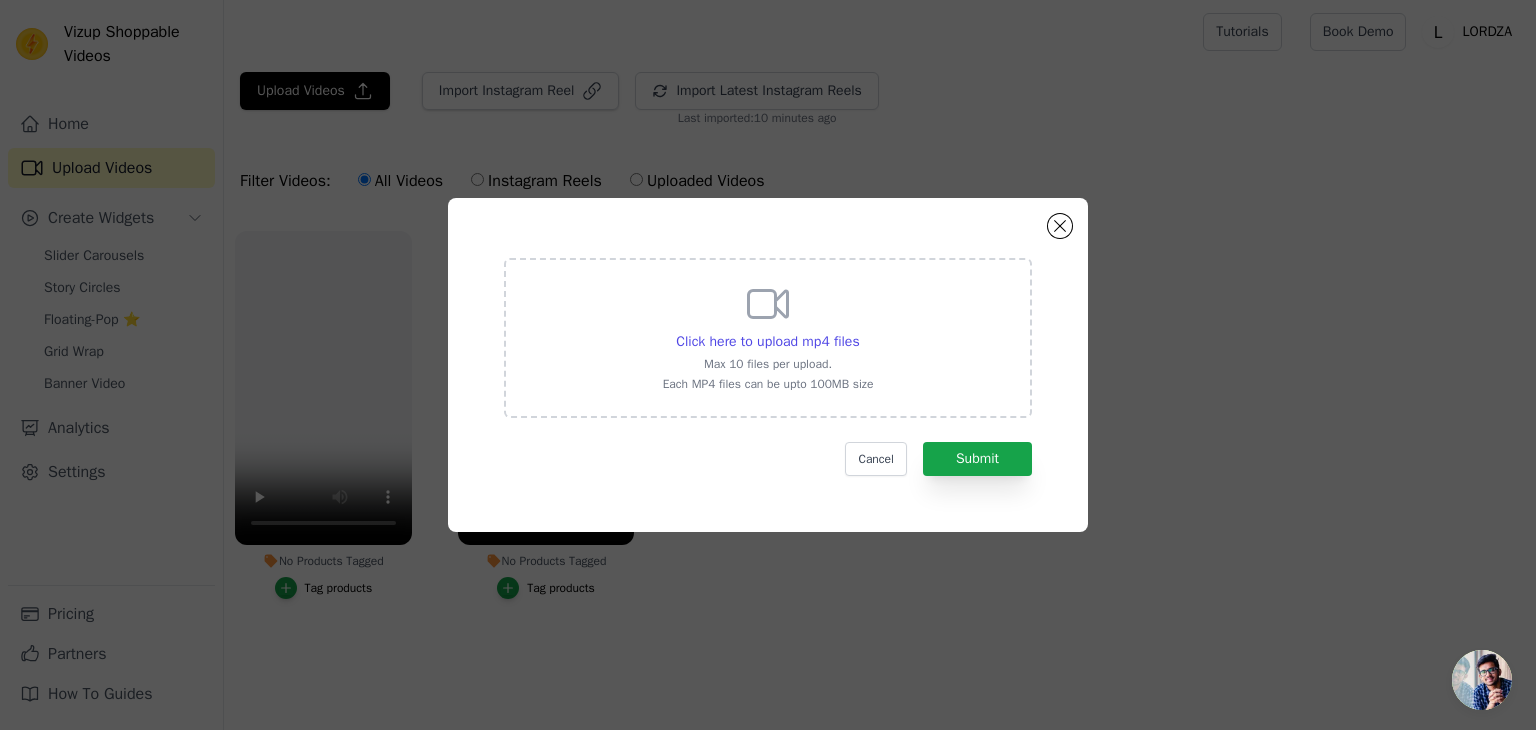 click on "Click here to upload mp4 files     Max 10 files per upload.   Each MP4 files can be upto 100MB size" at bounding box center (768, 336) 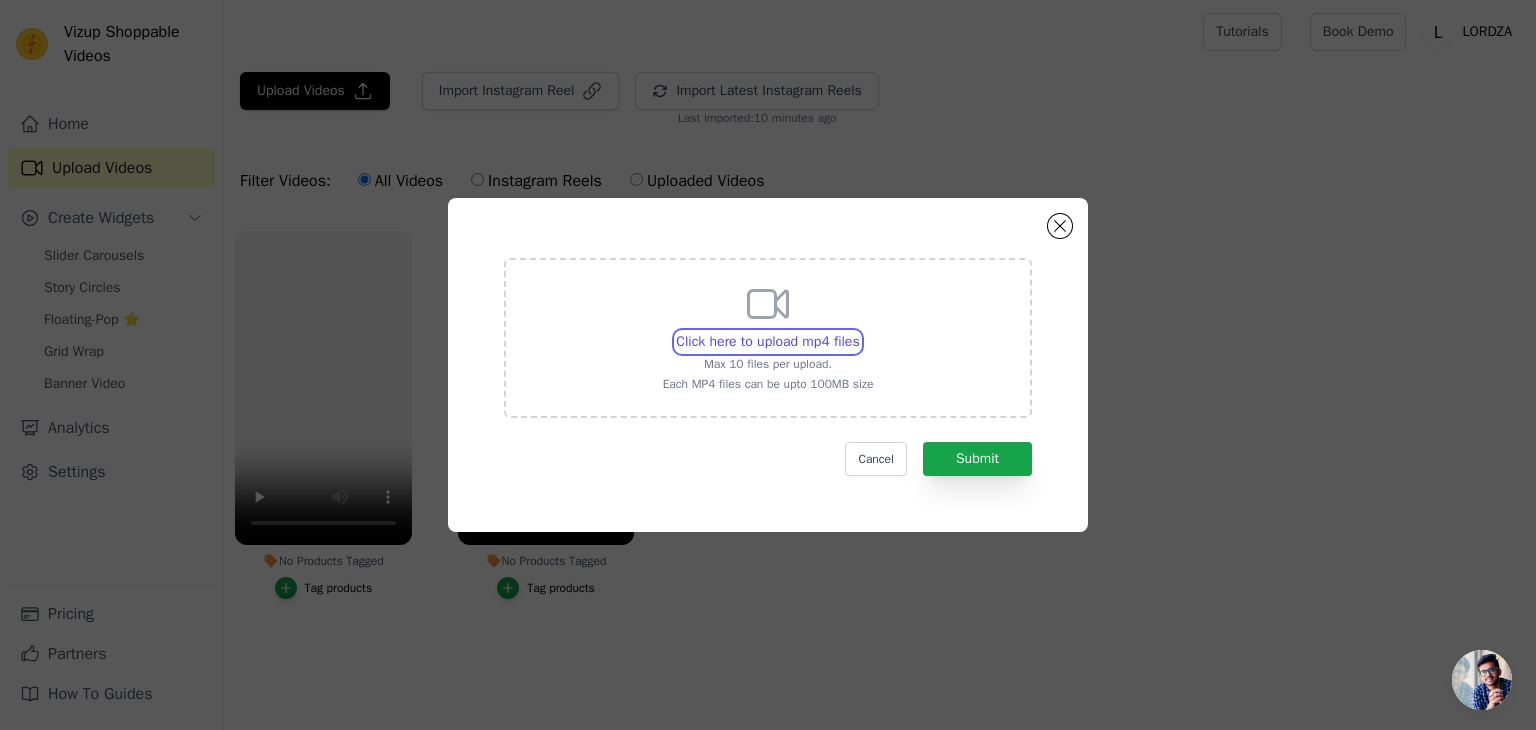 click on "Click here to upload mp4 files     Max 10 files per upload.   Each MP4 files can be upto 100MB size" at bounding box center [859, 331] 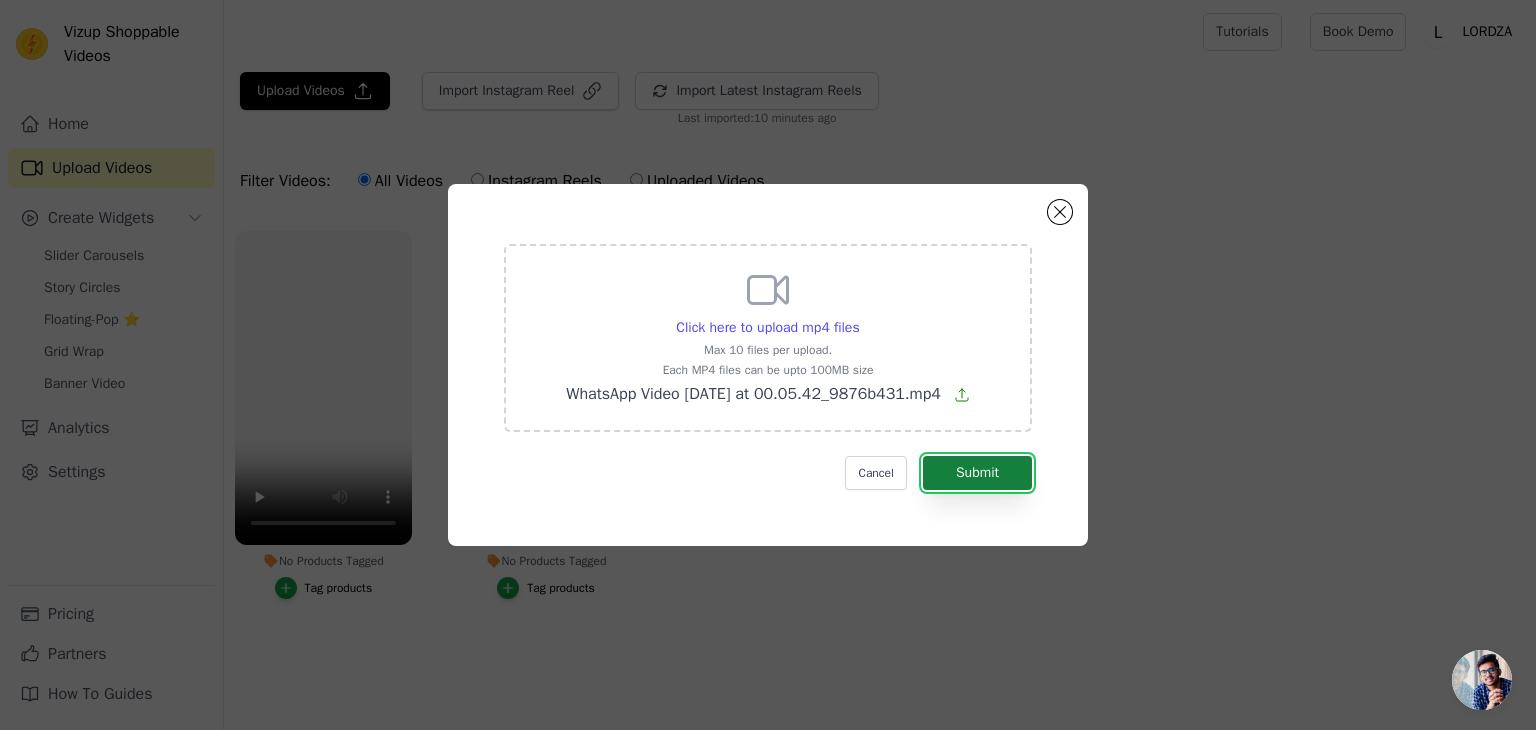 click on "Submit" at bounding box center (977, 473) 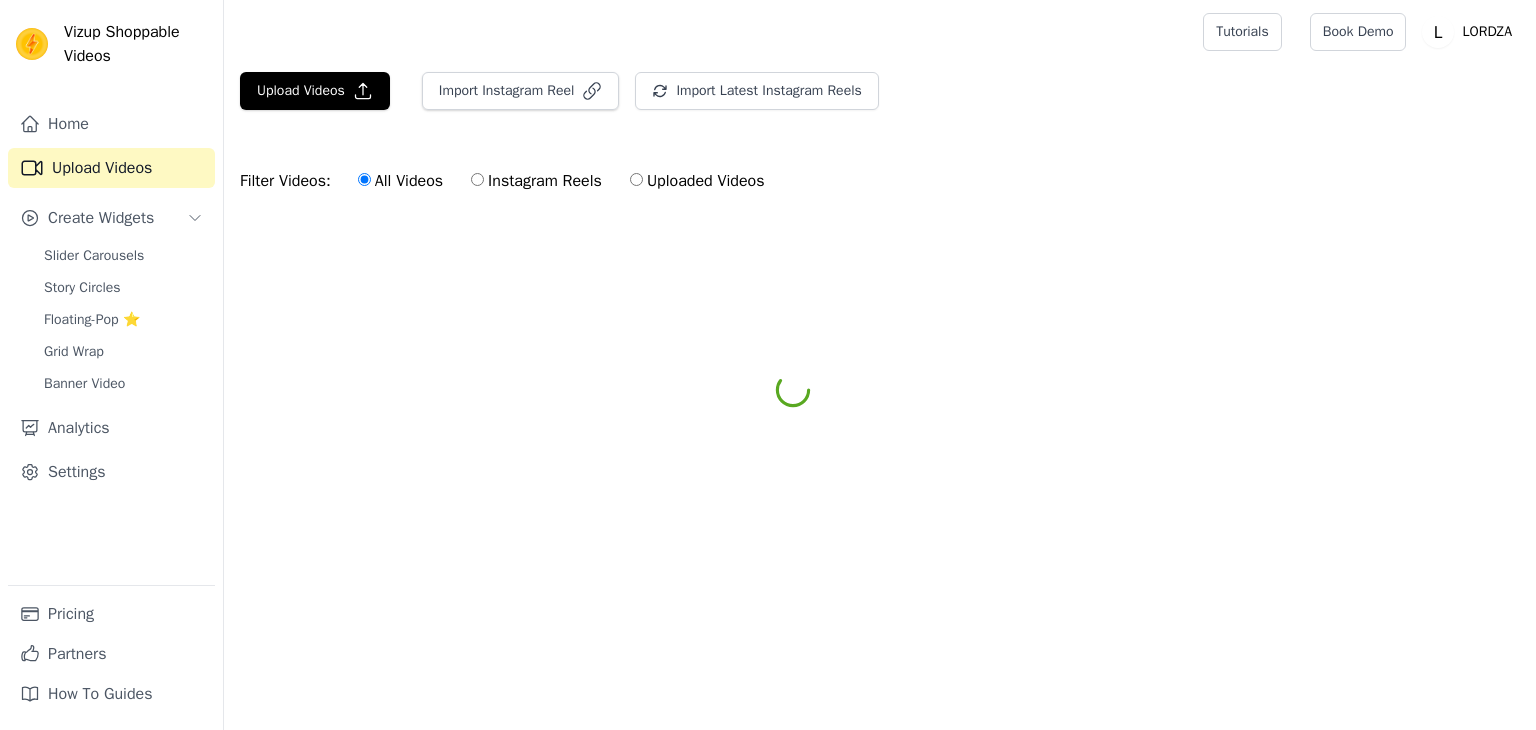 scroll, scrollTop: 0, scrollLeft: 0, axis: both 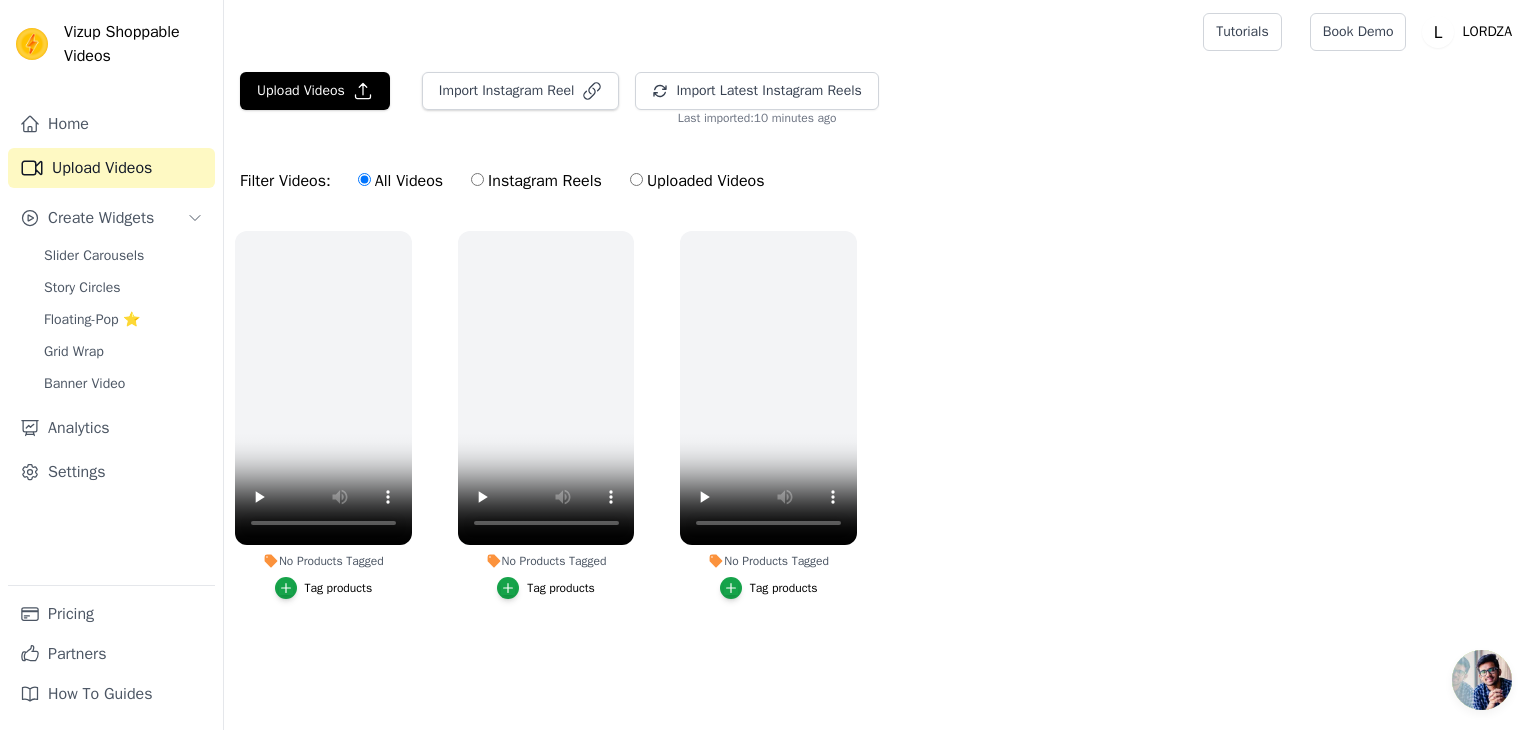 click on "Upload Videos
Import Instagram Reel
Import Latest Instagram Reels     Import Latest IG Reels   Last imported:  10 minutes ago" at bounding box center [880, 99] 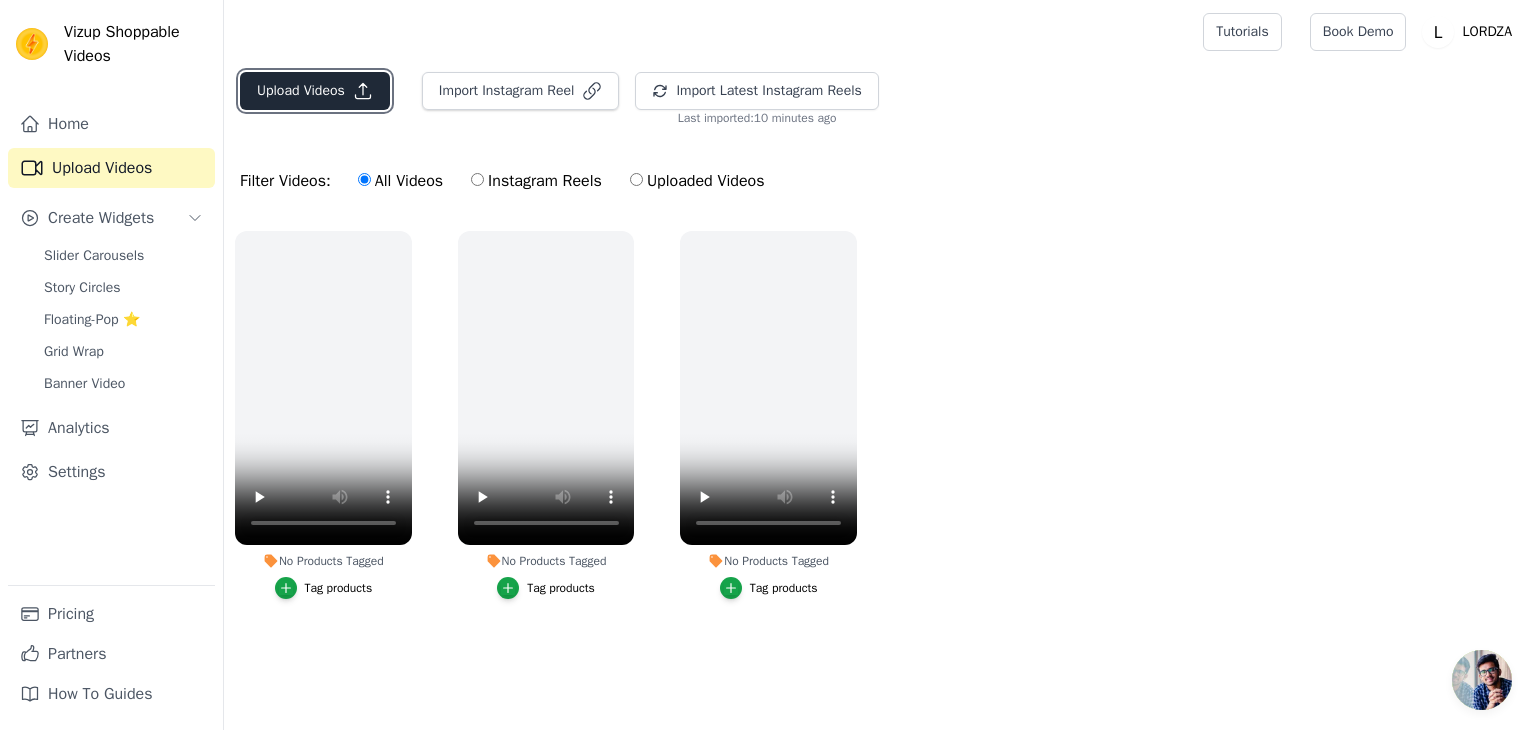 click on "Upload Videos" at bounding box center (315, 91) 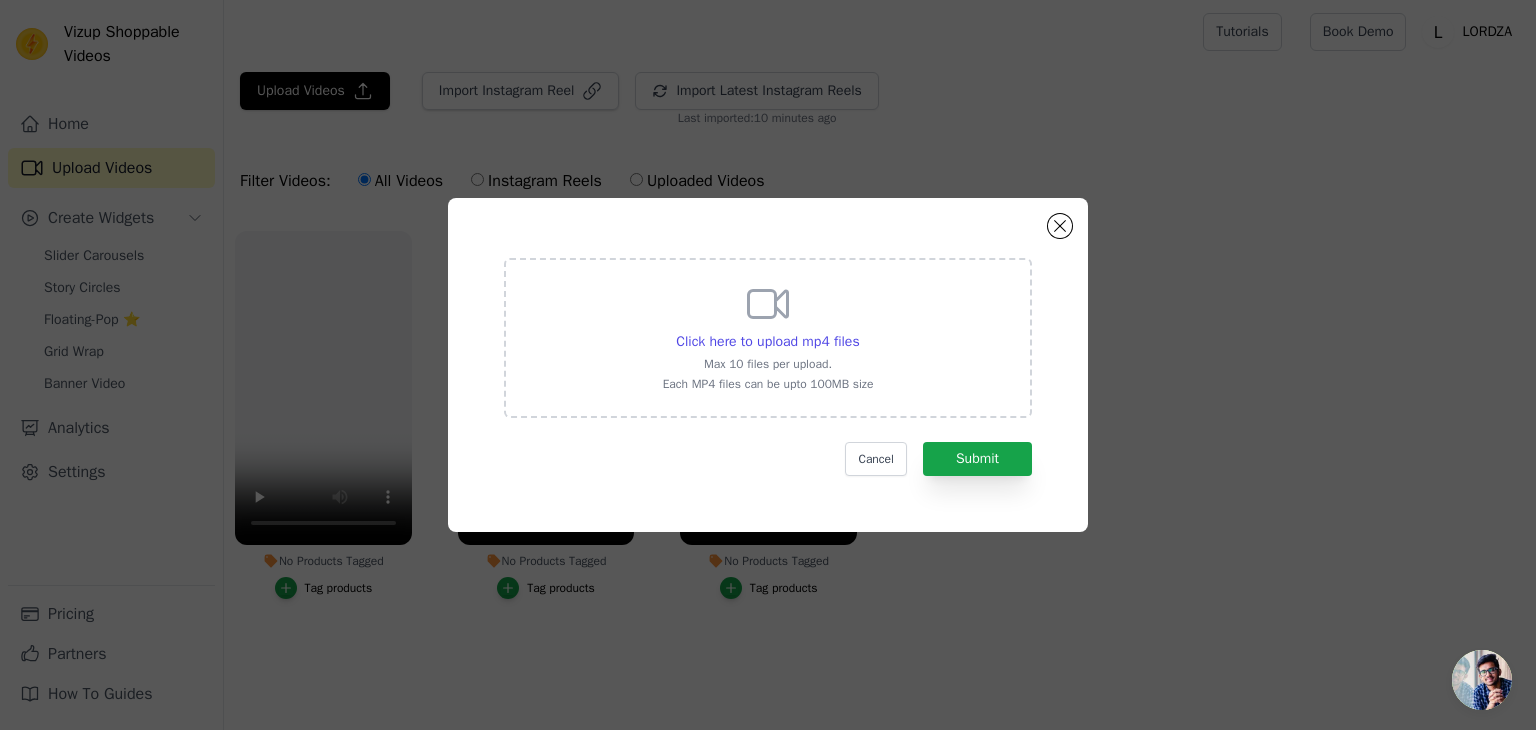 click on "Click here to upload mp4 files     Max 10 files per upload.   Each MP4 files can be upto 100MB size" at bounding box center [768, 338] 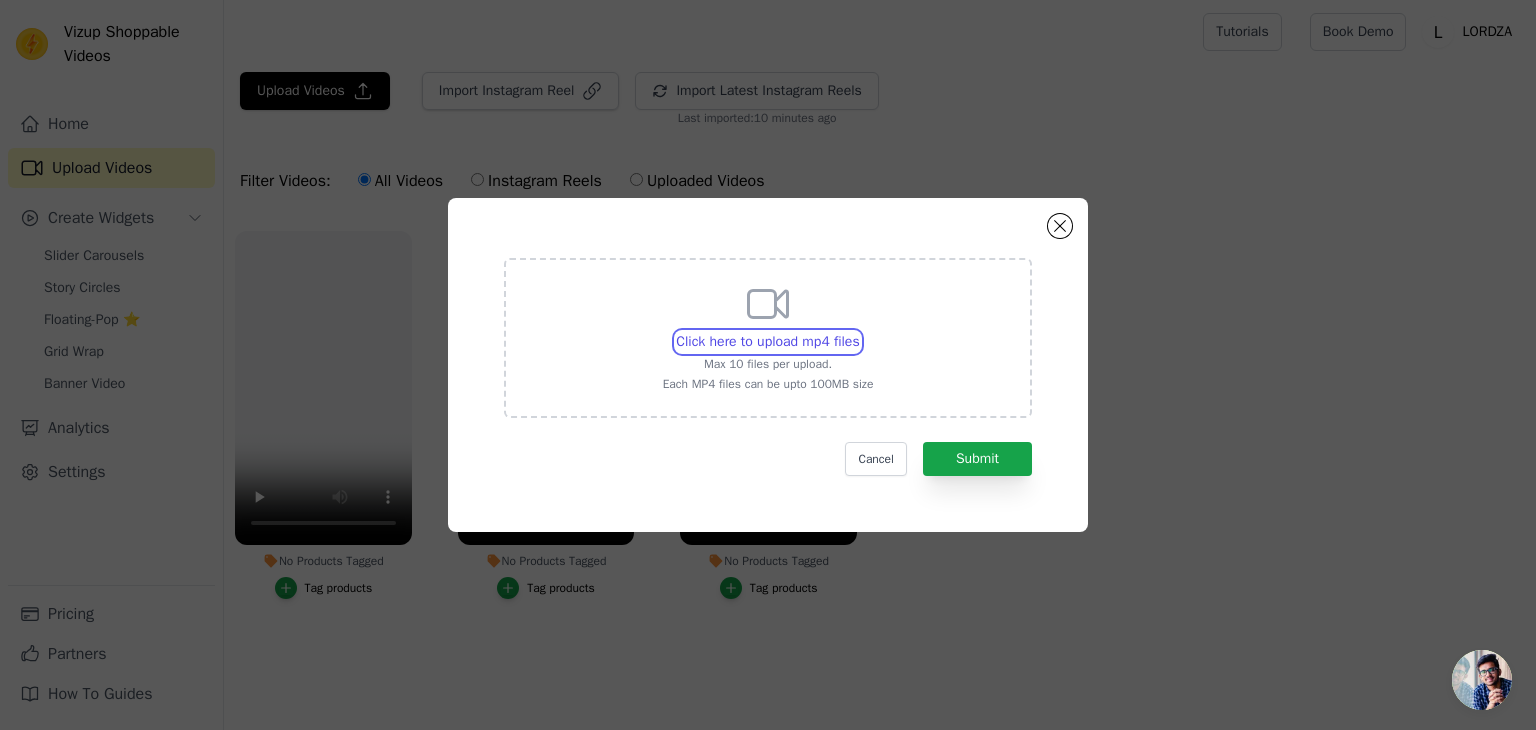 click on "Click here to upload mp4 files     Max 10 files per upload.   Each MP4 files can be upto 100MB size" at bounding box center (859, 331) 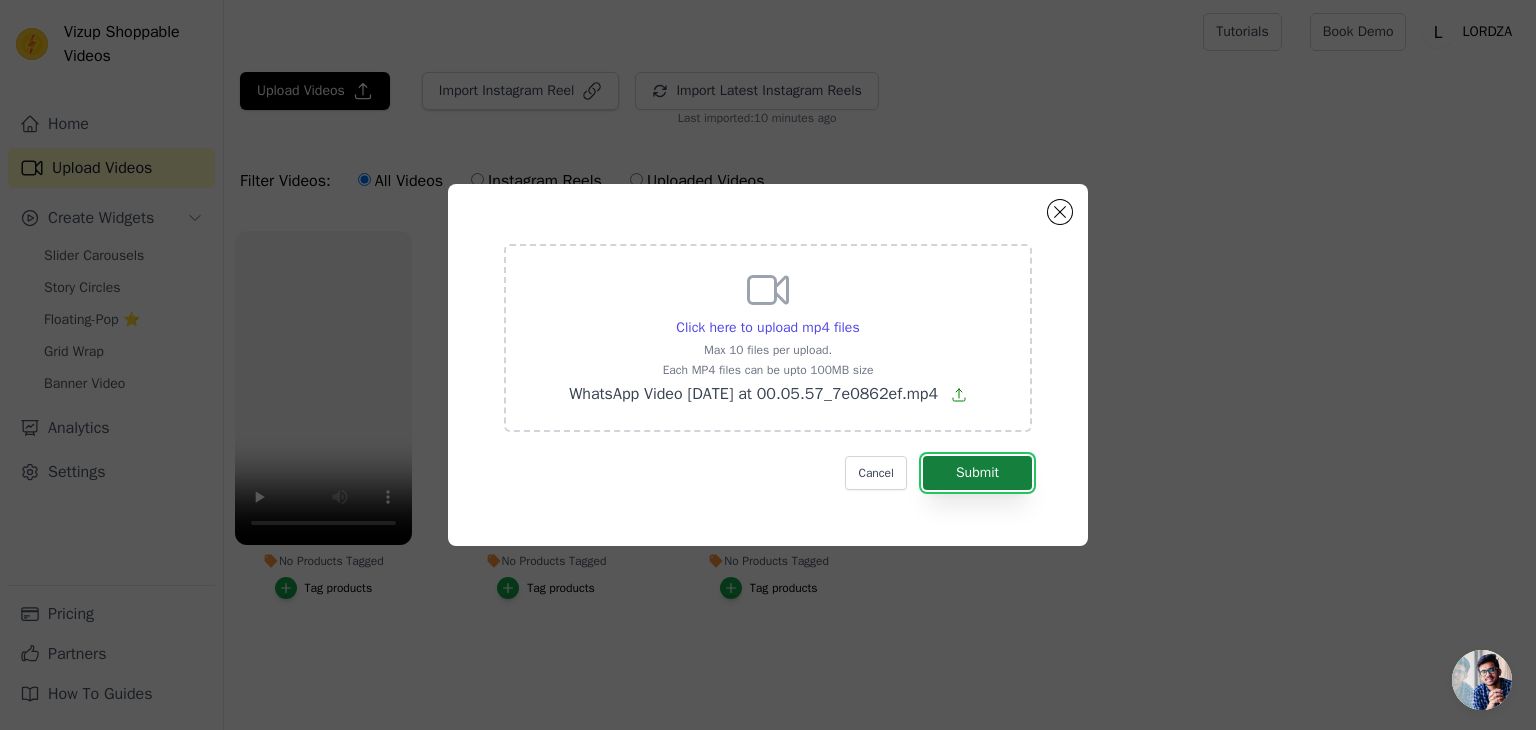 click on "Submit" at bounding box center (977, 473) 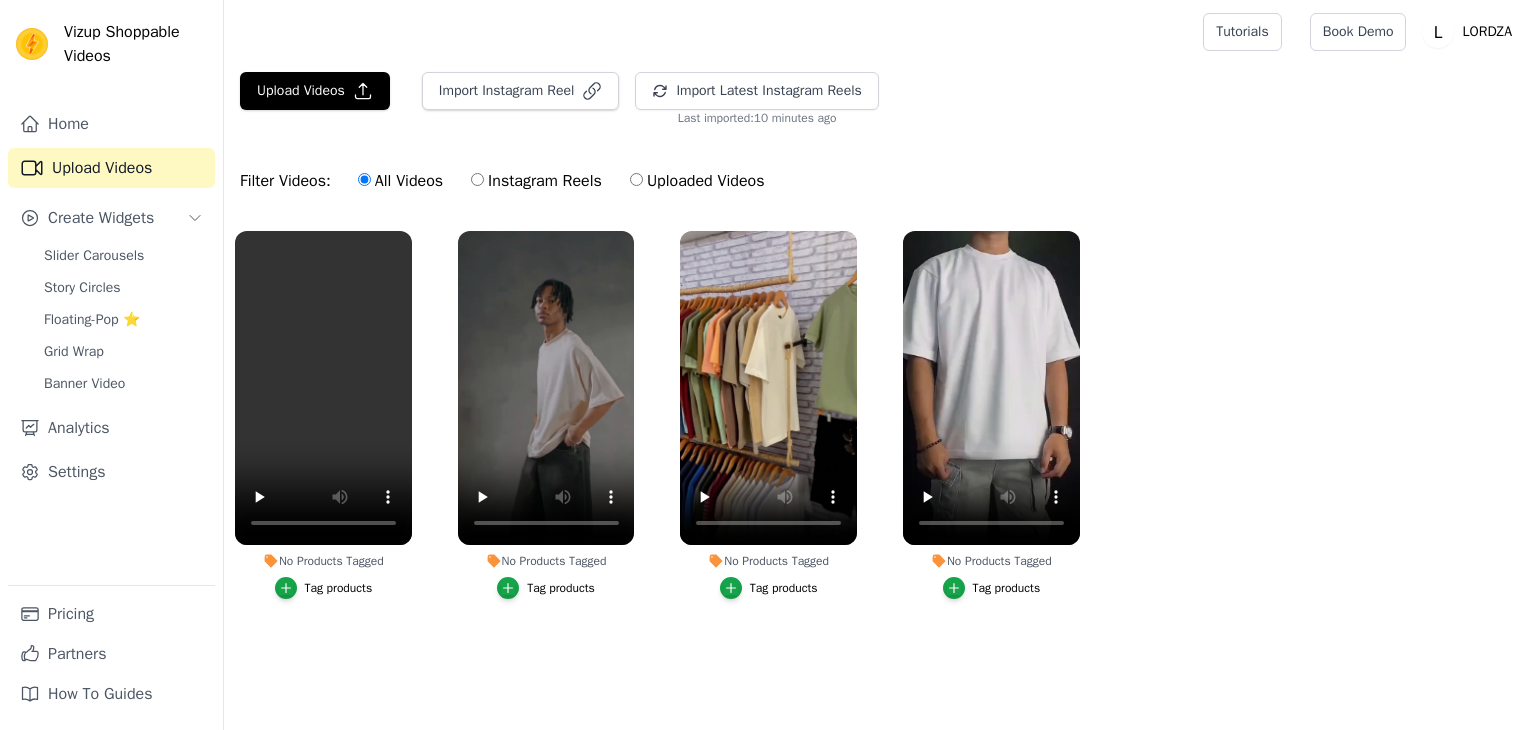 scroll, scrollTop: 0, scrollLeft: 0, axis: both 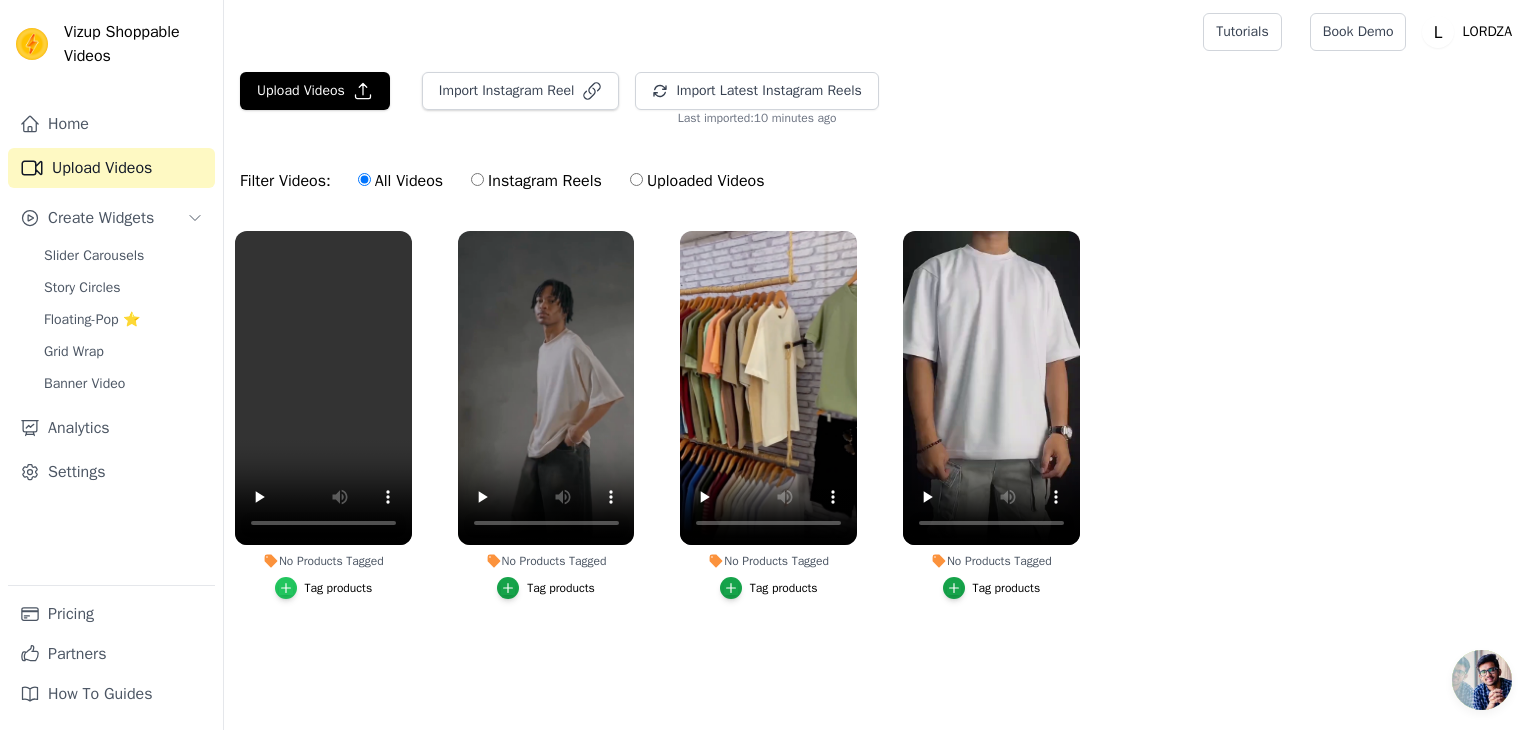 click 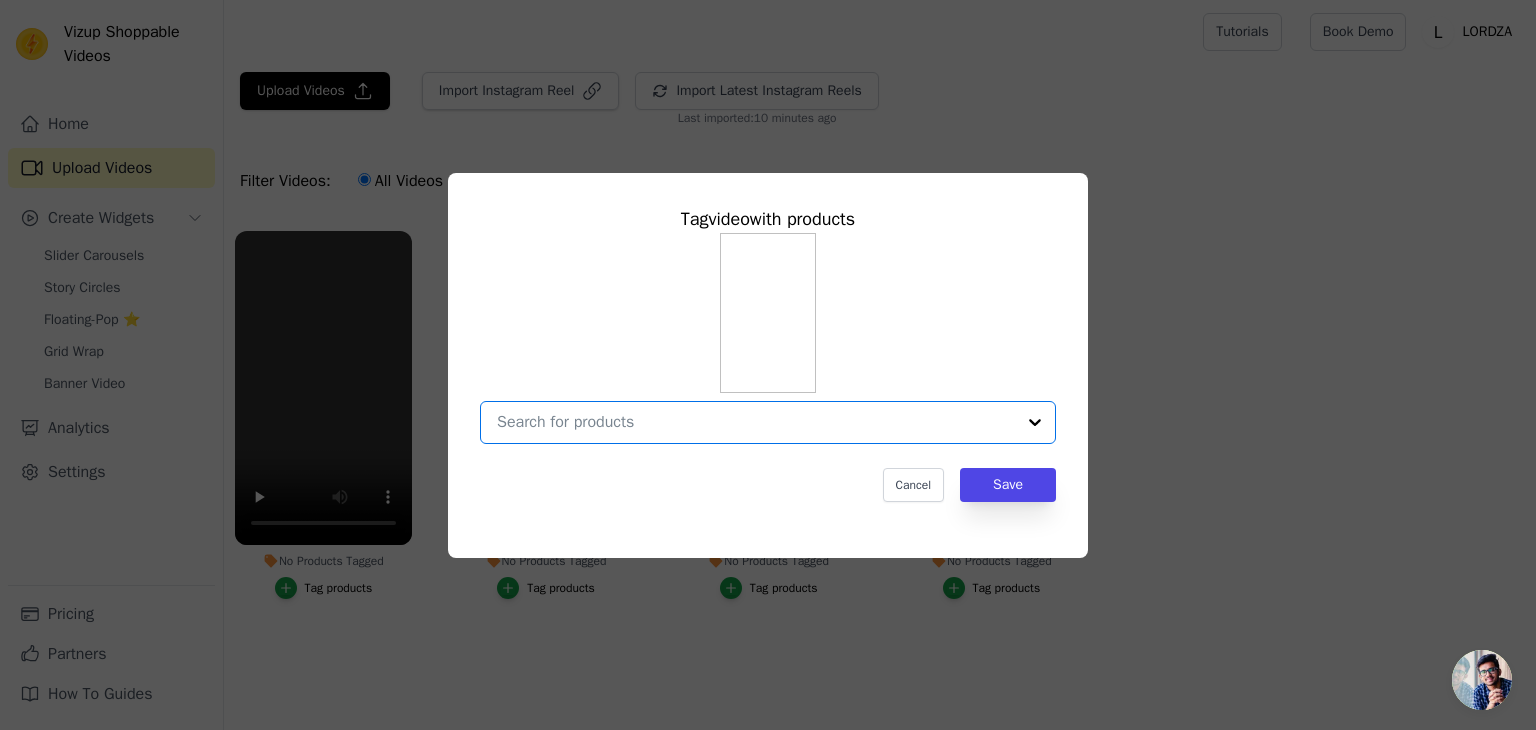 click on "No Products Tagged     Tag  video  with products       Option undefined, selected.   Select is focused, type to refine list, press down to open the menu.                   Cancel   Save     Tag products" at bounding box center [756, 422] 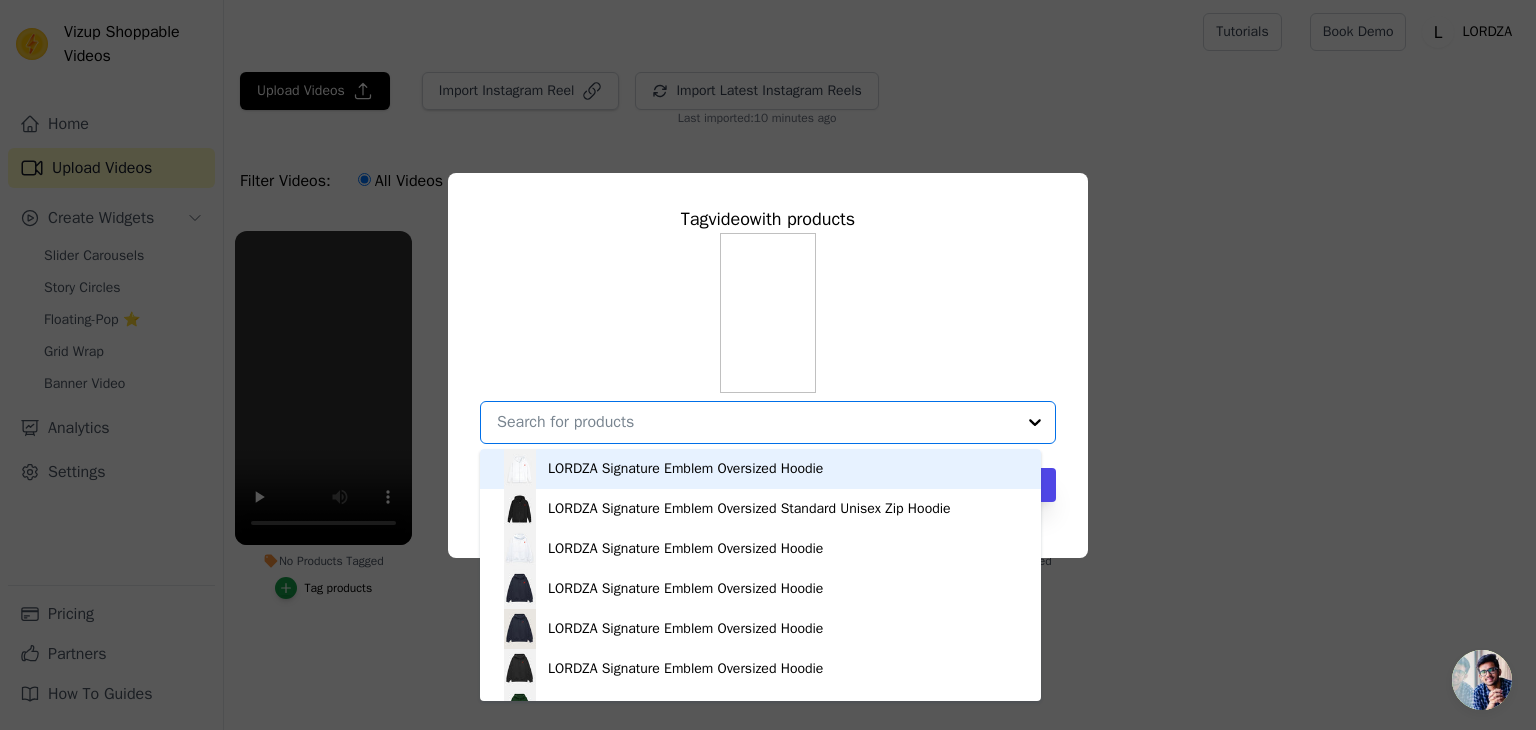 click on "No Products Tagged     Tag  video  with products         LORDZA Signature Emblem Oversized Hoodie     LORDZA Signature Emblem Oversized Standard Unisex Zip Hoodie     LORDZA Signature Emblem Oversized Hoodie     LORDZA Signature Emblem Oversized Hoodie     LORDZA Signature Emblem Oversized Hoodie     LORDZA Signature Emblem Oversized Hoodie     LORDZA Signature Emblem Oversized Hoodie     LORDZA Signature Emblem Oversized Hoodie     LORDZA Signature Emblem Oversized Hoodie     LORDZA Signature Emblem Oversized Hoodie     LORDZA Signature Emblem Joggers     LORDZA Signature Emblem Joggers     LORDZA Signature Emblem Joggers     LORDZA Signature Emblem Joggers     LORDZA Signature Emblem Joggers     LORDZA Signature Emblem Joggers     LORDZA Signature Emblem Oversized Standard Crew  Shorts     LORDZA Signature Emblem Oversized Standard Crew  Shorts     LORDZA Signature Emblem Oversized Standard Crew  Shorts     LORDZA Signature Emblem Oversized Standard Crew  Shorts" at bounding box center (756, 422) 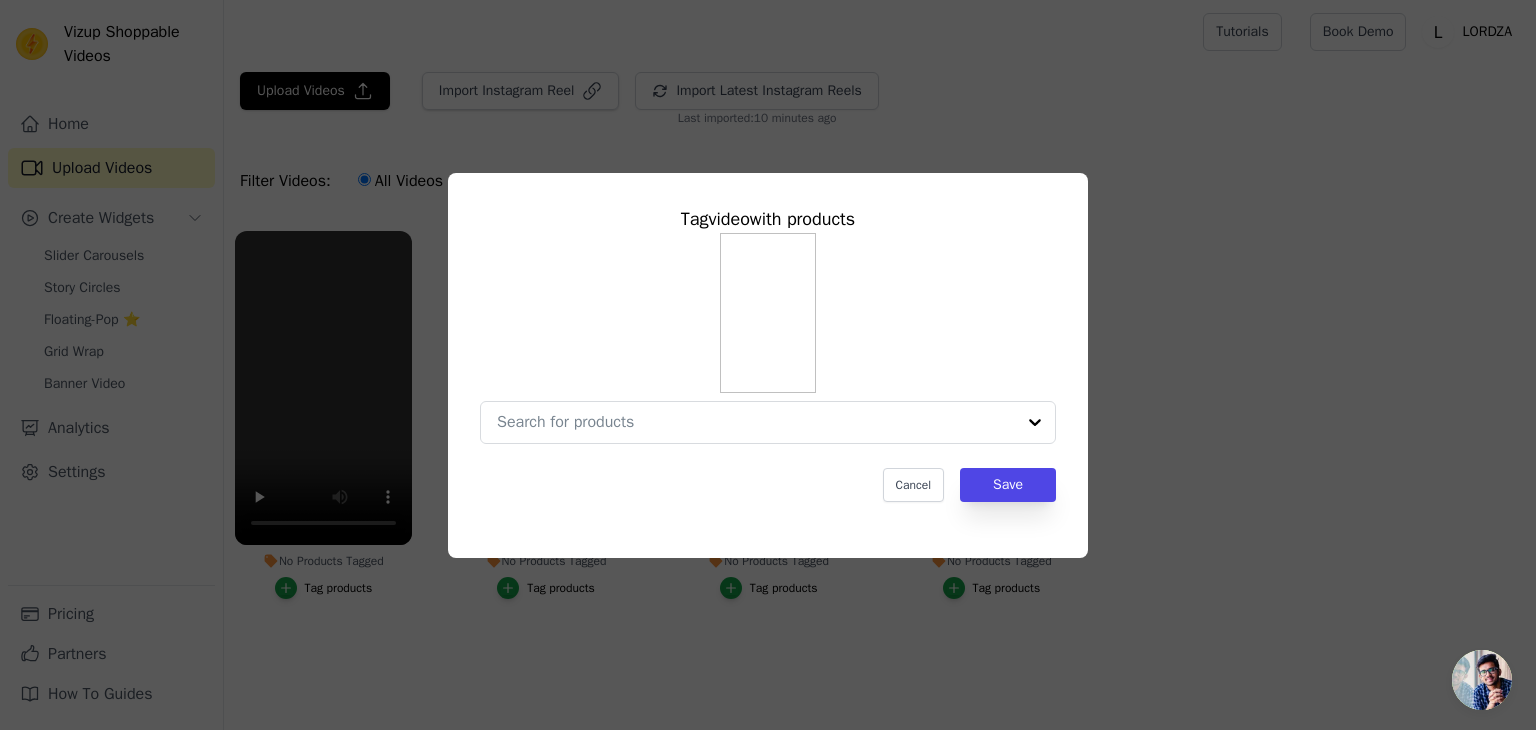 click on "Tag  video  with products                         Cancel   Save" at bounding box center [768, 365] 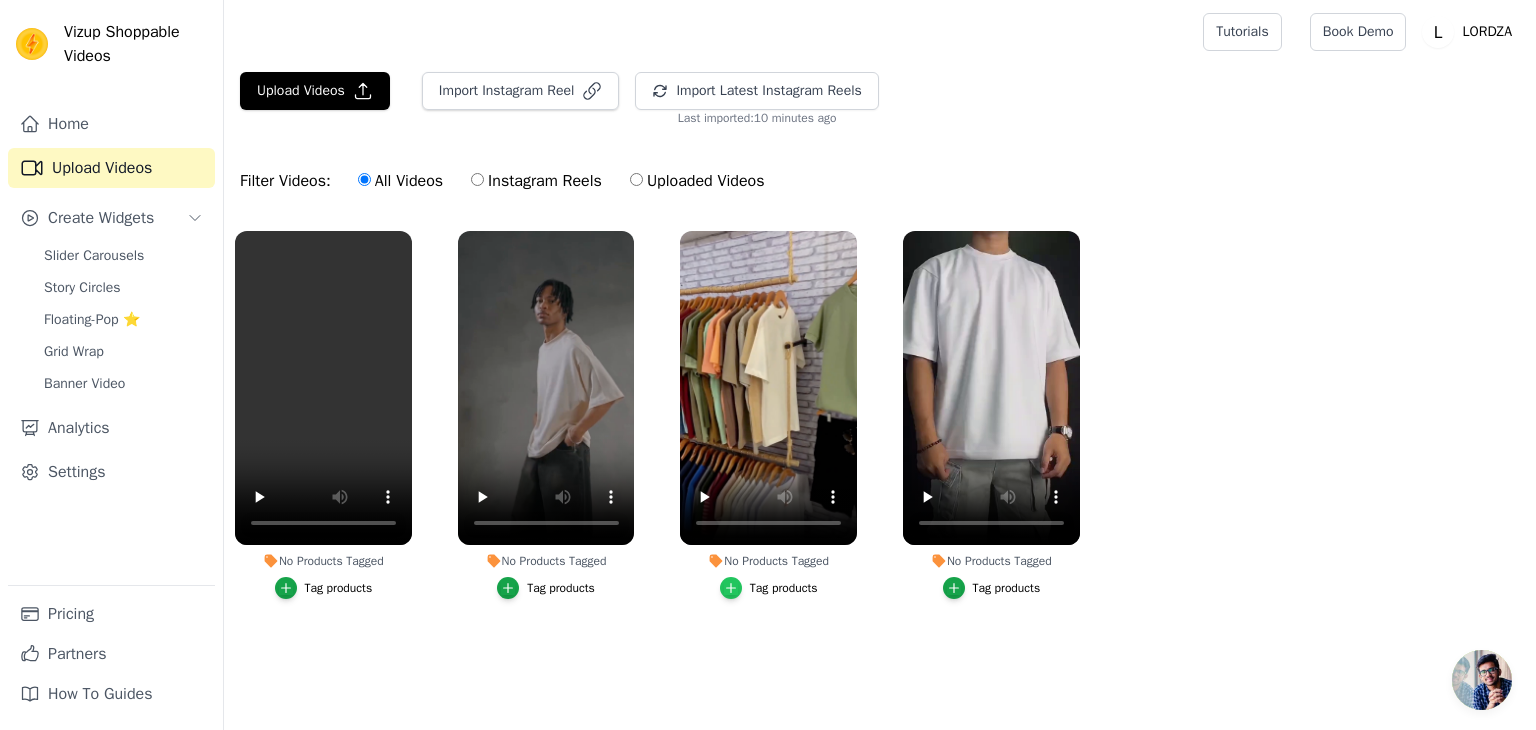 click 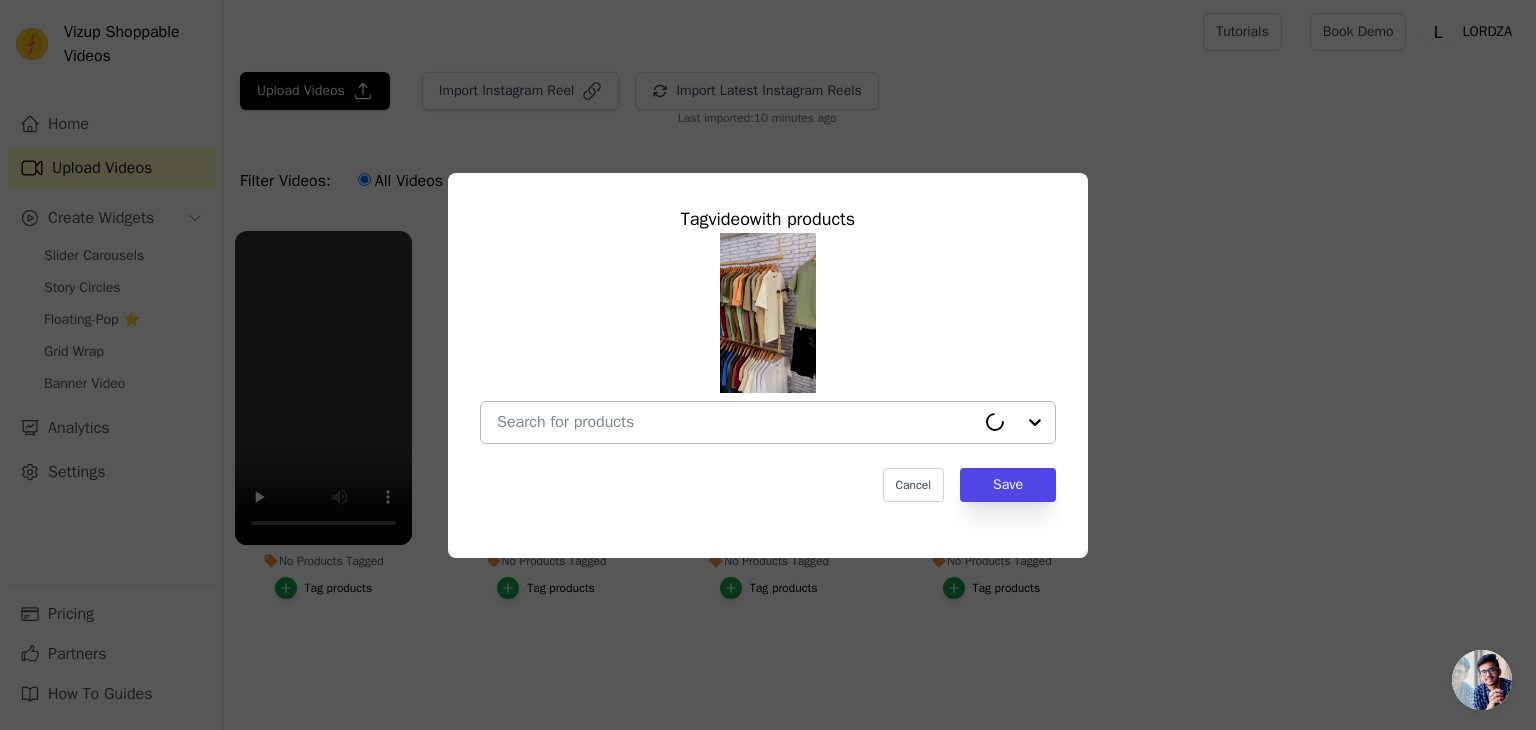 click on "No Products Tagged     Tag  video  with products                         Cancel   Save     Tag products" at bounding box center (736, 422) 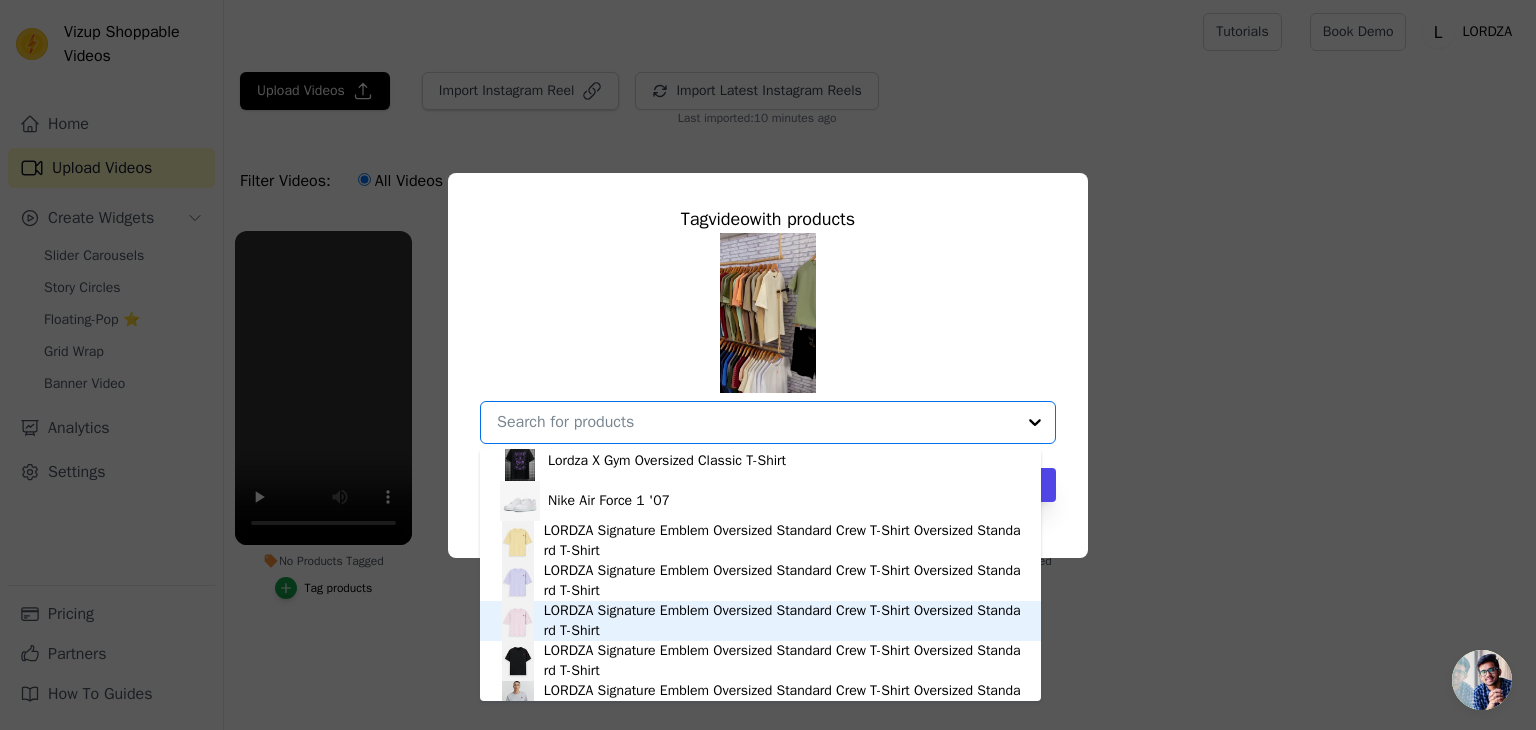 scroll, scrollTop: 2008, scrollLeft: 0, axis: vertical 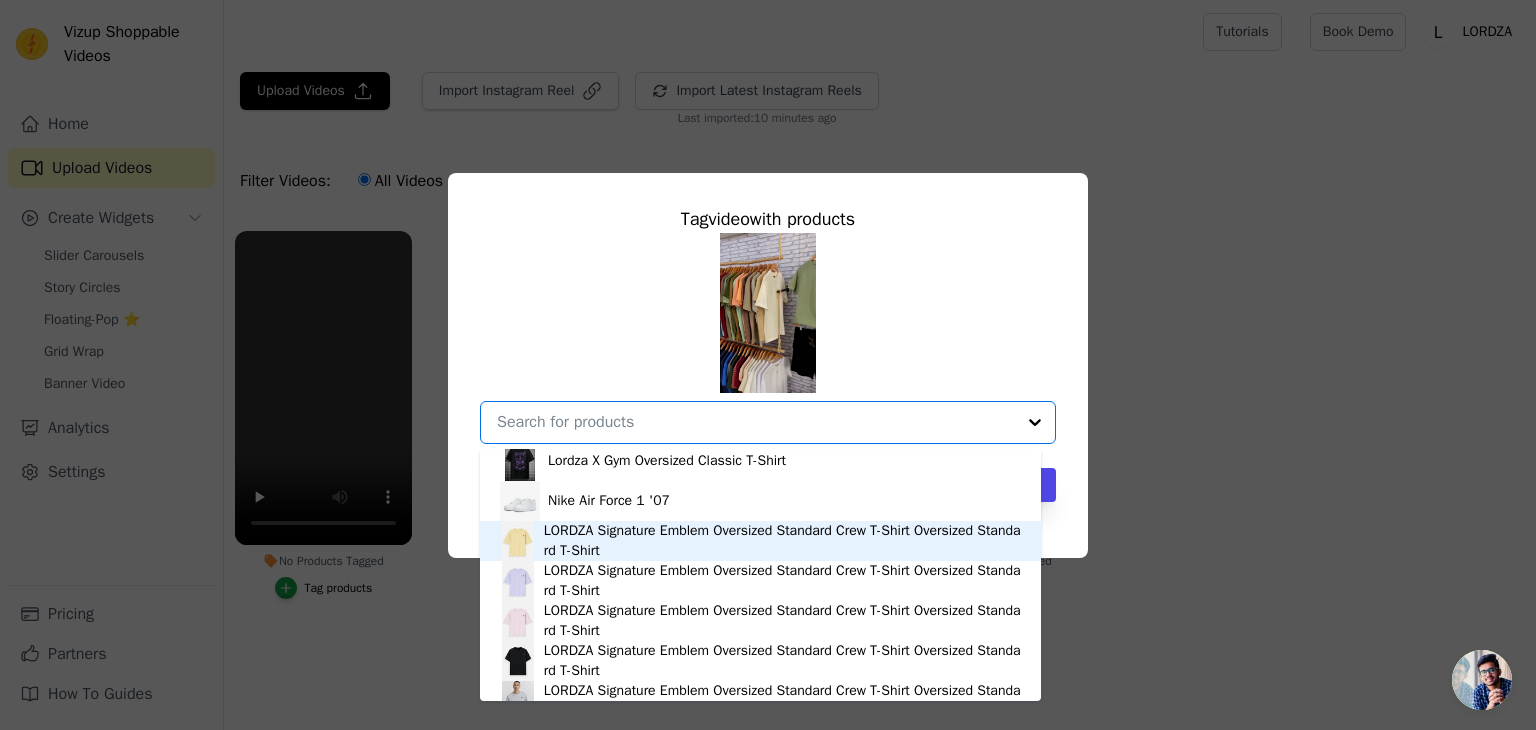 click on "LORDZA Signature Emblem Oversized Standard Crew T-Shirt Oversized Standard T-Shirt" at bounding box center (782, 541) 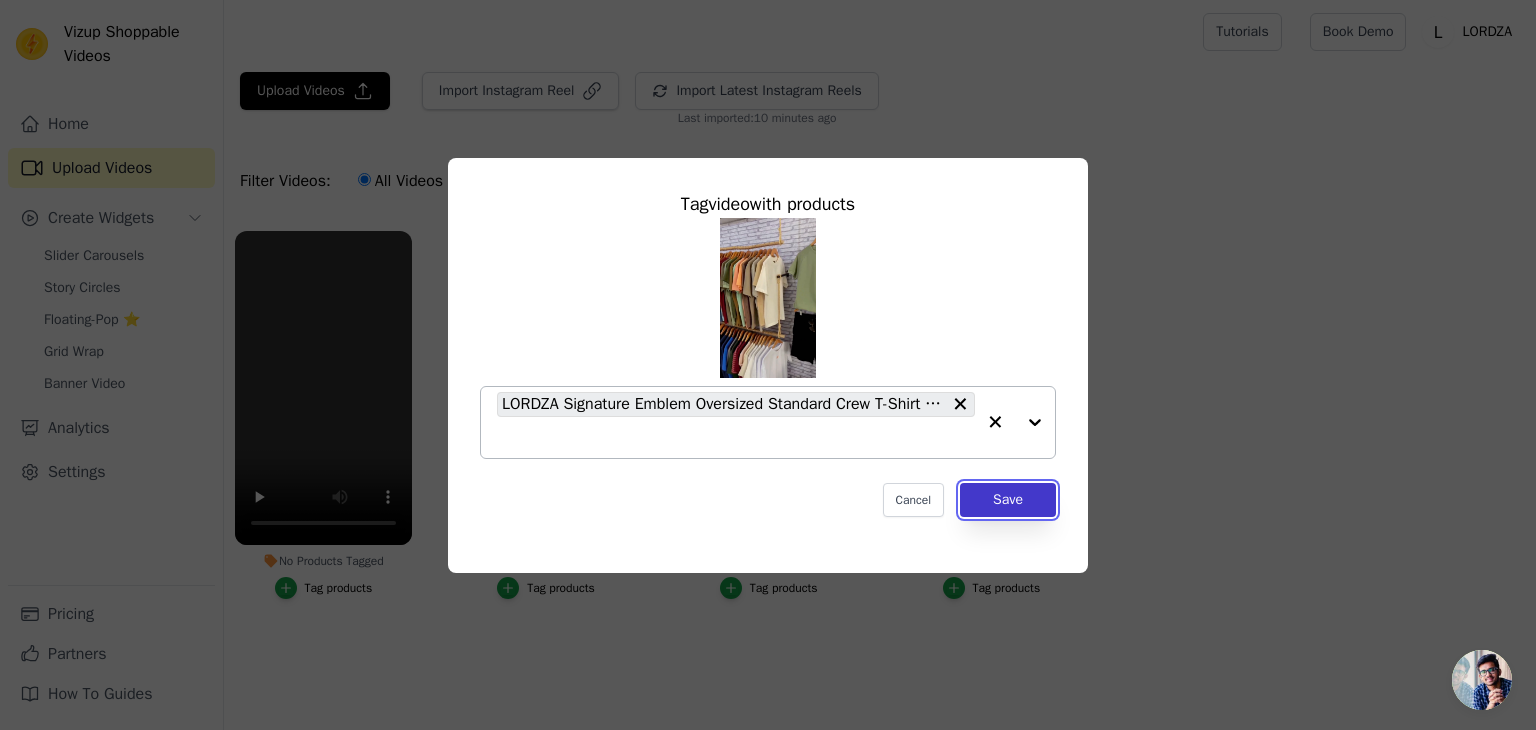 click on "Save" at bounding box center [1008, 500] 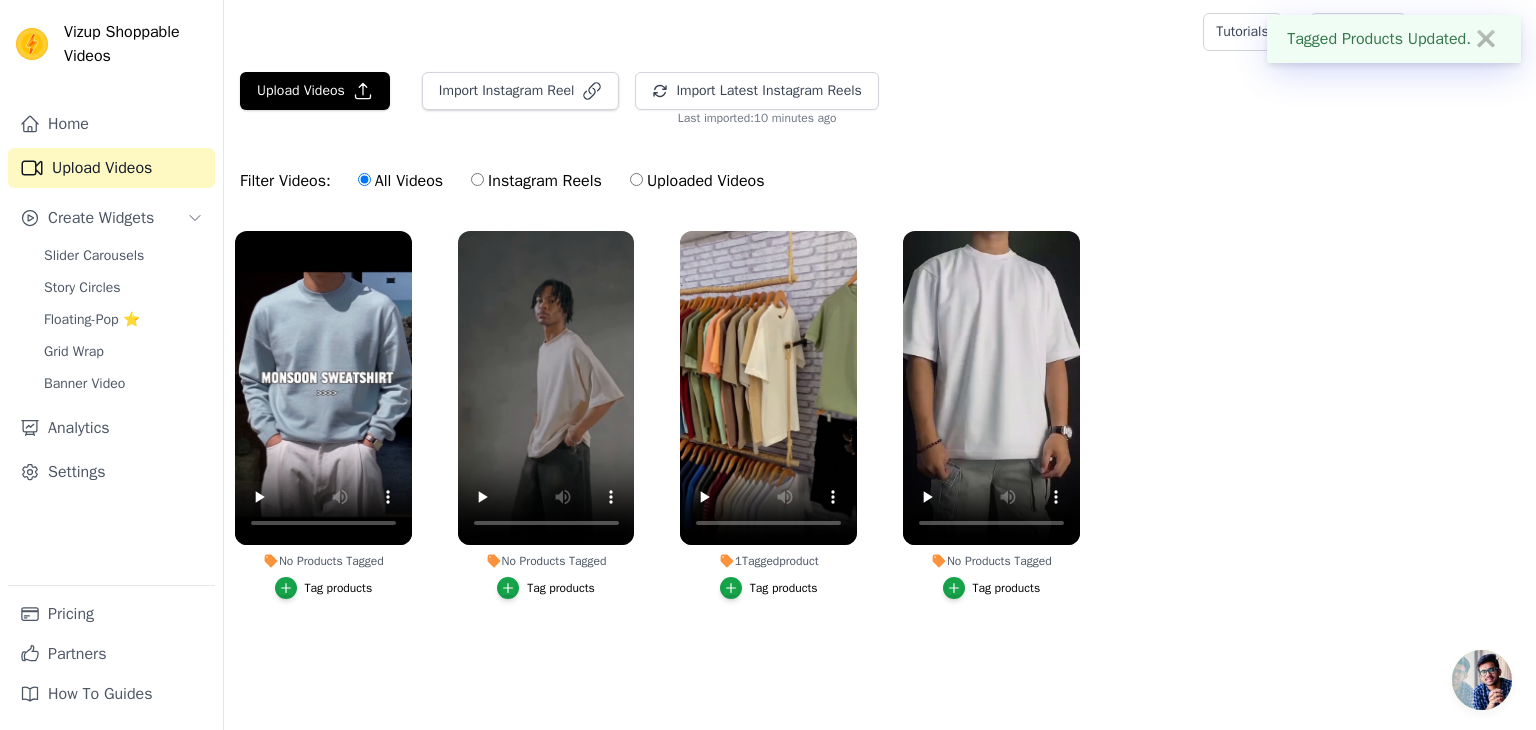 click on "Tag products" at bounding box center [339, 588] 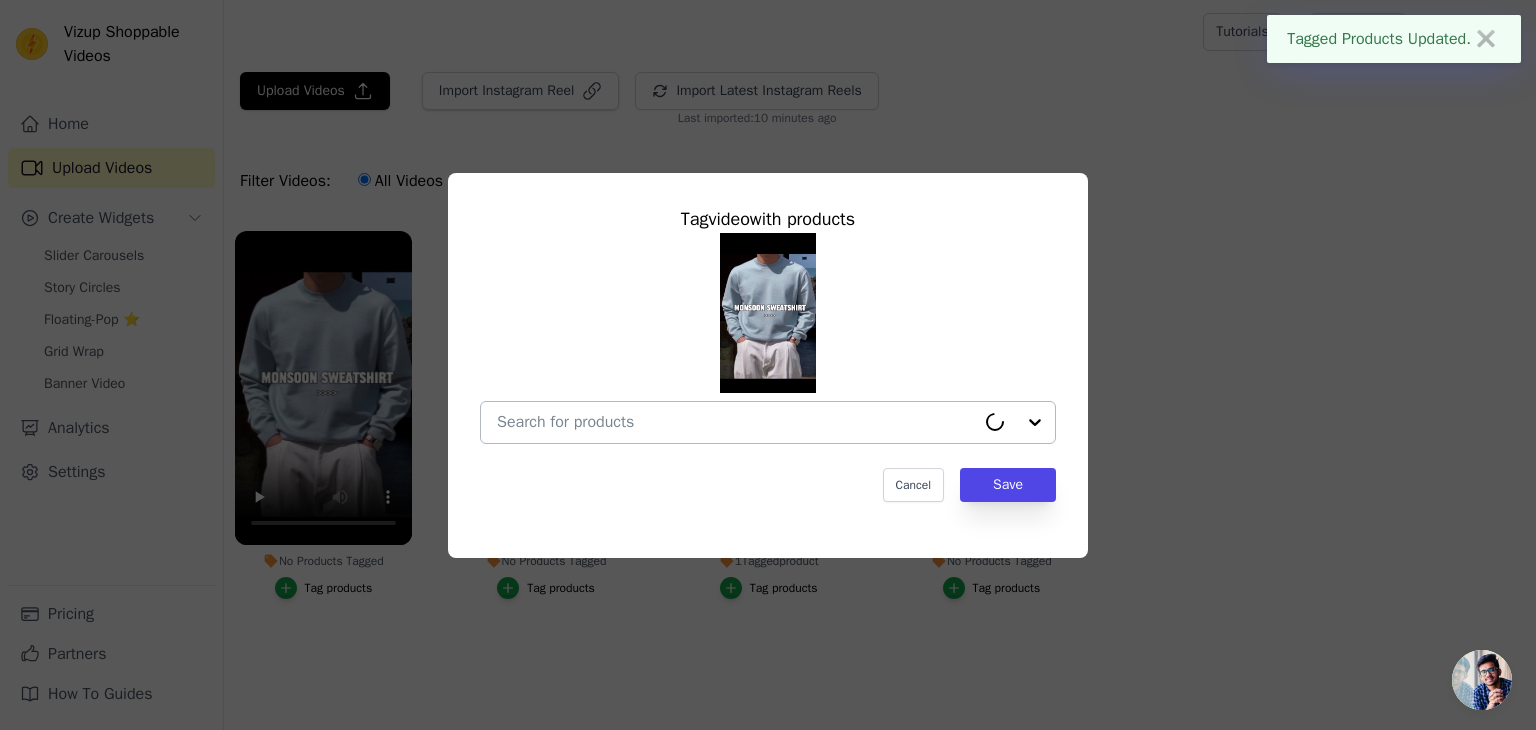 click on "No Products Tagged     Tag  video  with products                         Cancel   Save     Tag products" at bounding box center (736, 422) 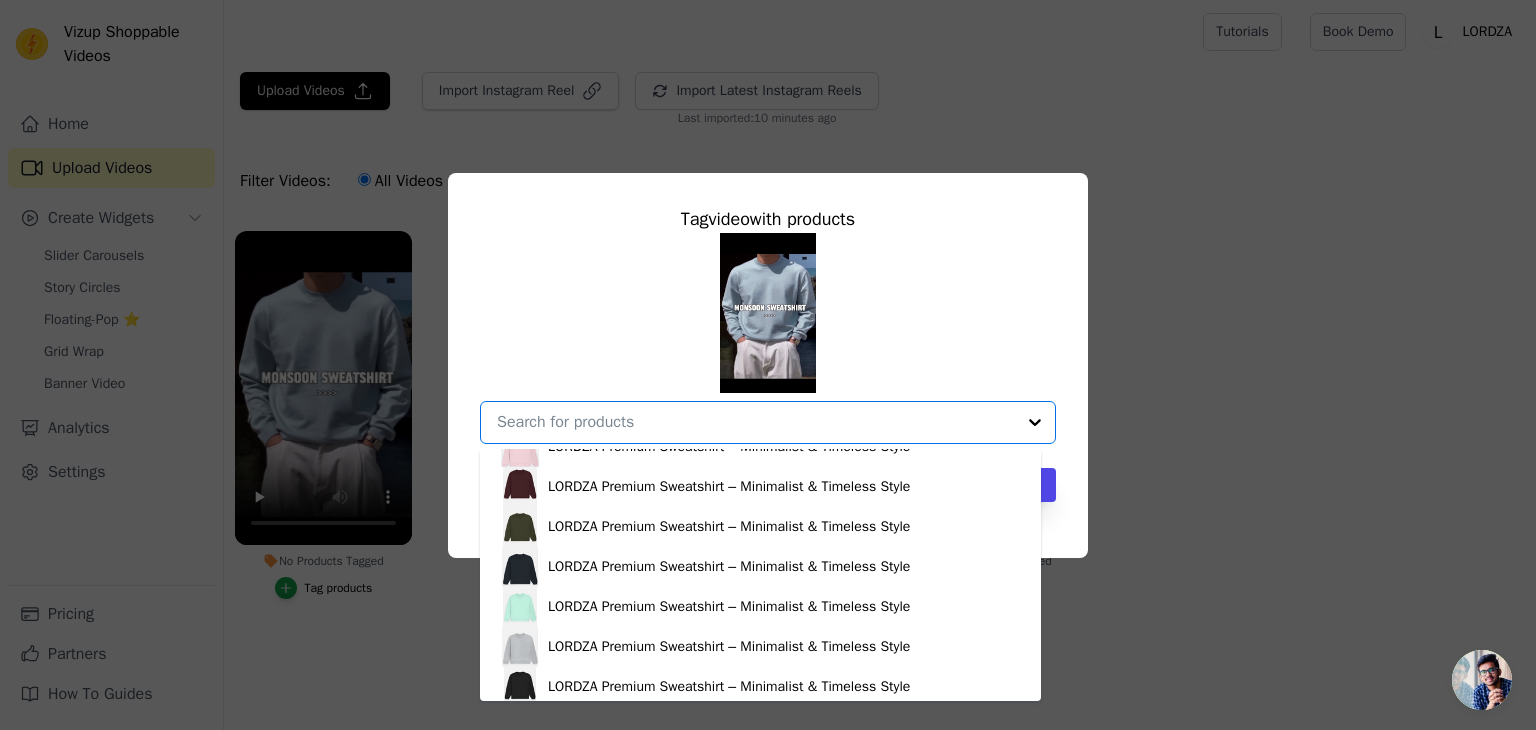 scroll, scrollTop: 3108, scrollLeft: 0, axis: vertical 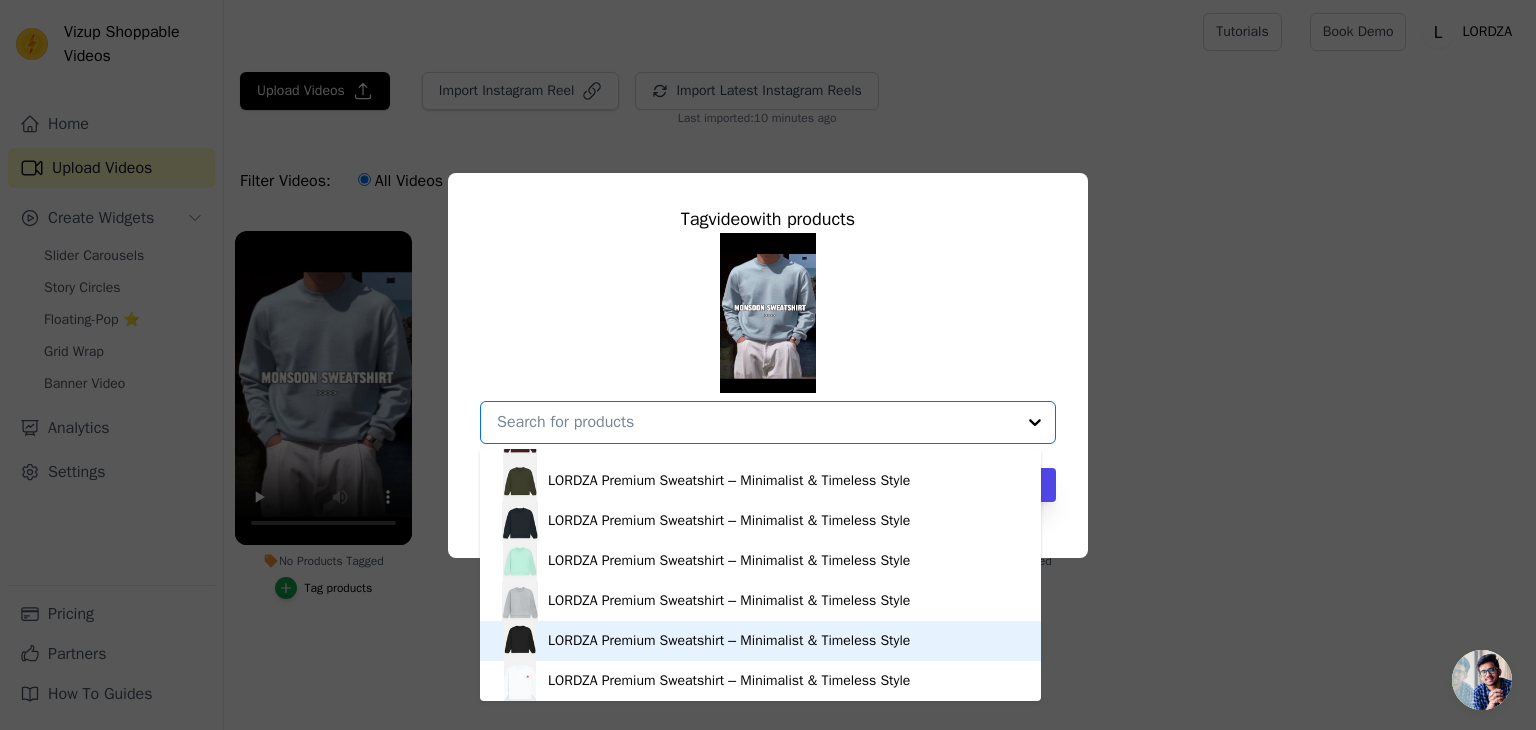 click on "LORDZA Premium  Sweatshirt – Minimalist & Timeless Style" at bounding box center [760, 641] 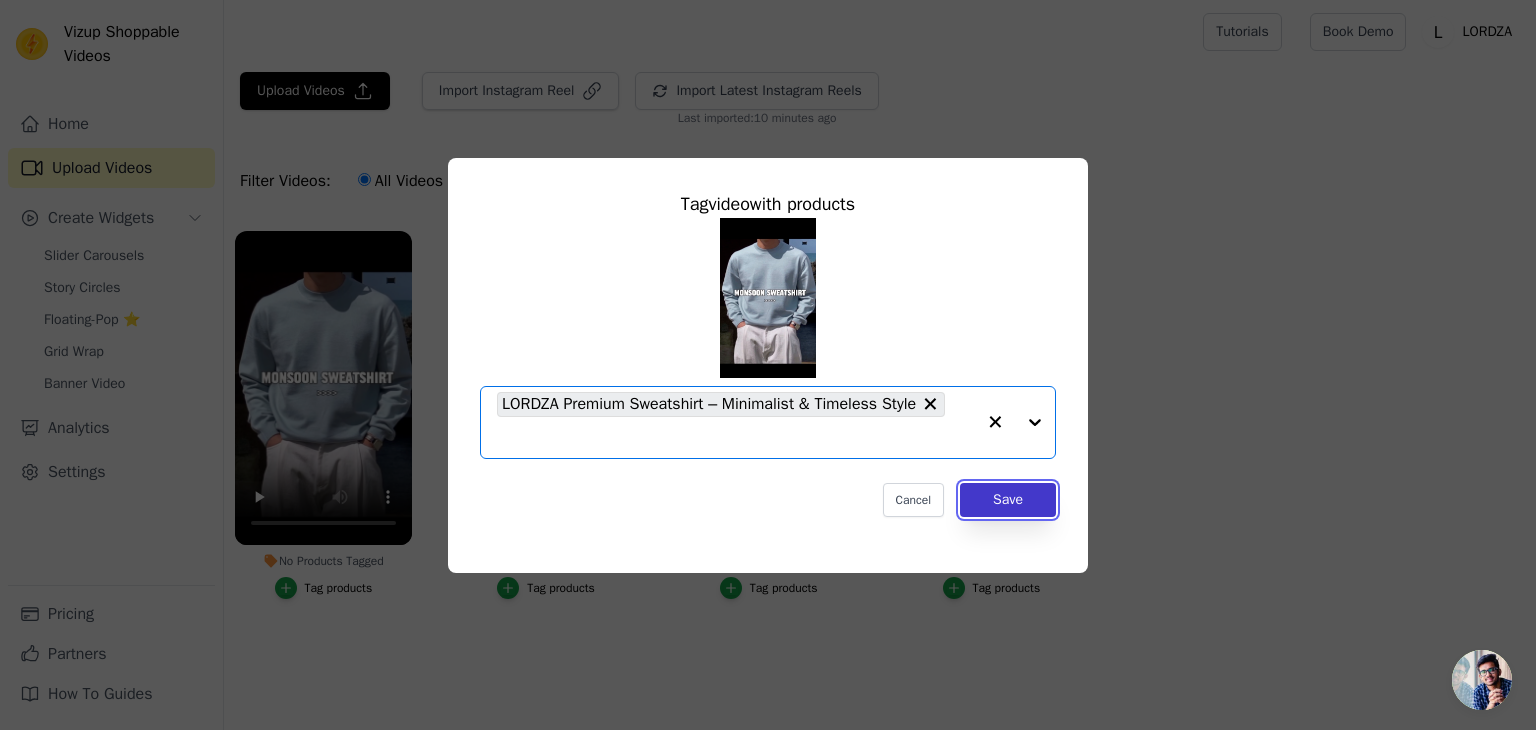click on "Save" at bounding box center (1008, 500) 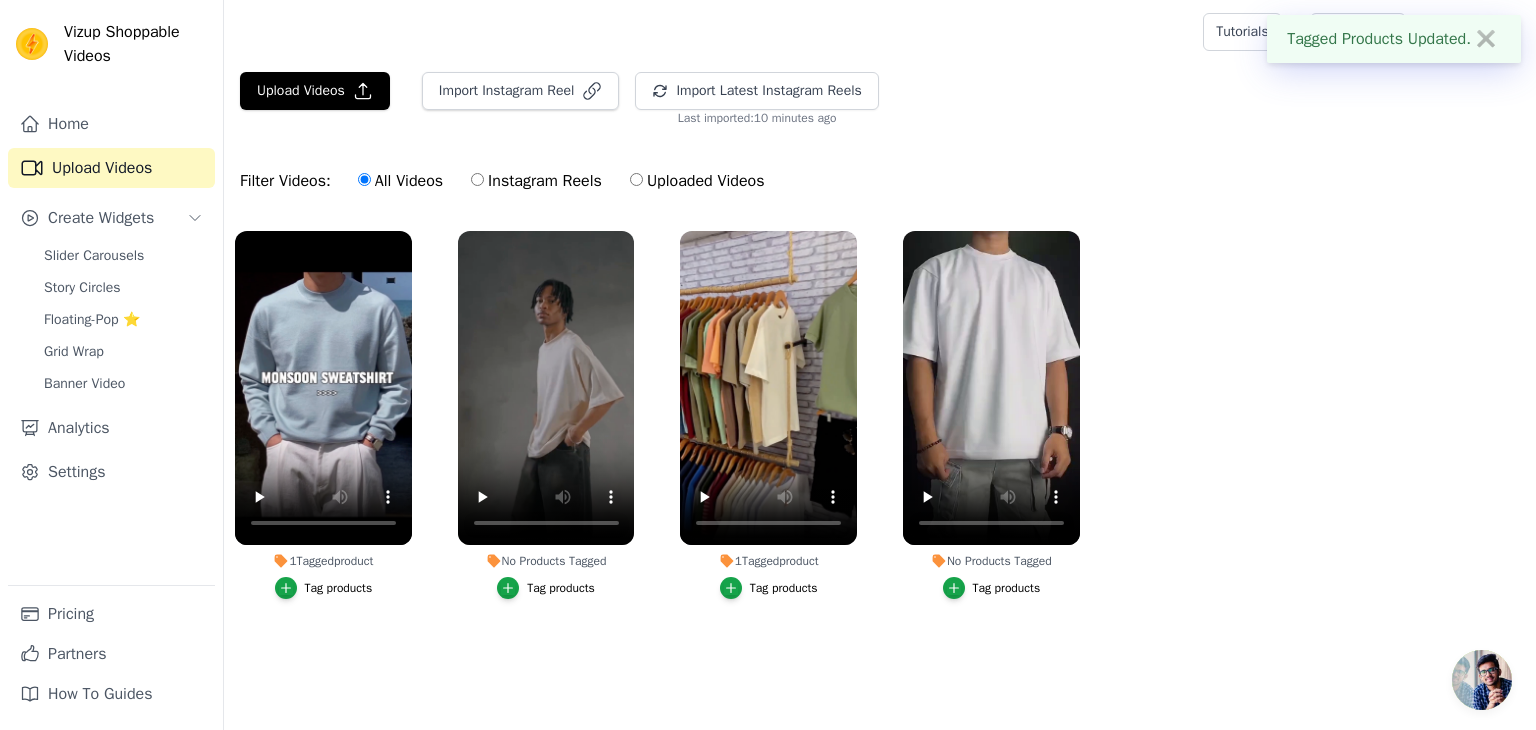 click on "Tag products" at bounding box center [561, 588] 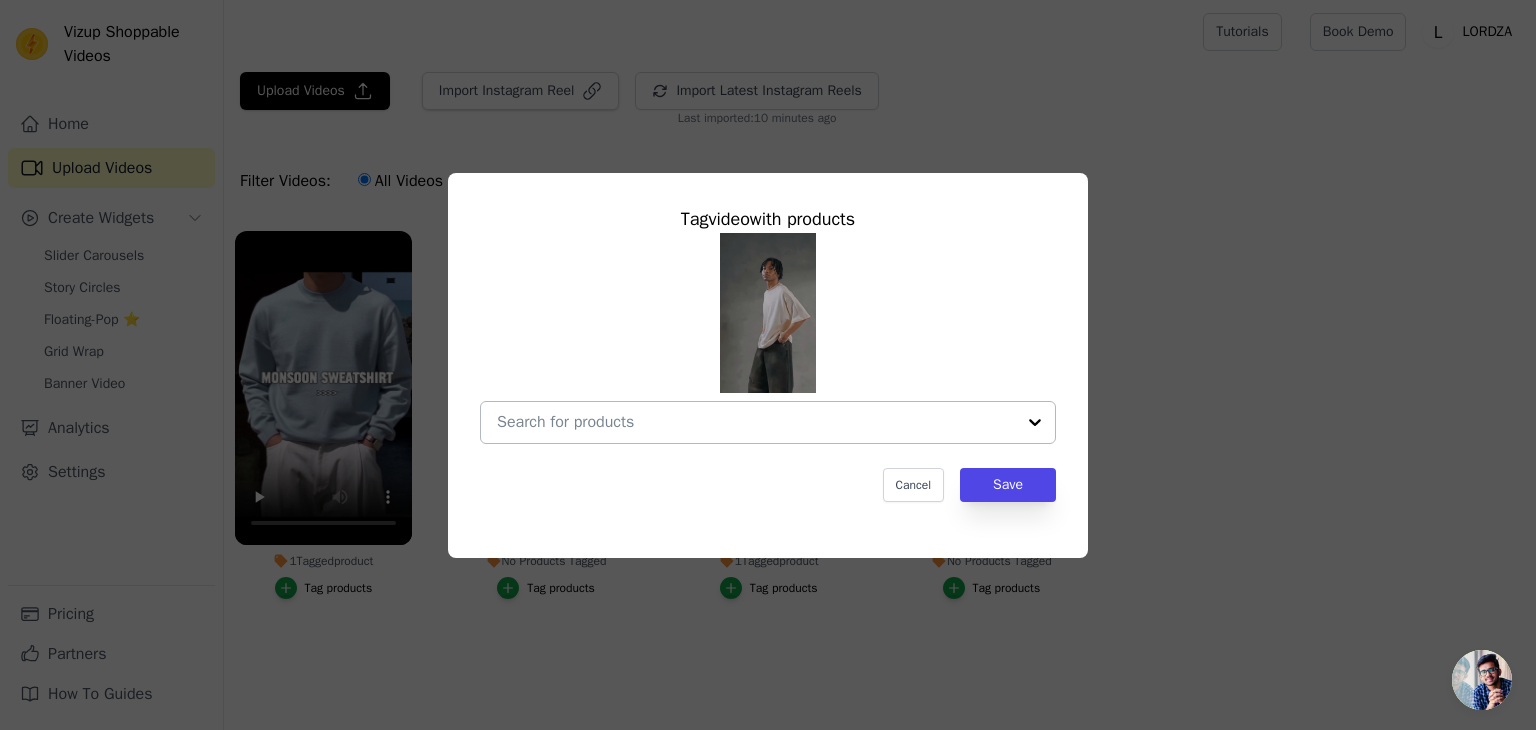 click at bounding box center [756, 422] 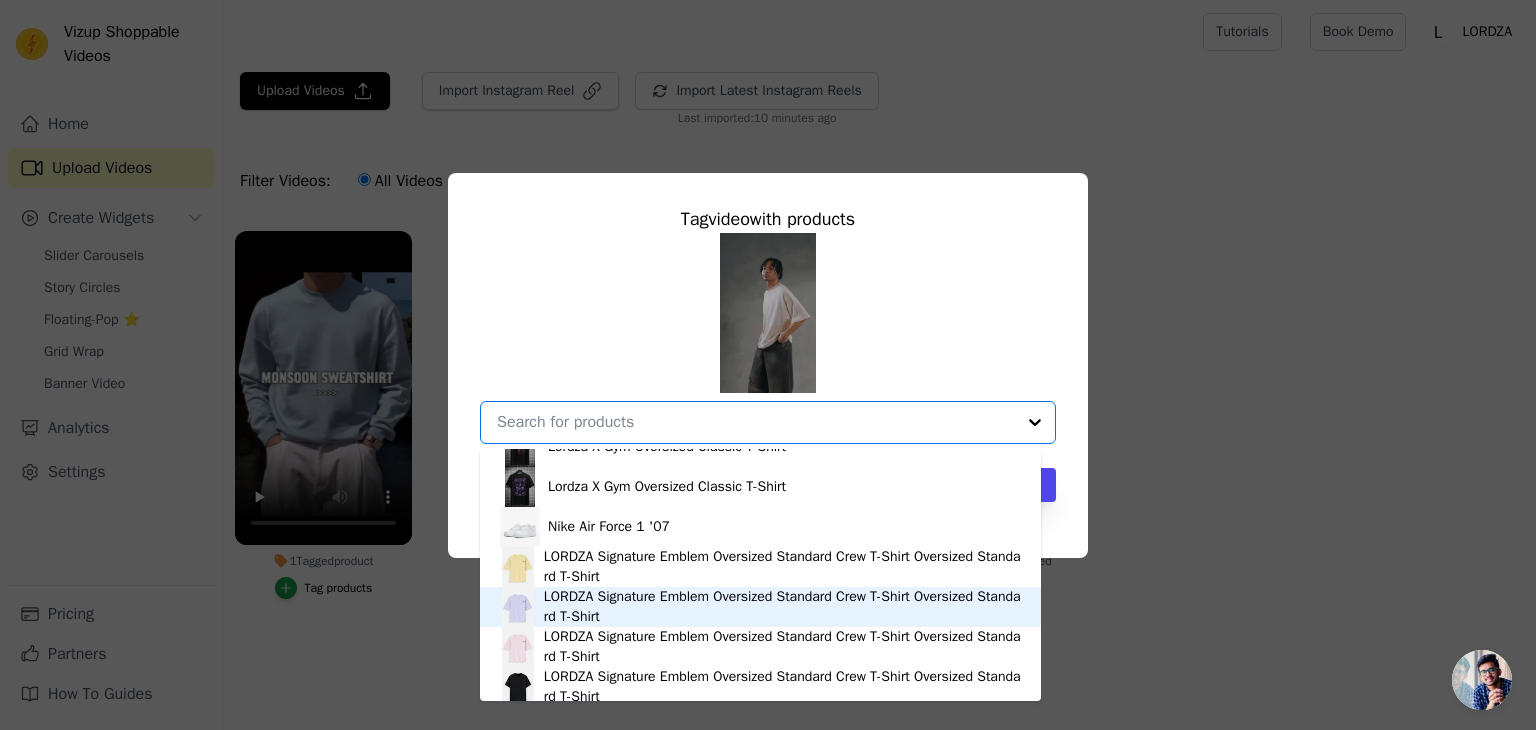 scroll, scrollTop: 2100, scrollLeft: 0, axis: vertical 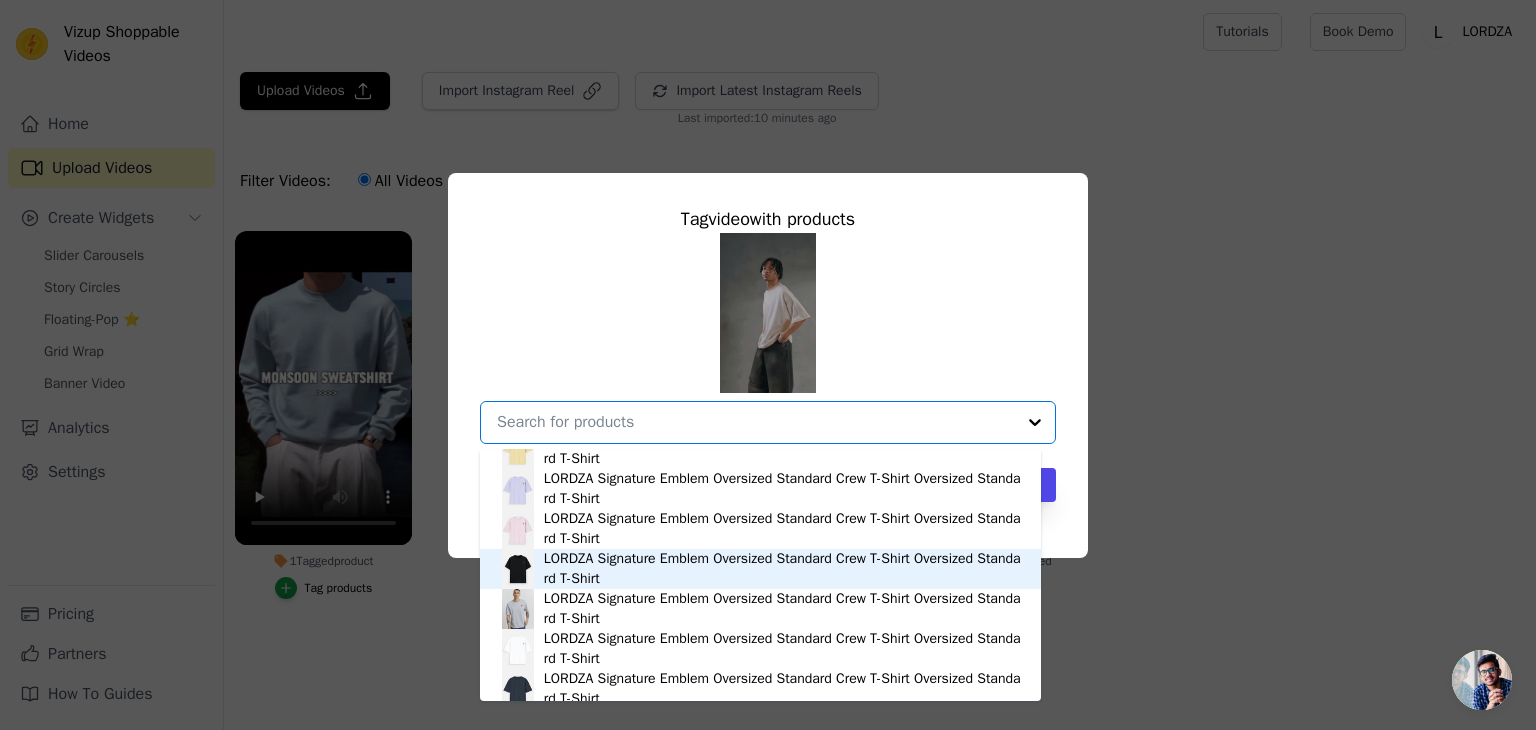 click on "LORDZA Signature Emblem Oversized Standard Crew T-Shirt Oversized Standard T-Shirt" at bounding box center (782, 569) 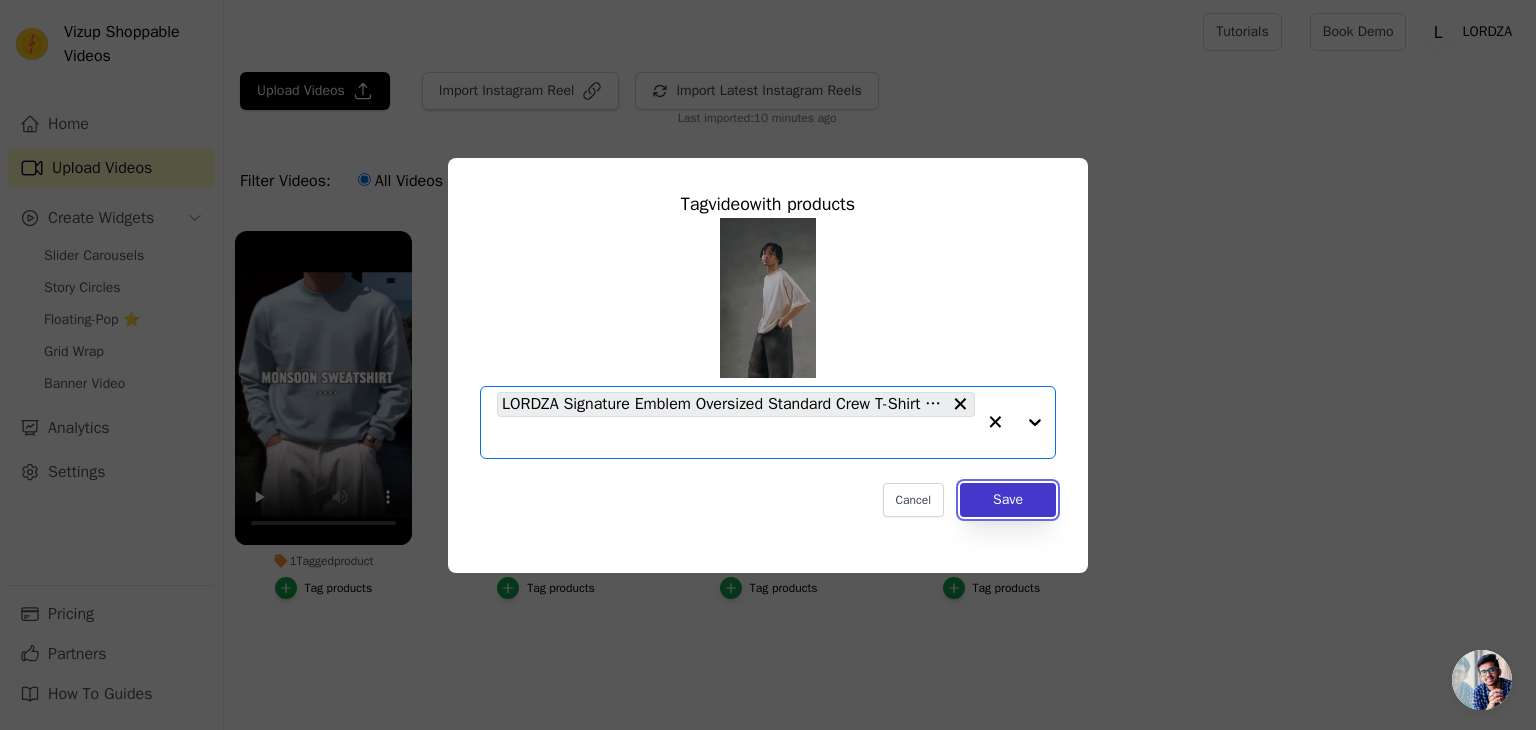 click on "Save" at bounding box center [1008, 500] 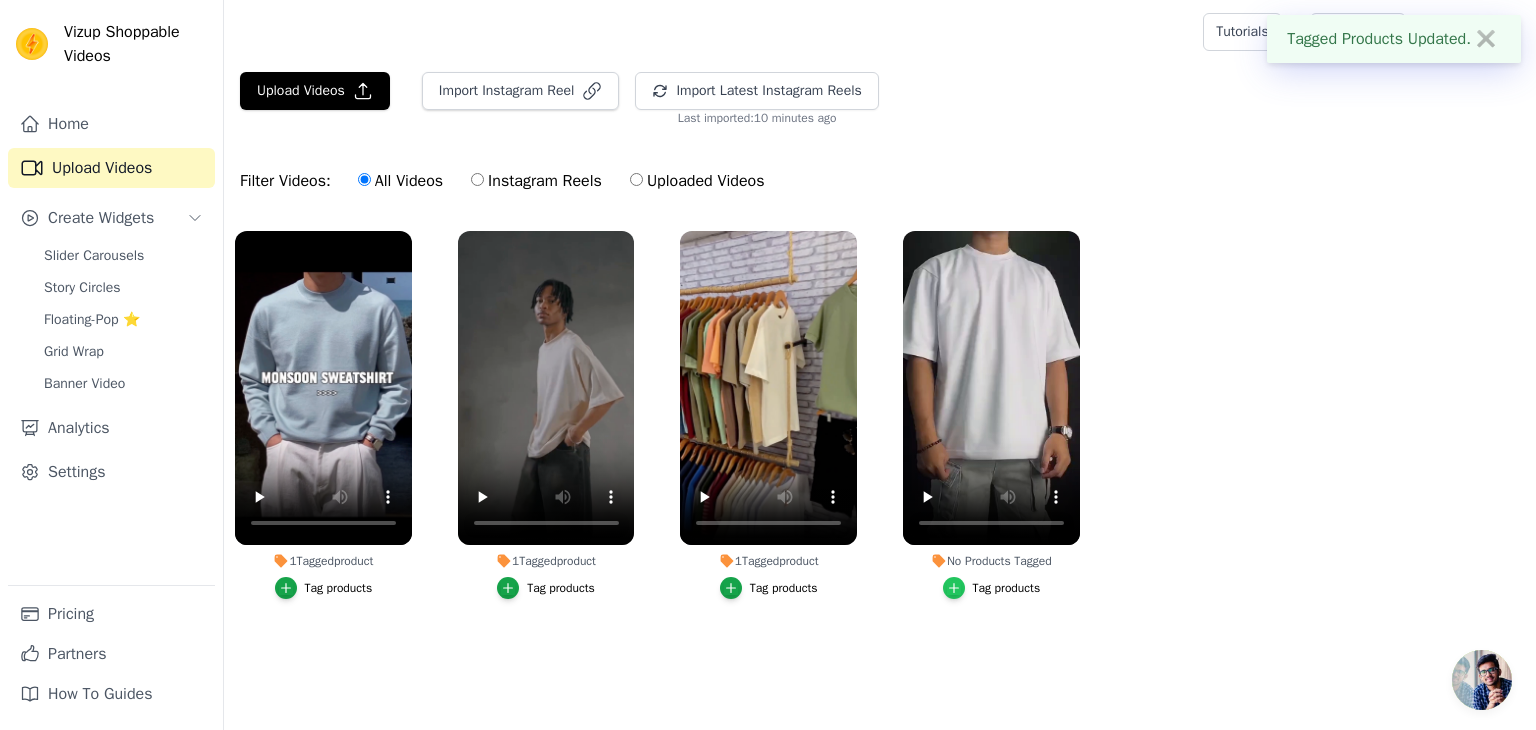 click 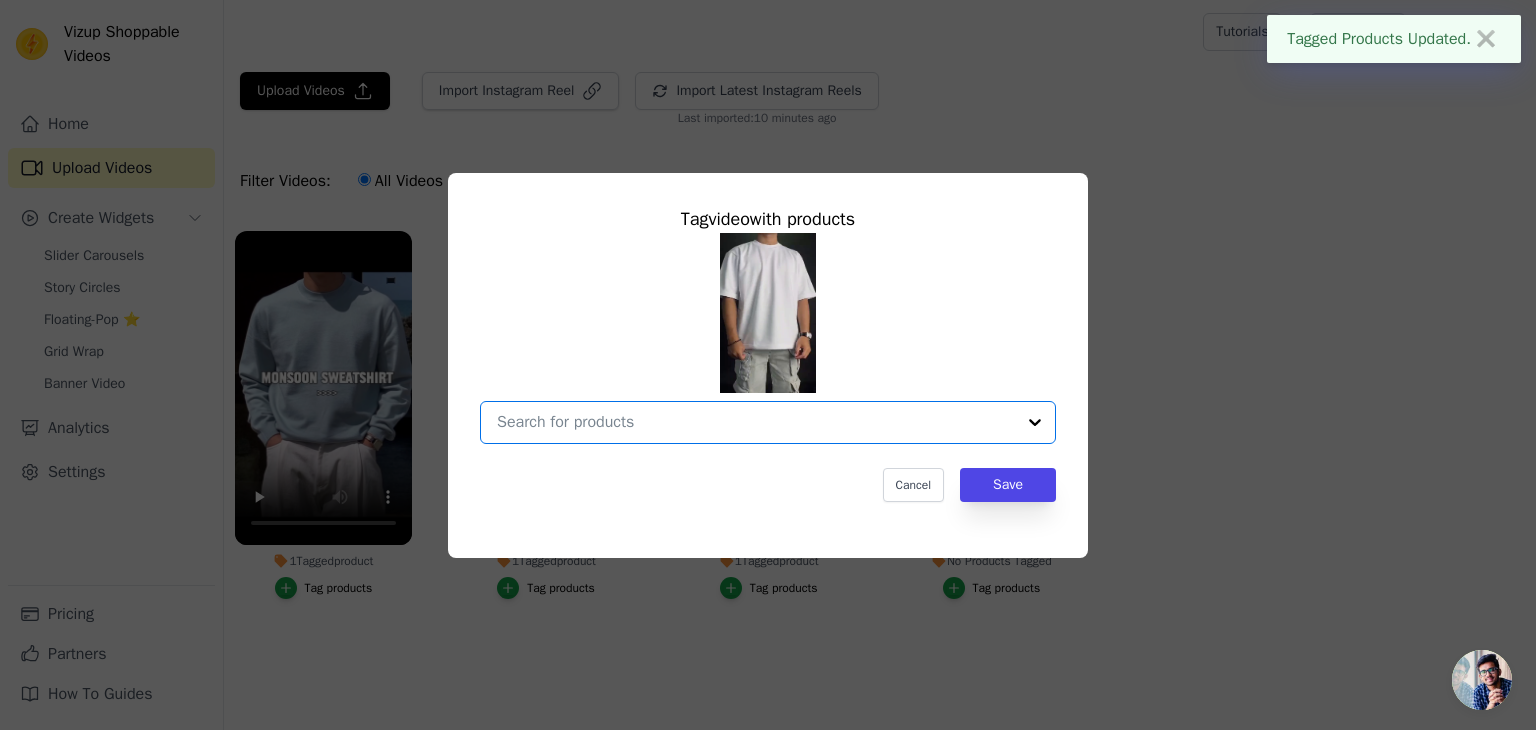 click on "No Products Tagged     Tag  video  with products       Option undefined, selected.   Select is focused, type to refine list, press down to open the menu.                   Cancel   Save     Tag products" at bounding box center (756, 422) 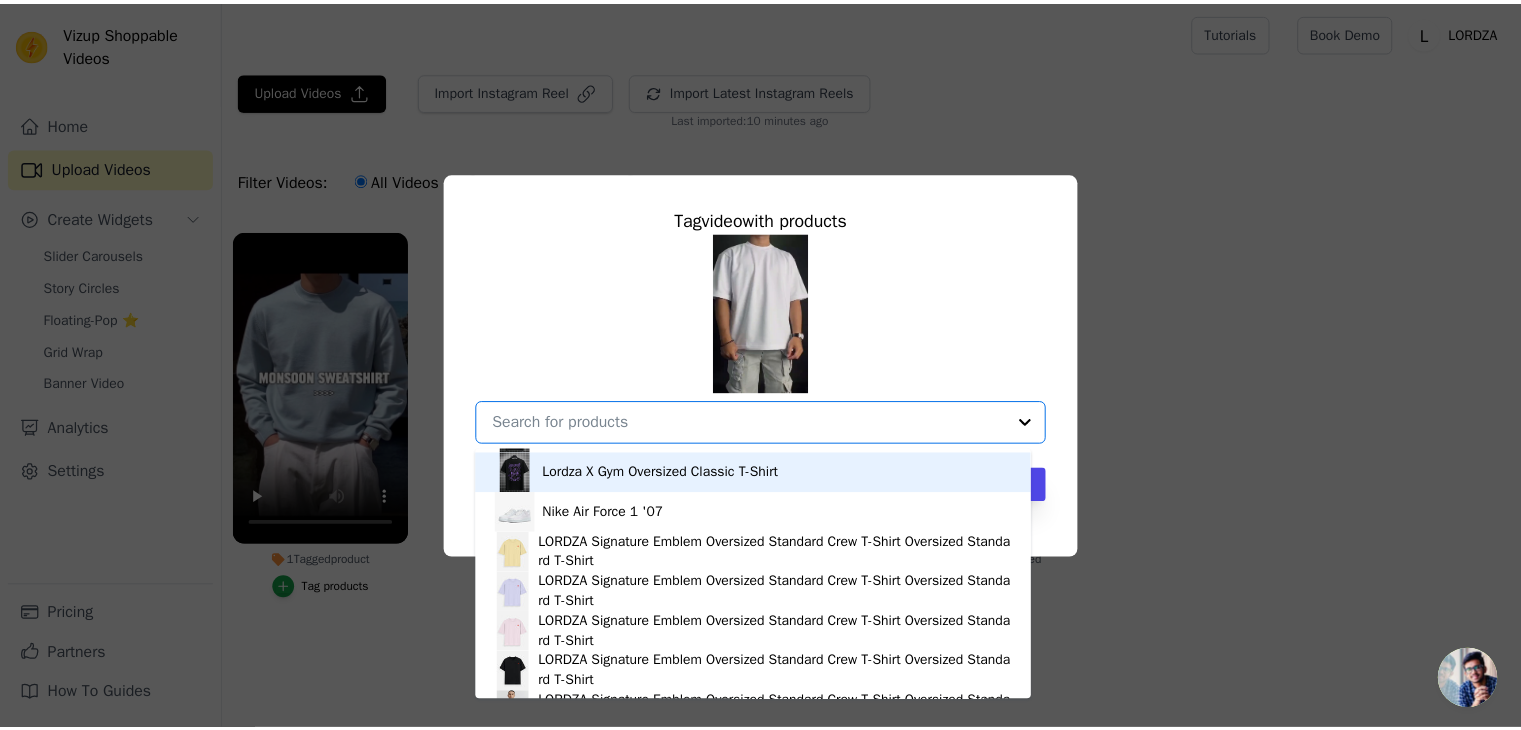 scroll, scrollTop: 1796, scrollLeft: 0, axis: vertical 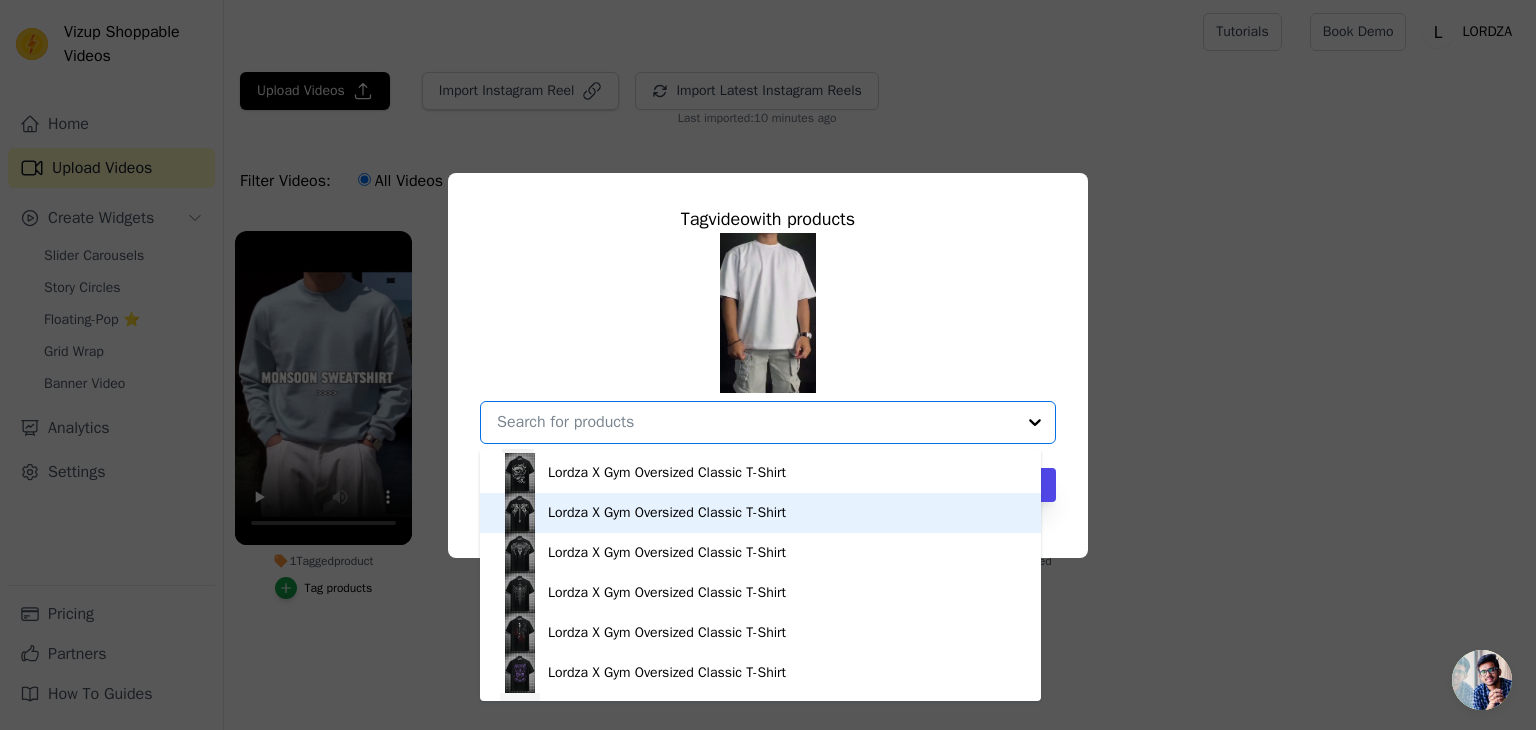 click on "Lordza X Gym Oversized Classic T-Shirt" at bounding box center (760, 513) 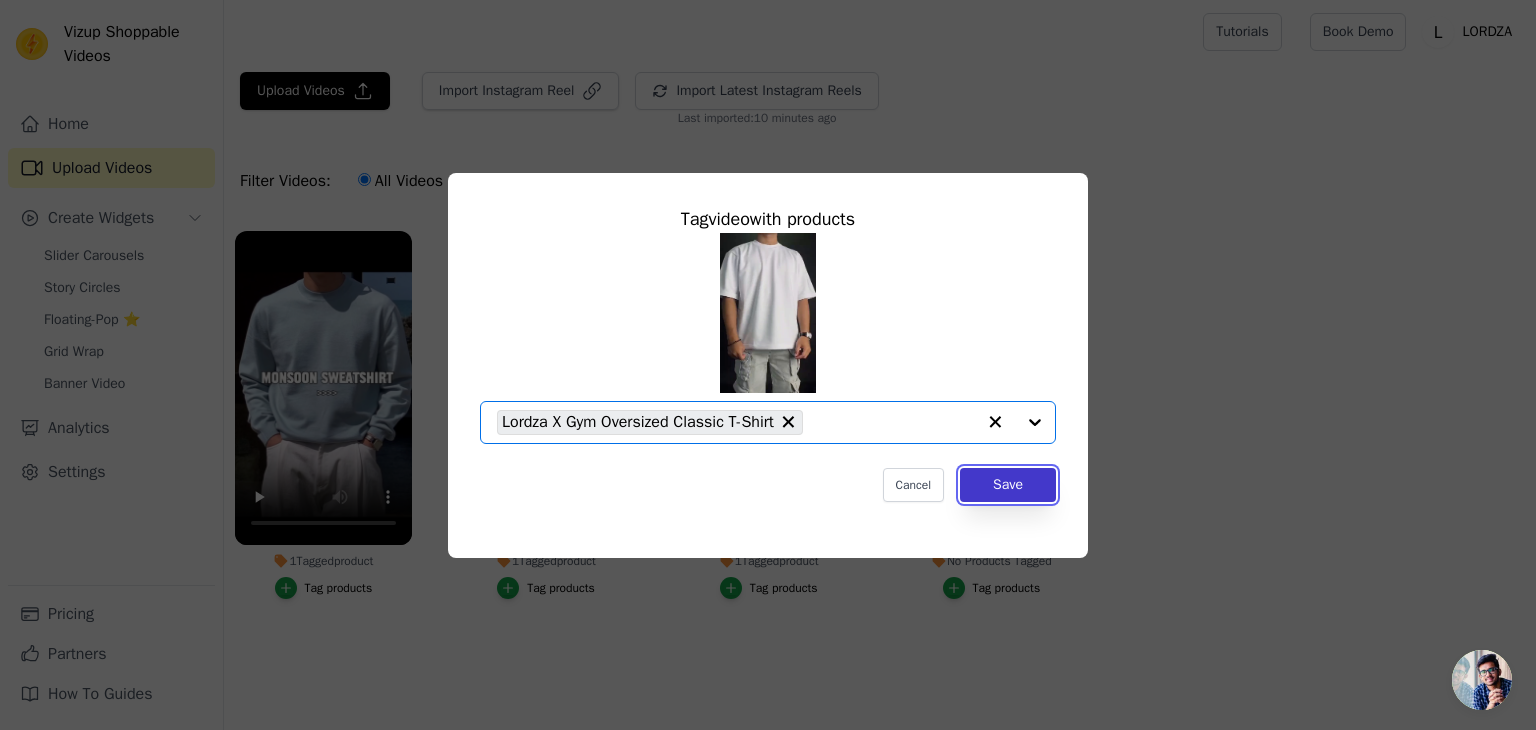 click on "Save" at bounding box center (1008, 485) 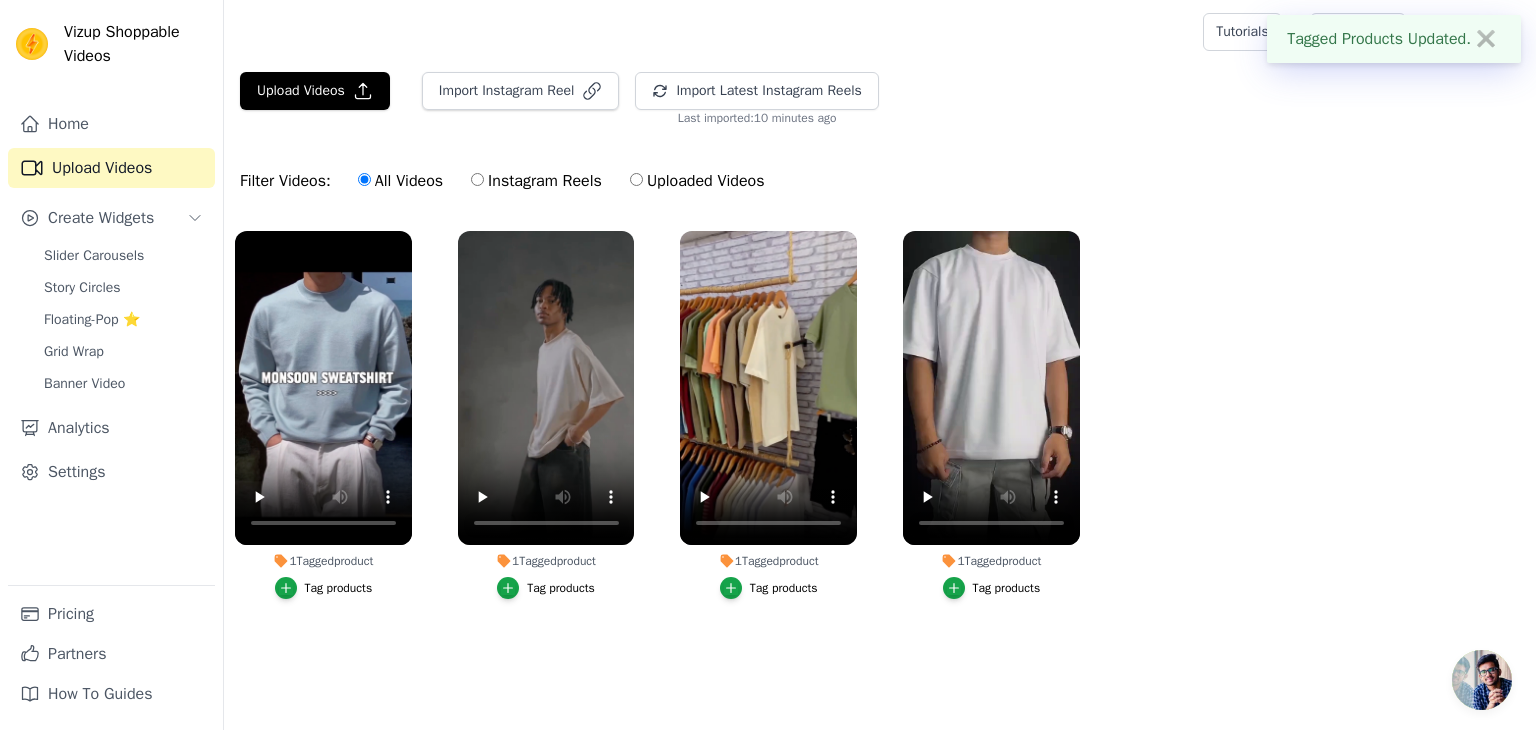 click on "✖" at bounding box center (1486, 39) 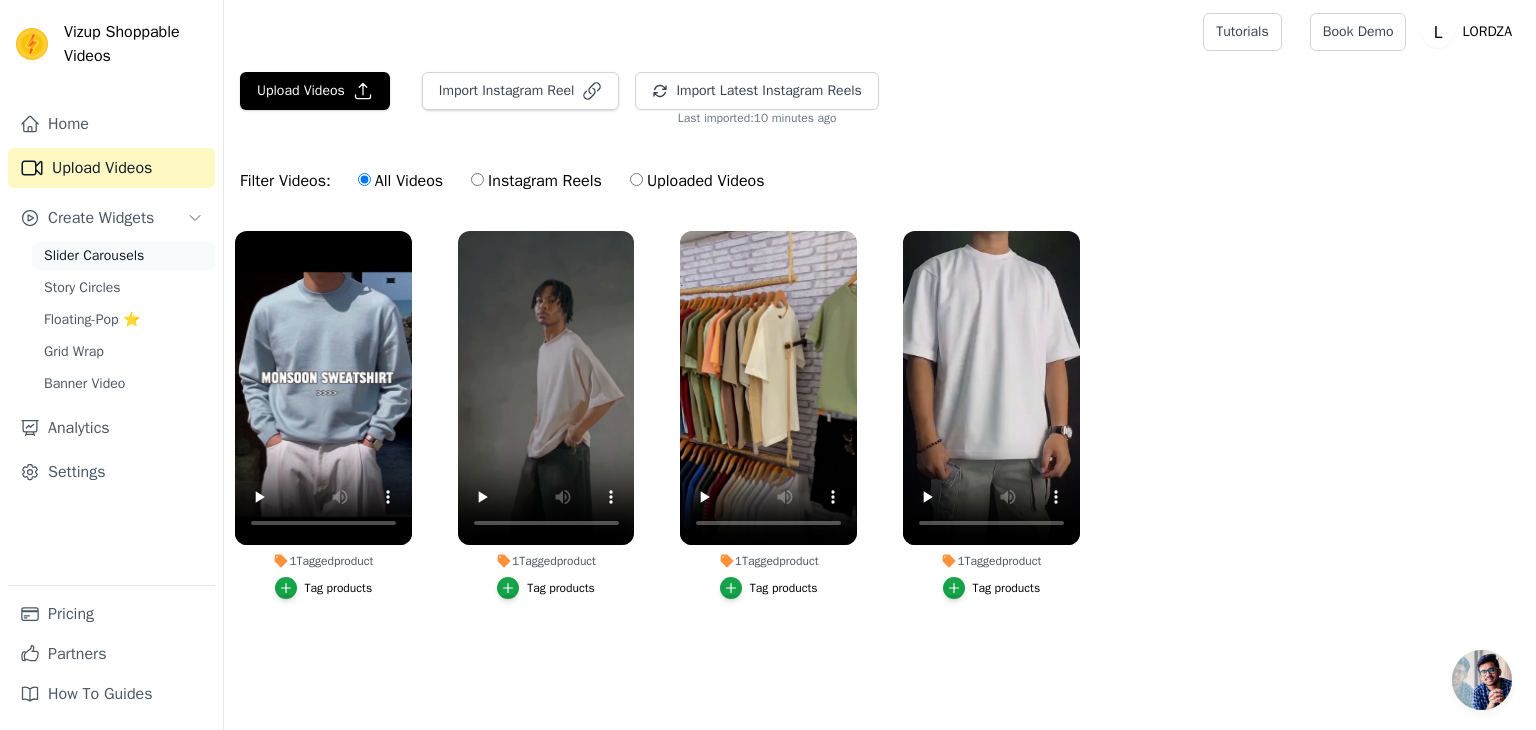 click on "Slider Carousels" at bounding box center [94, 256] 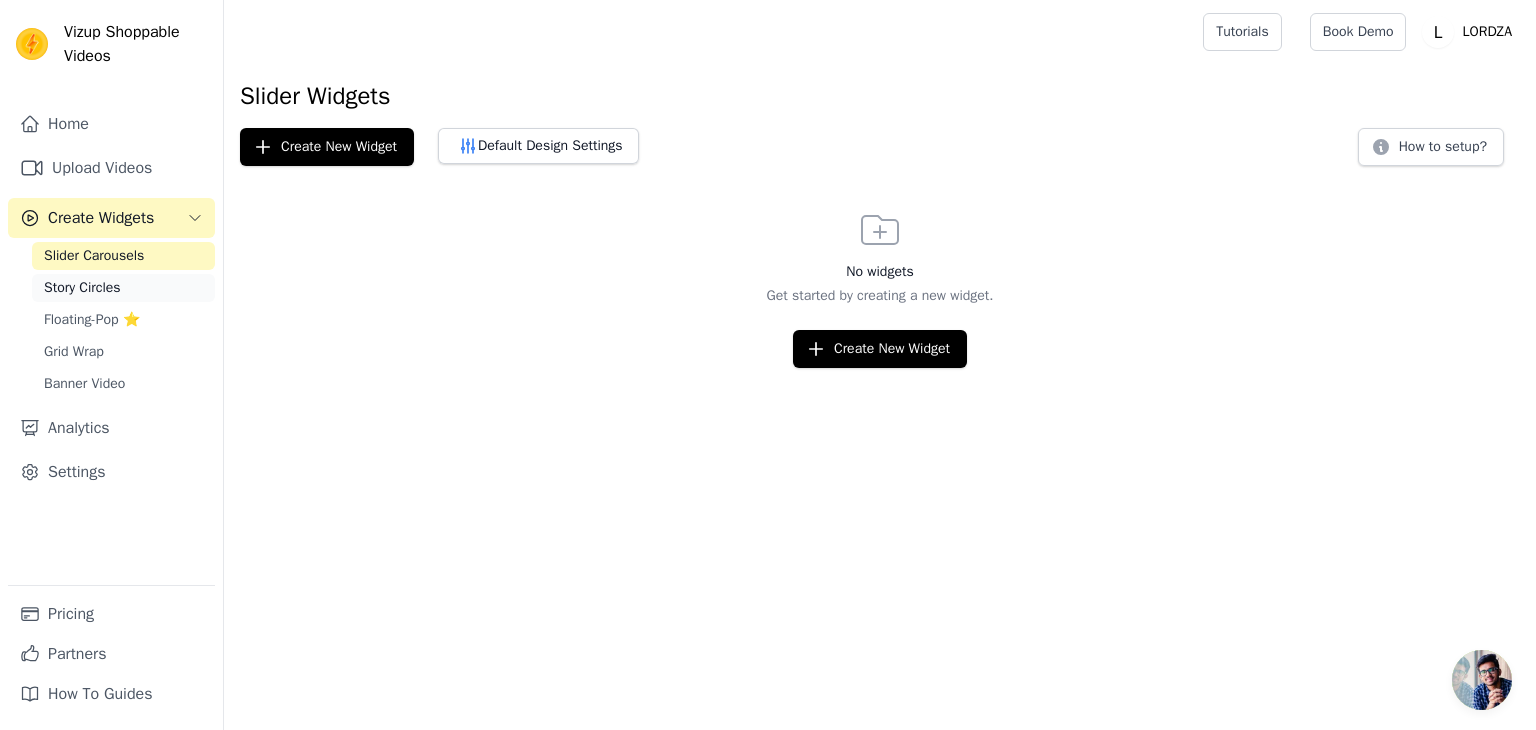 click on "Story Circles" at bounding box center (82, 288) 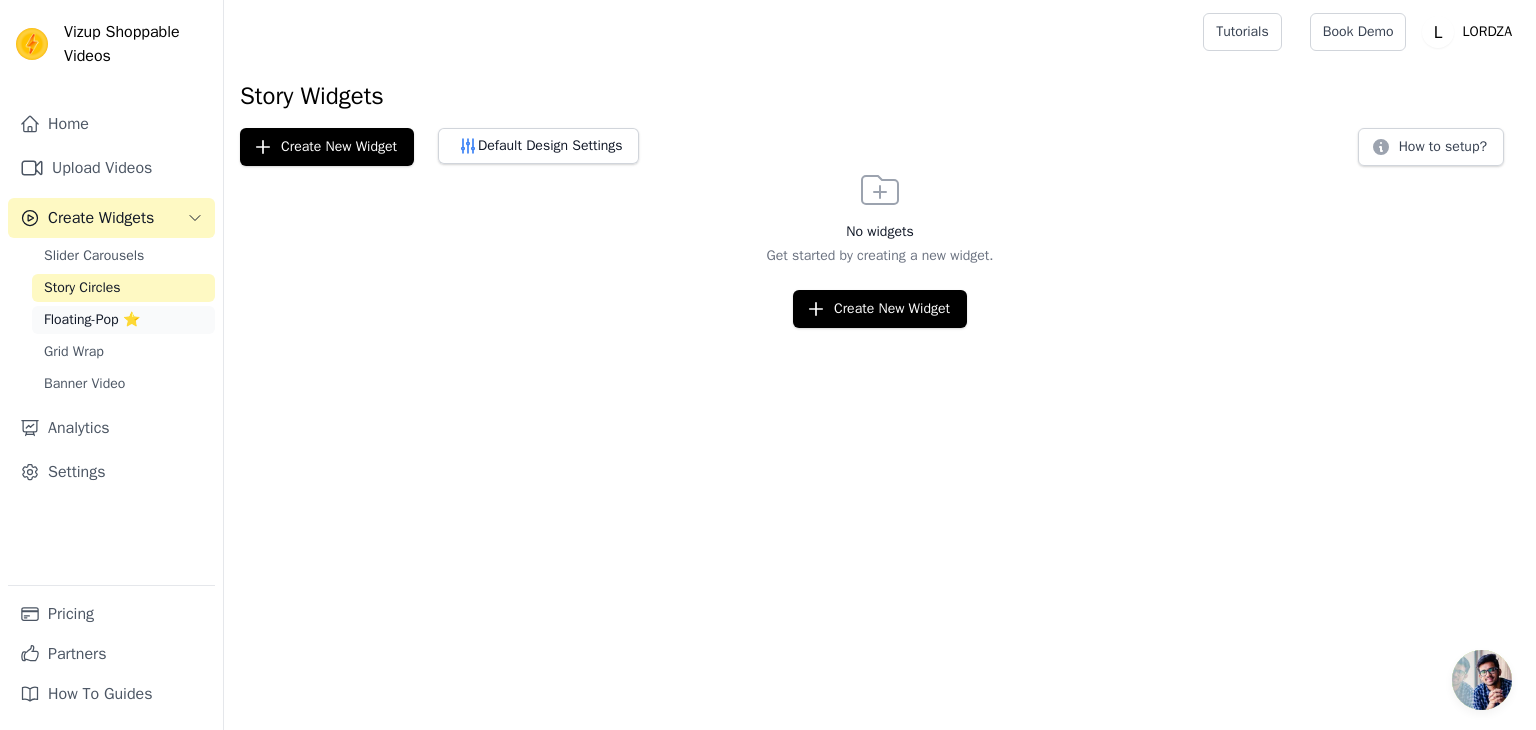 click on "Floating-Pop ⭐" at bounding box center [92, 320] 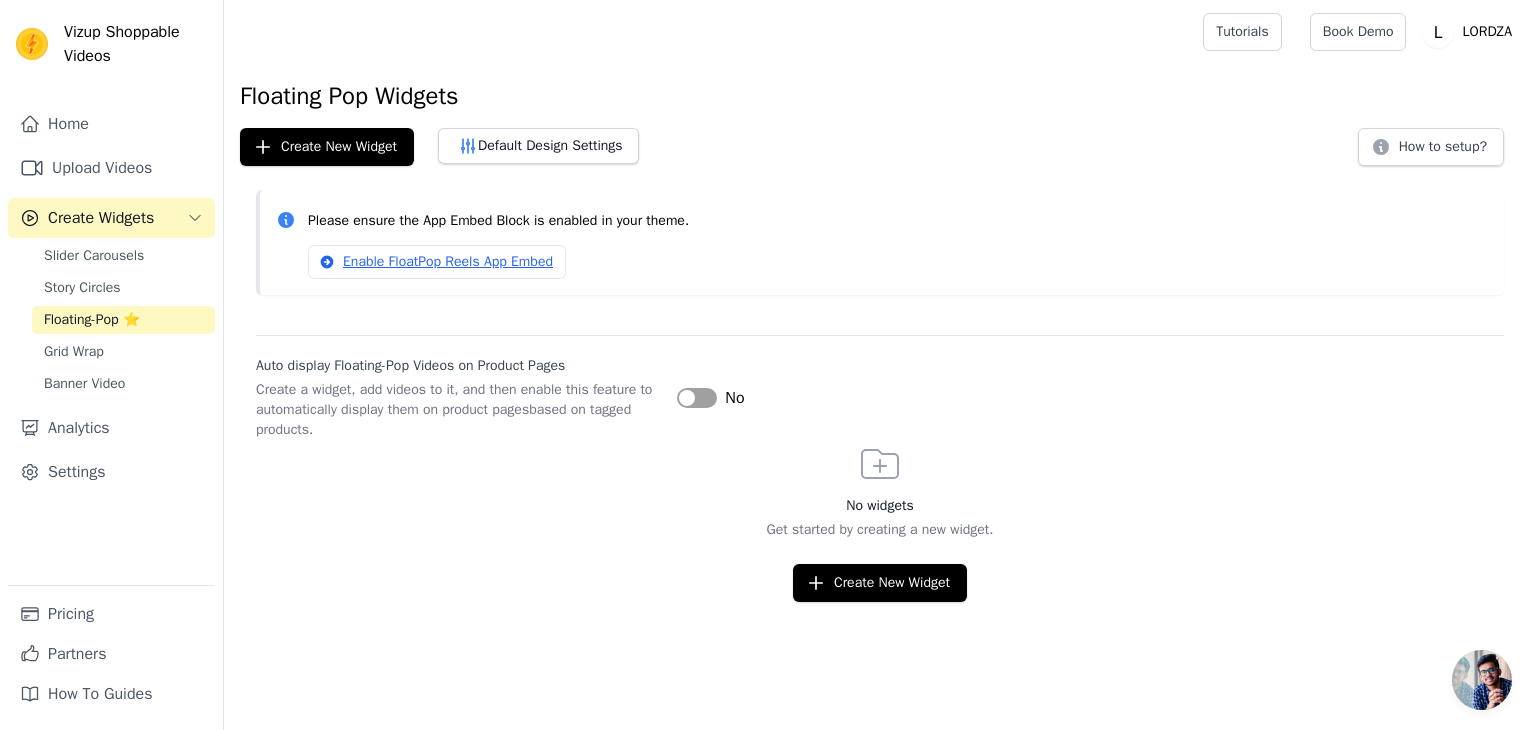 click on "Label" at bounding box center (697, 398) 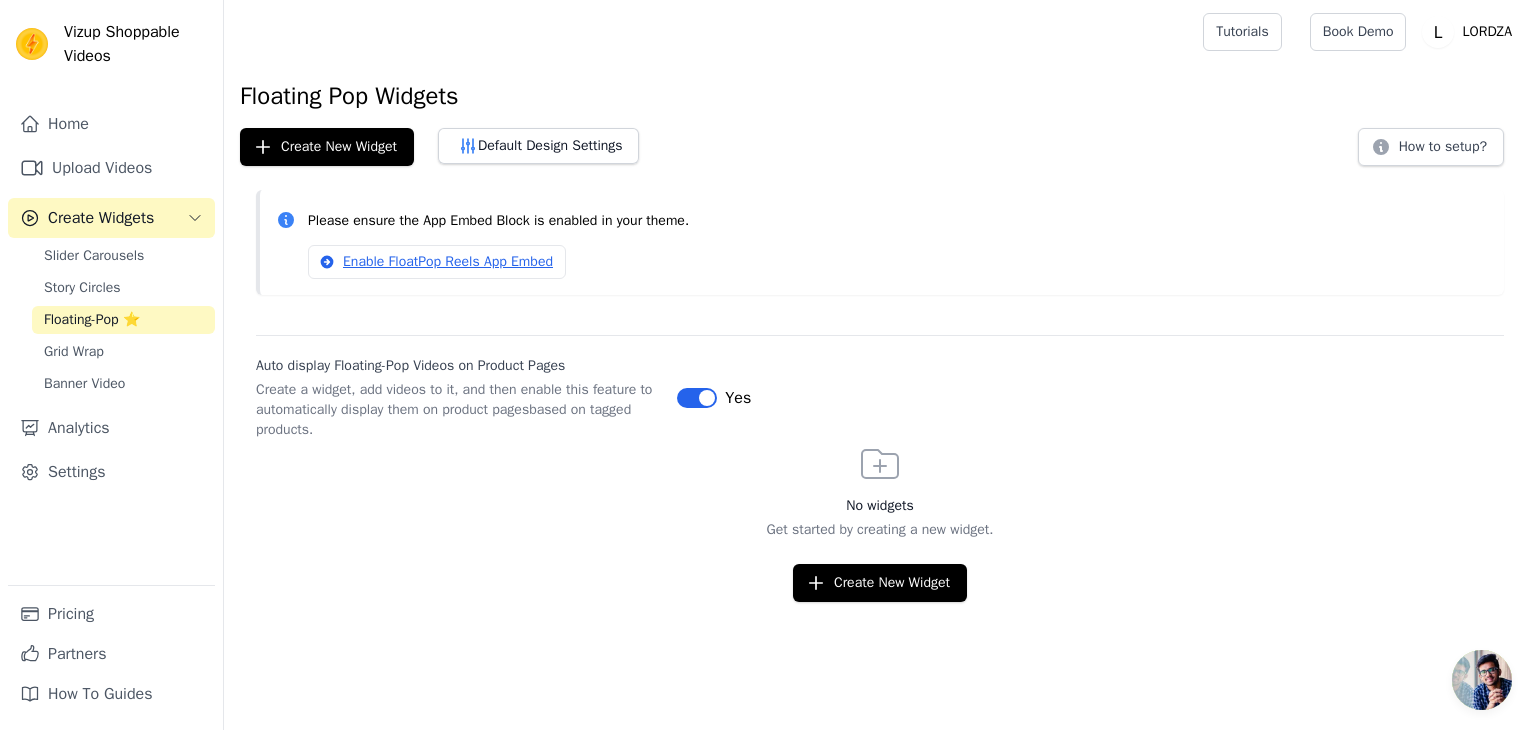 click 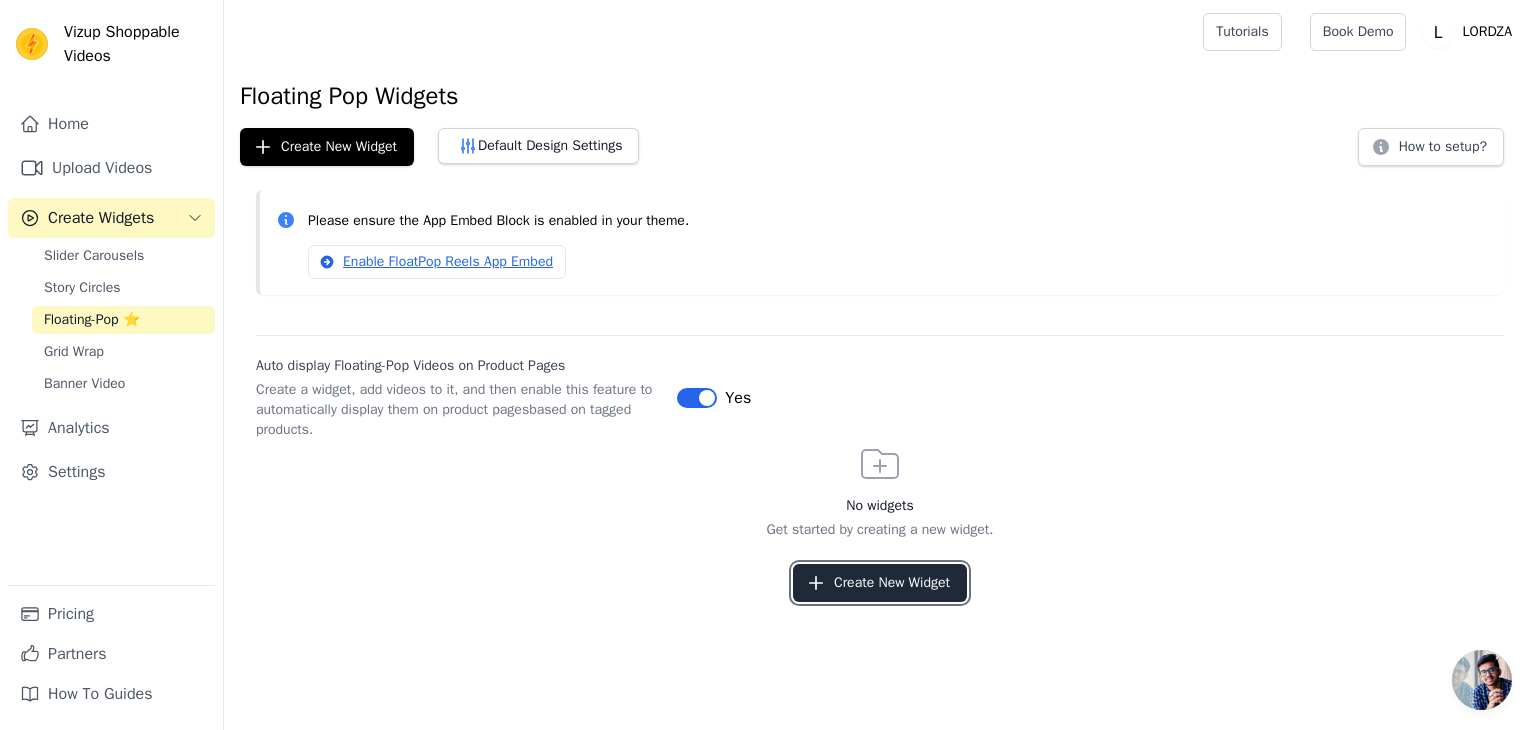 click on "Create New Widget" at bounding box center [880, 583] 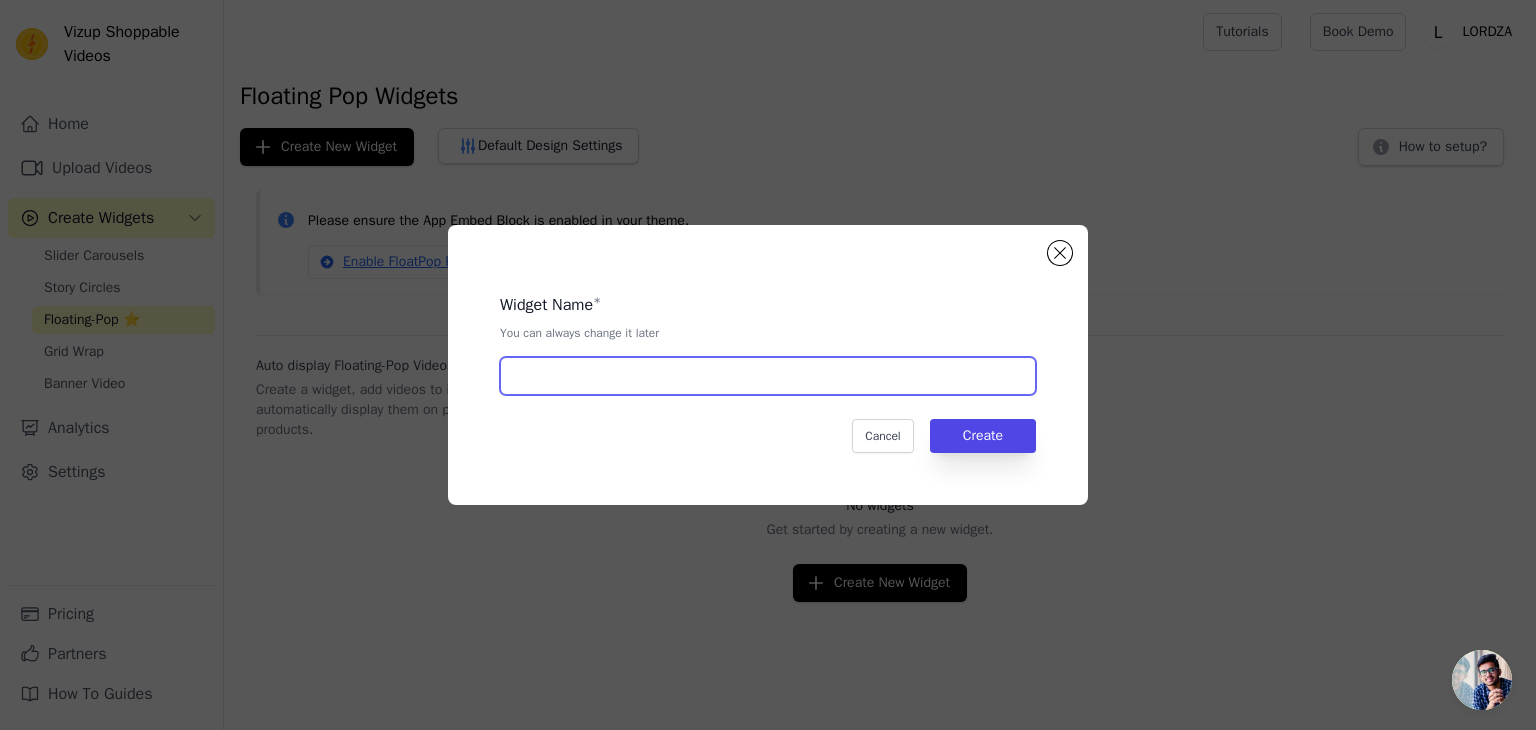 click at bounding box center [768, 376] 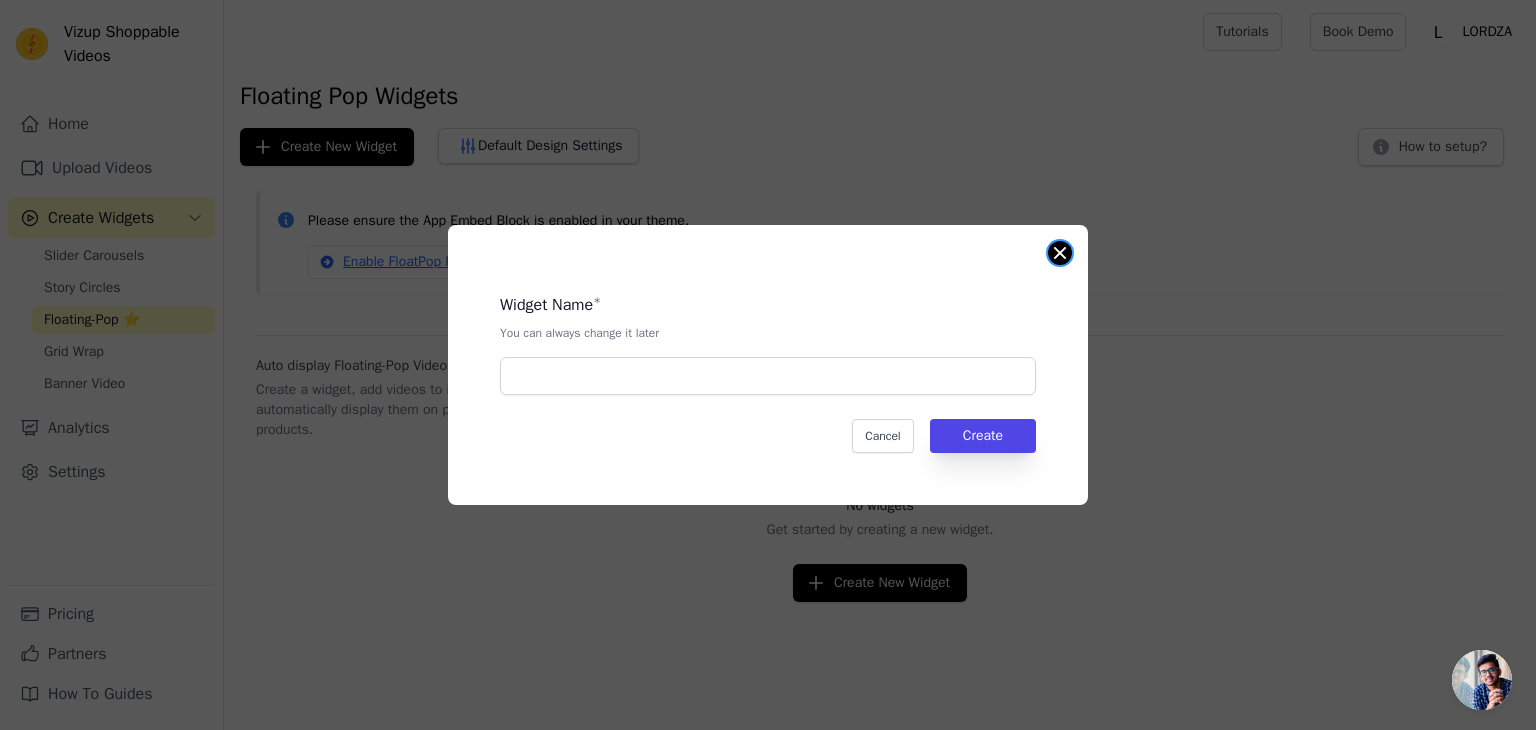click at bounding box center [1060, 253] 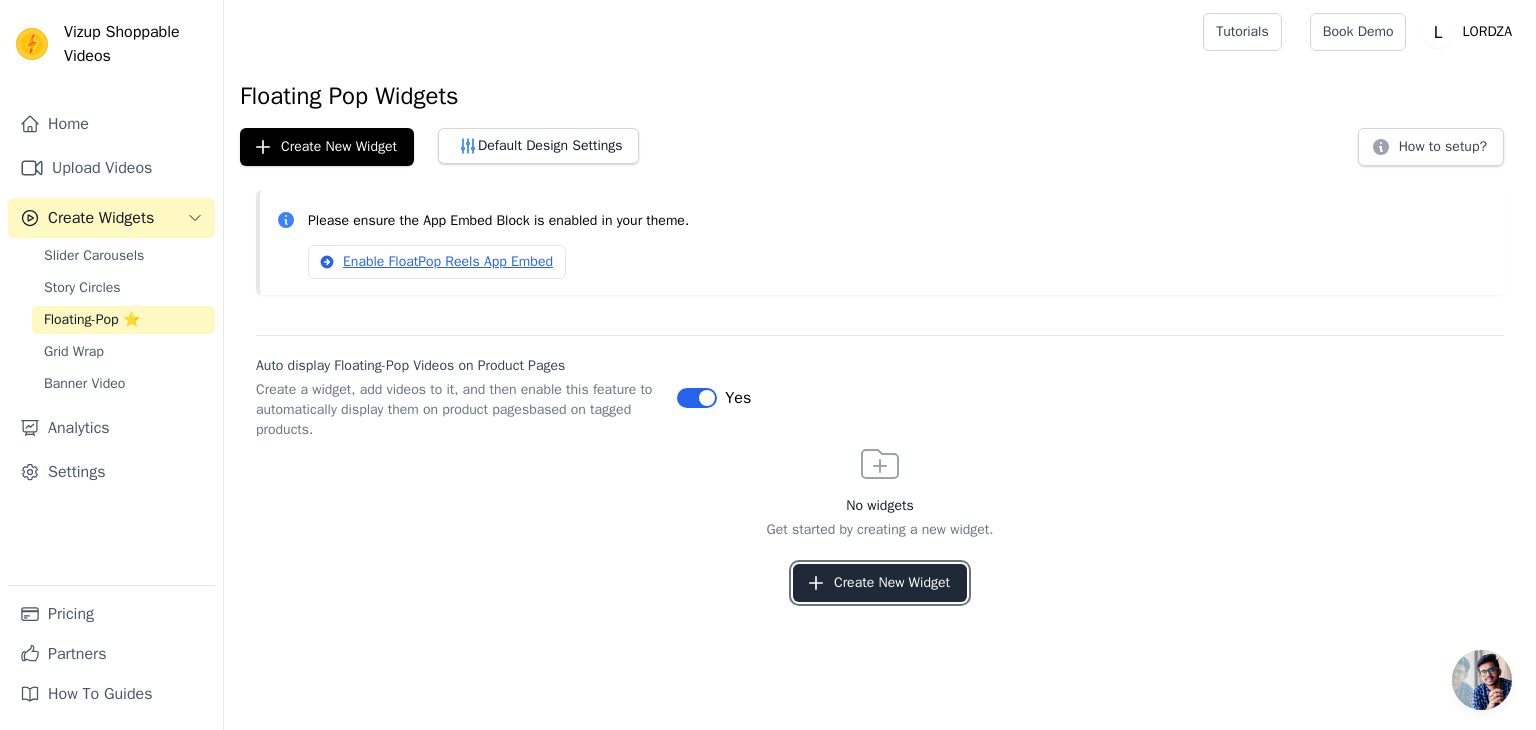 click on "Create New Widget" at bounding box center [880, 583] 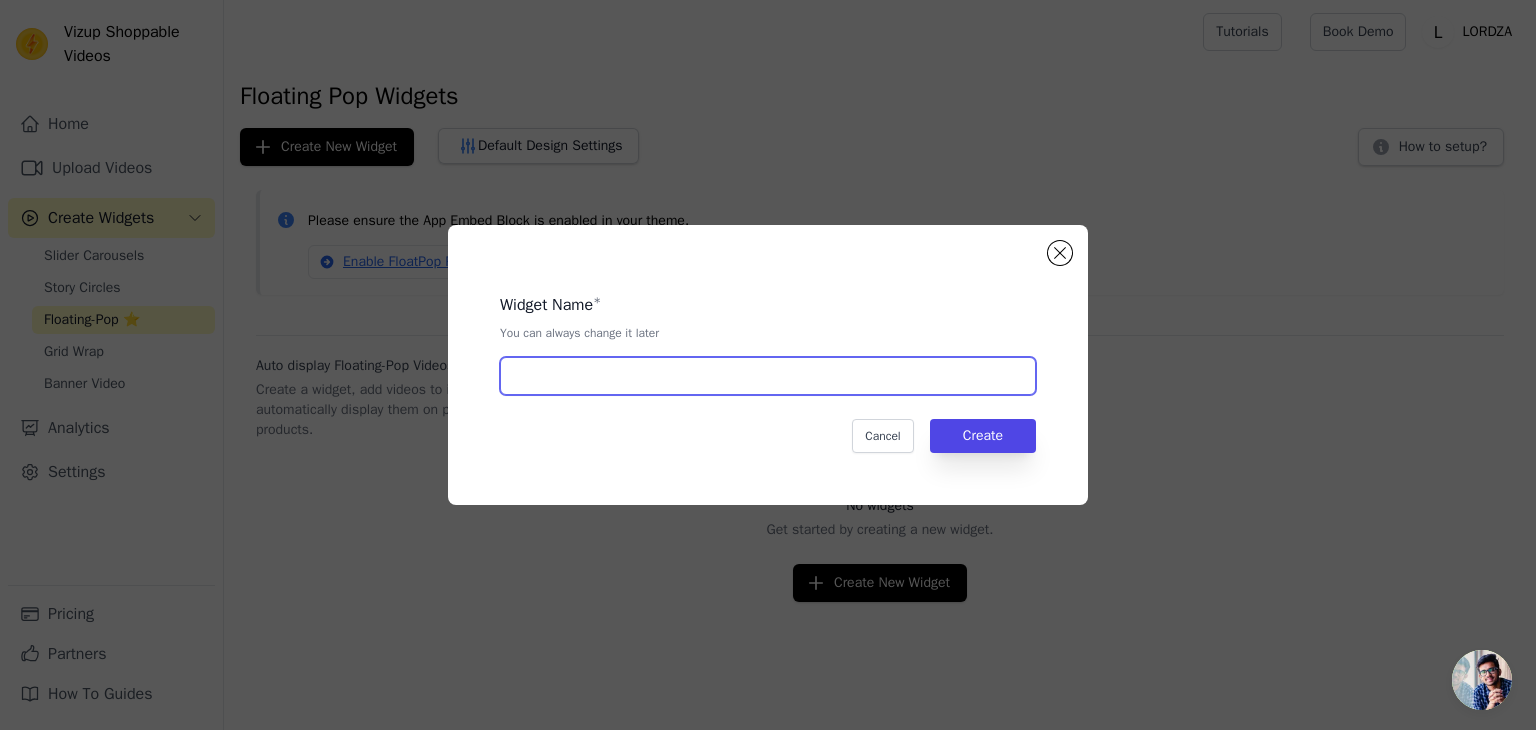 click at bounding box center (768, 376) 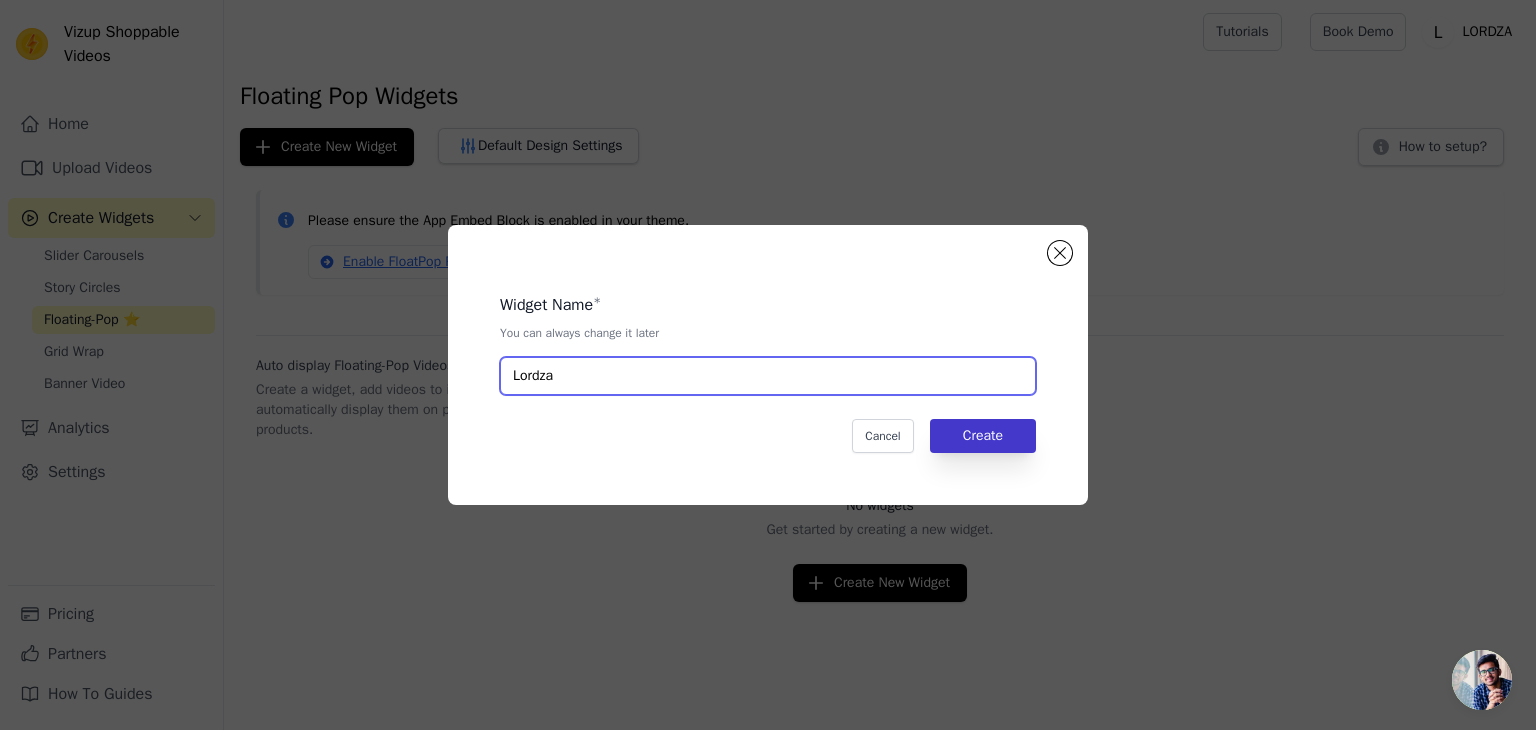 type on "Lordza" 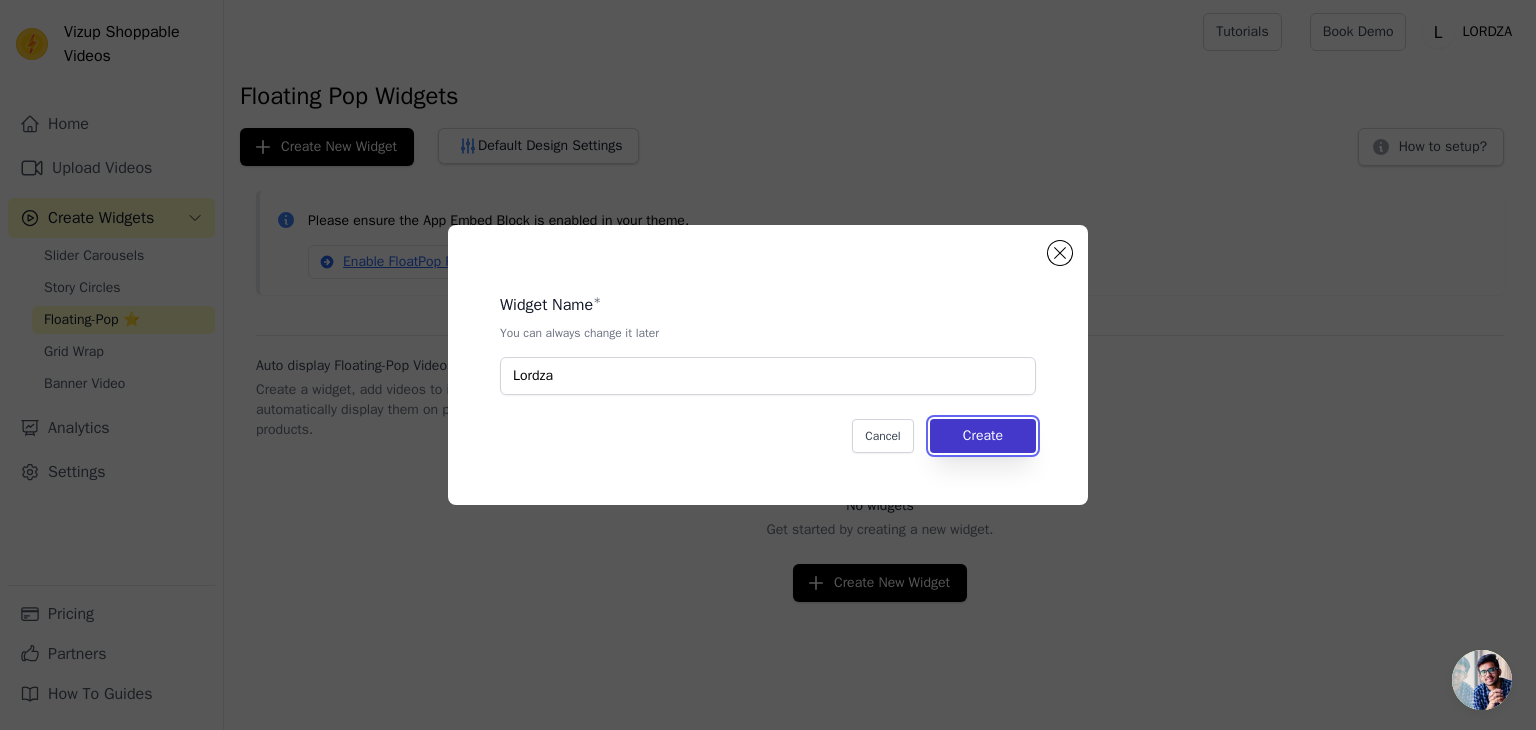 click on "Create" at bounding box center (983, 436) 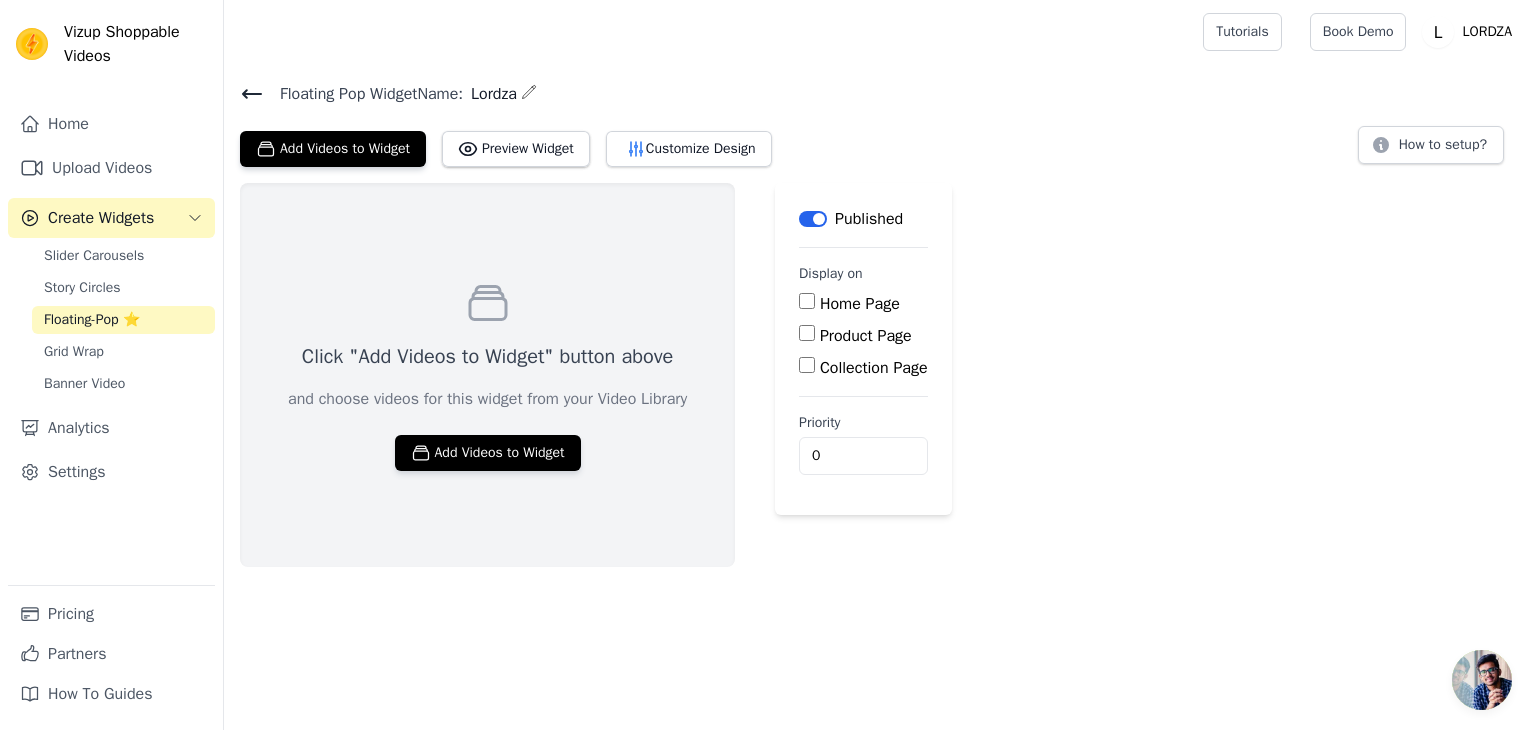 click on "Collection Page" at bounding box center [807, 365] 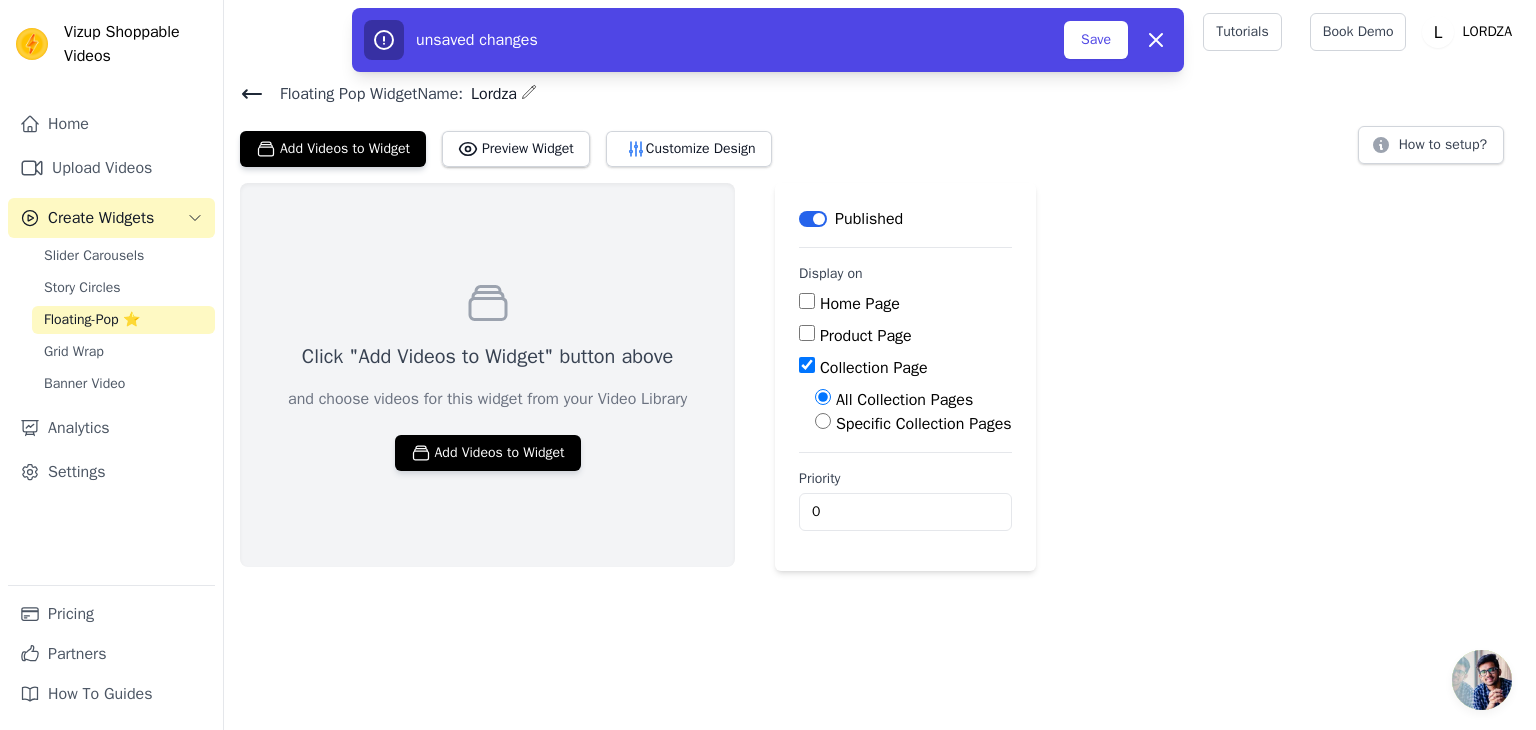 click on "Product Page" at bounding box center (905, 336) 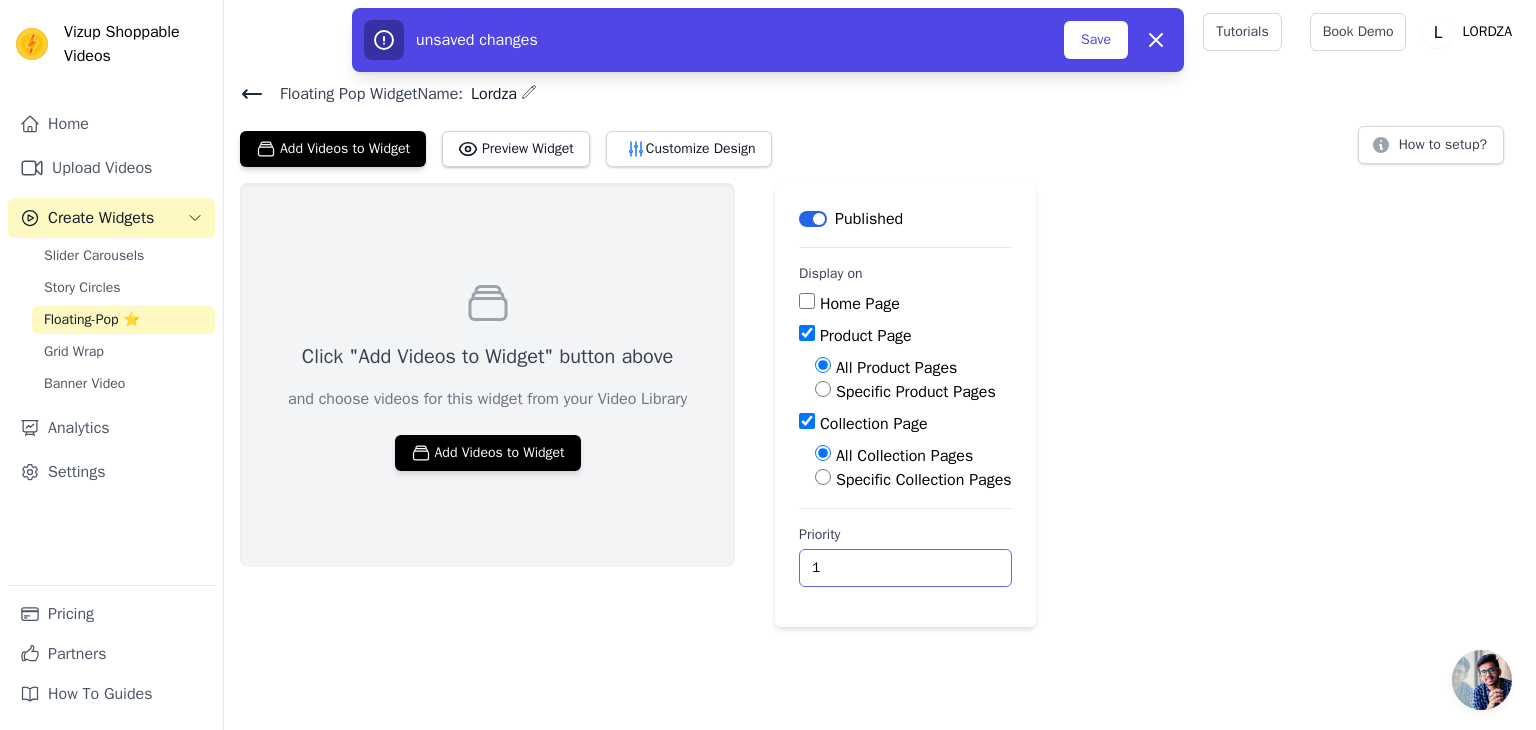 click on "1" at bounding box center [905, 568] 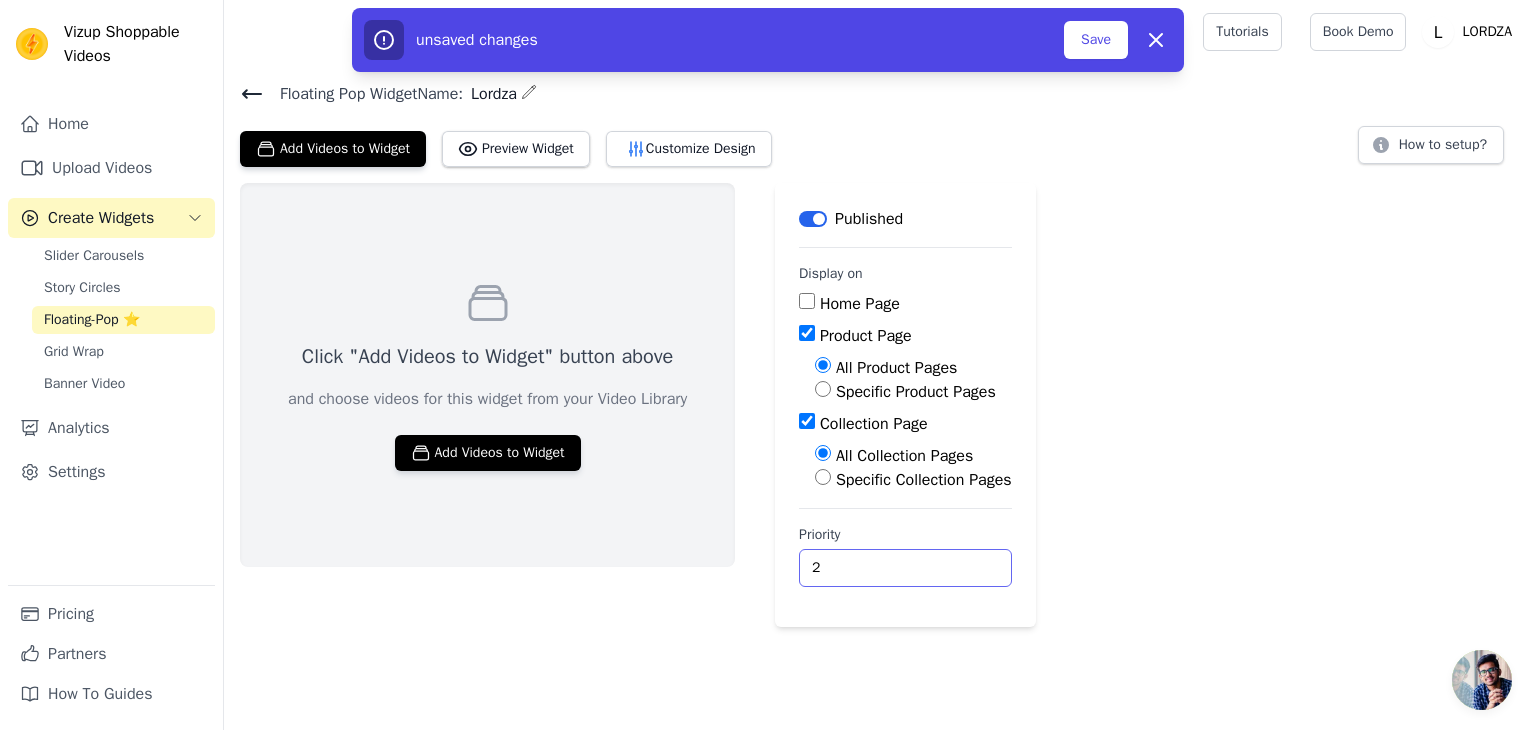 click on "2" at bounding box center (905, 568) 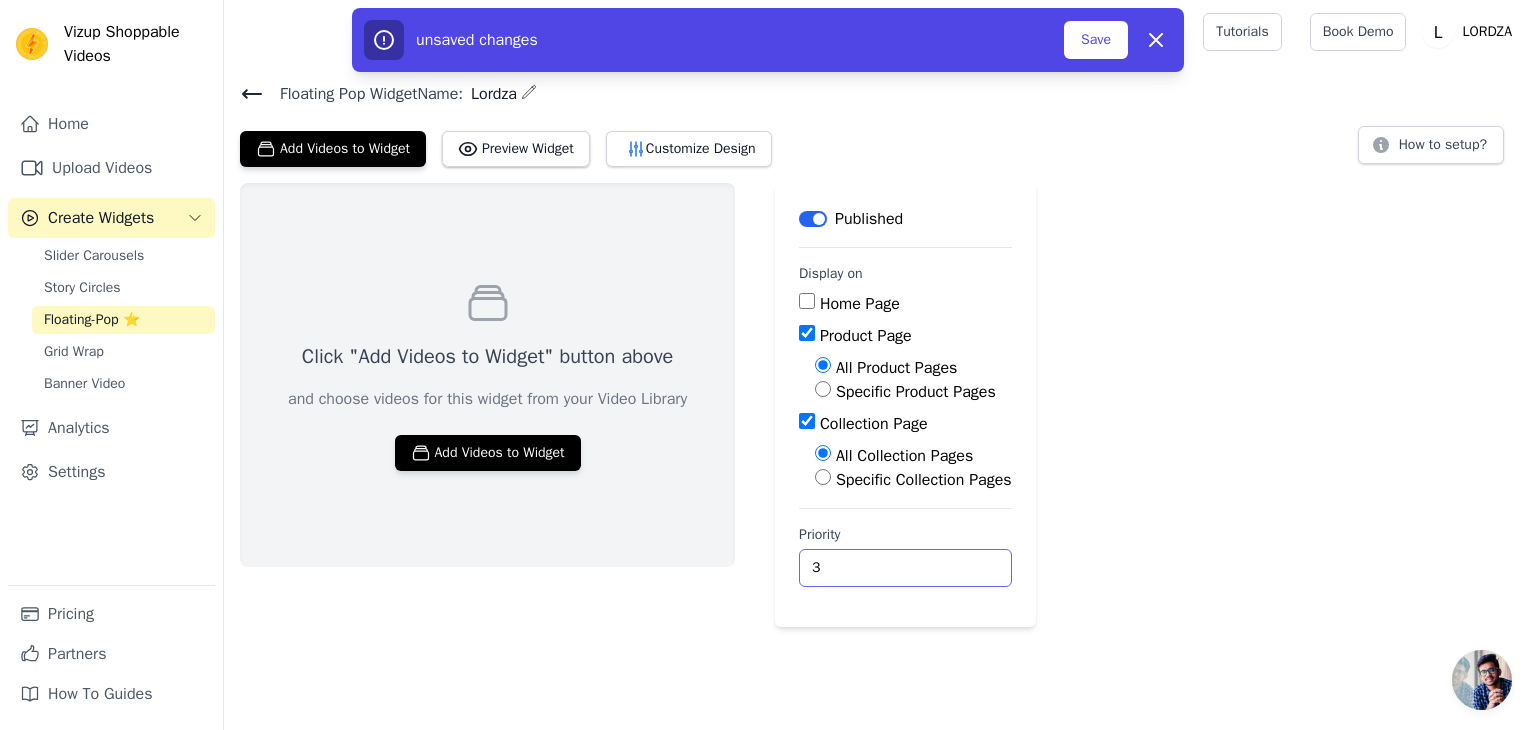 click on "3" at bounding box center [905, 568] 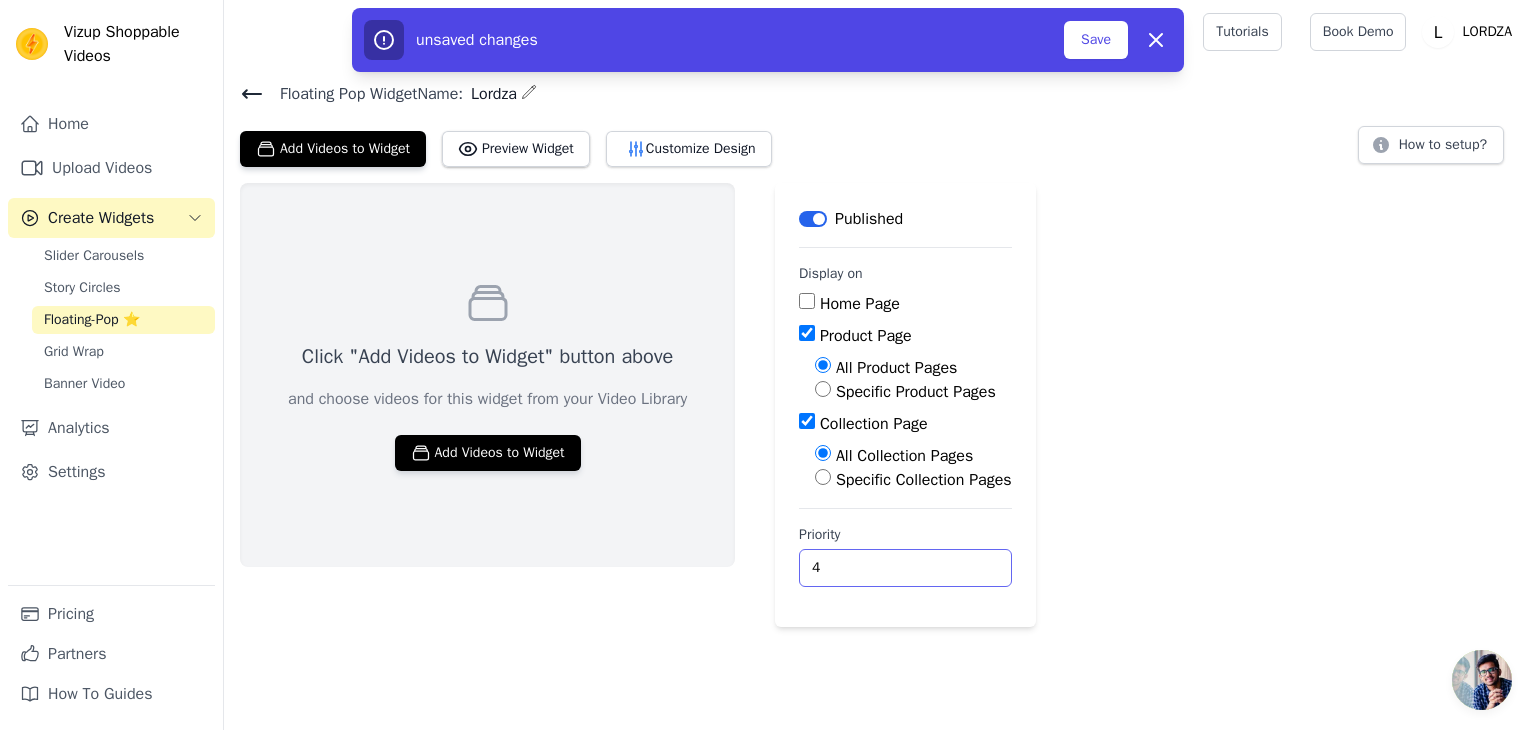 type on "4" 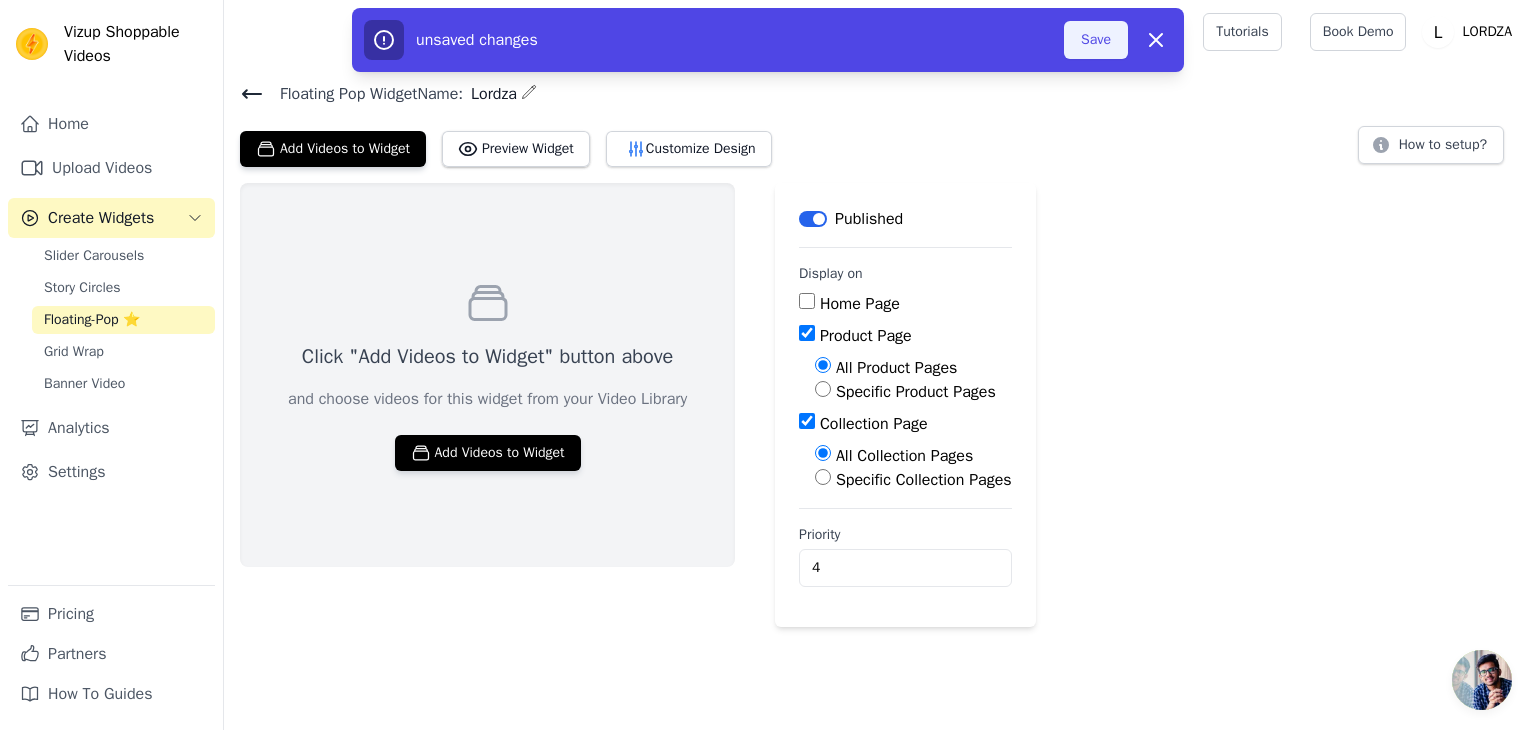 click on "Save" at bounding box center (1096, 40) 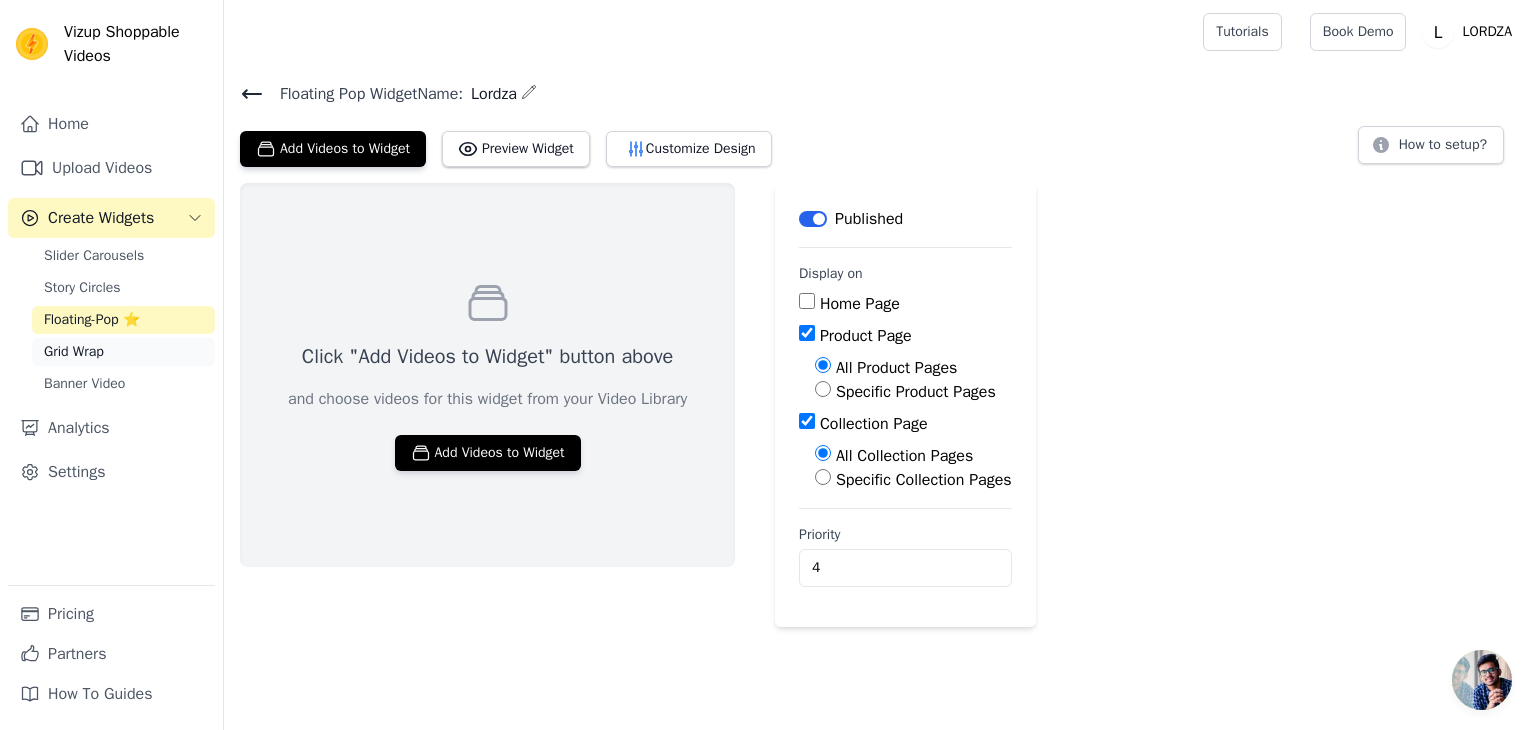 click on "Grid Wrap" at bounding box center (123, 352) 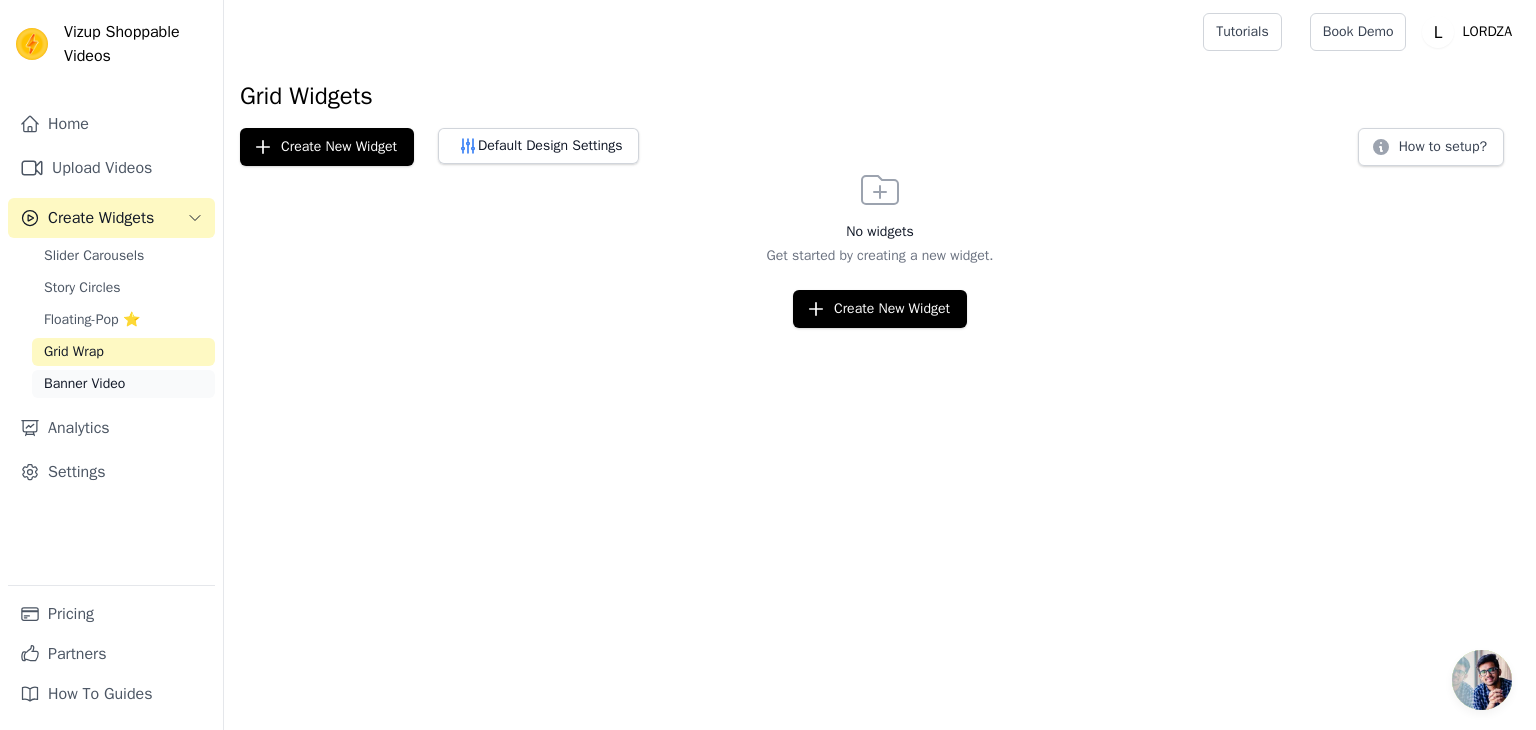 click on "Banner Video" at bounding box center (123, 384) 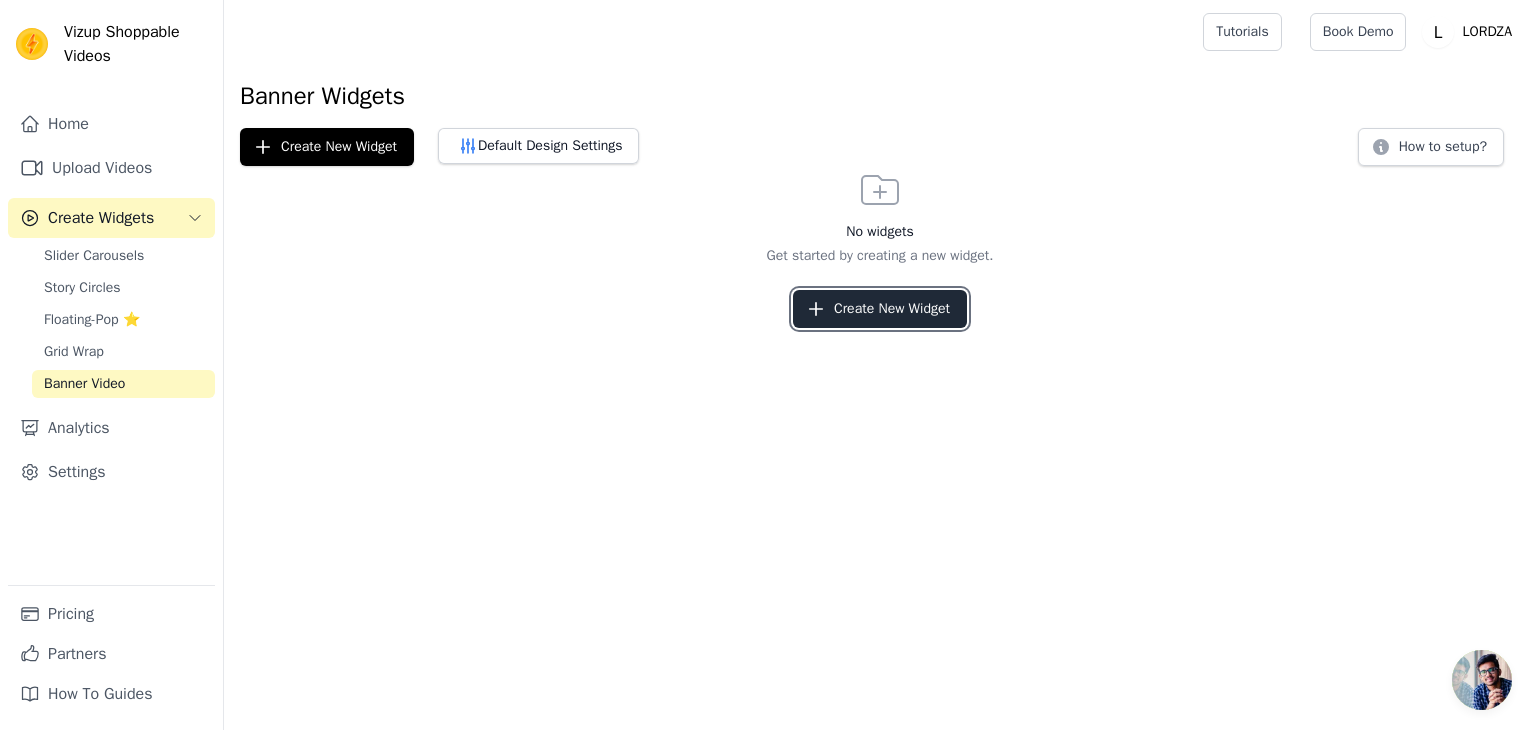 click on "Create New Widget" at bounding box center (880, 309) 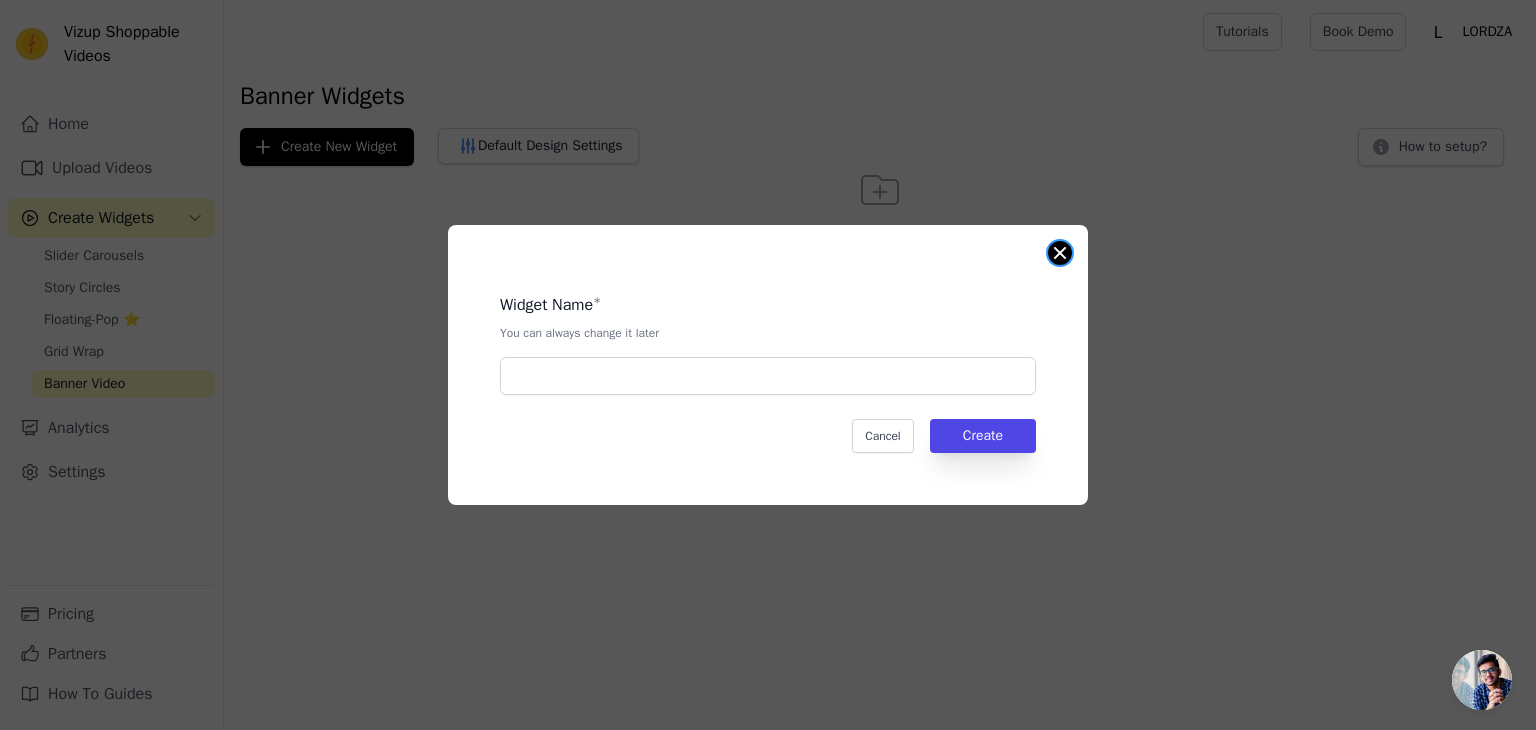 click at bounding box center (1060, 253) 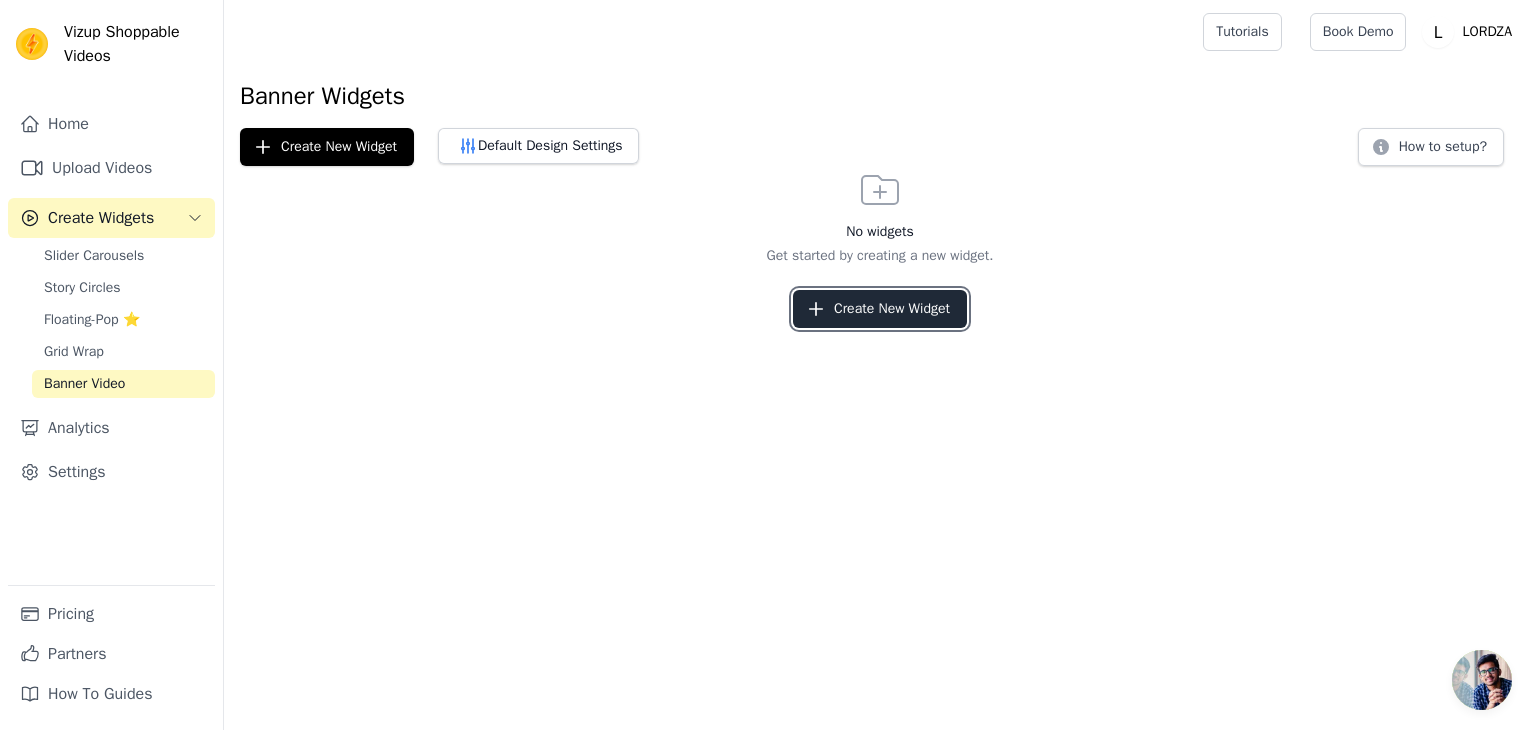 click 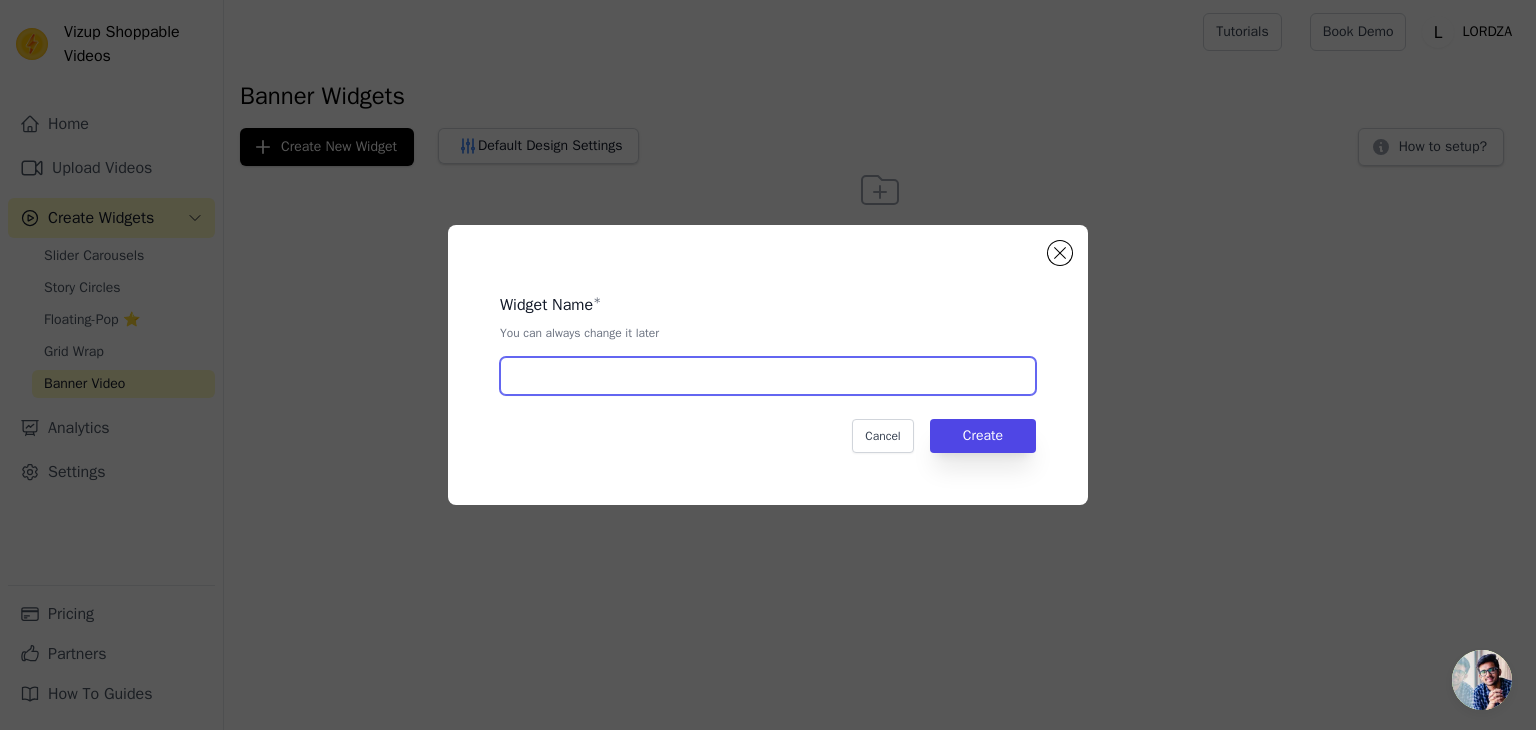 click at bounding box center [768, 376] 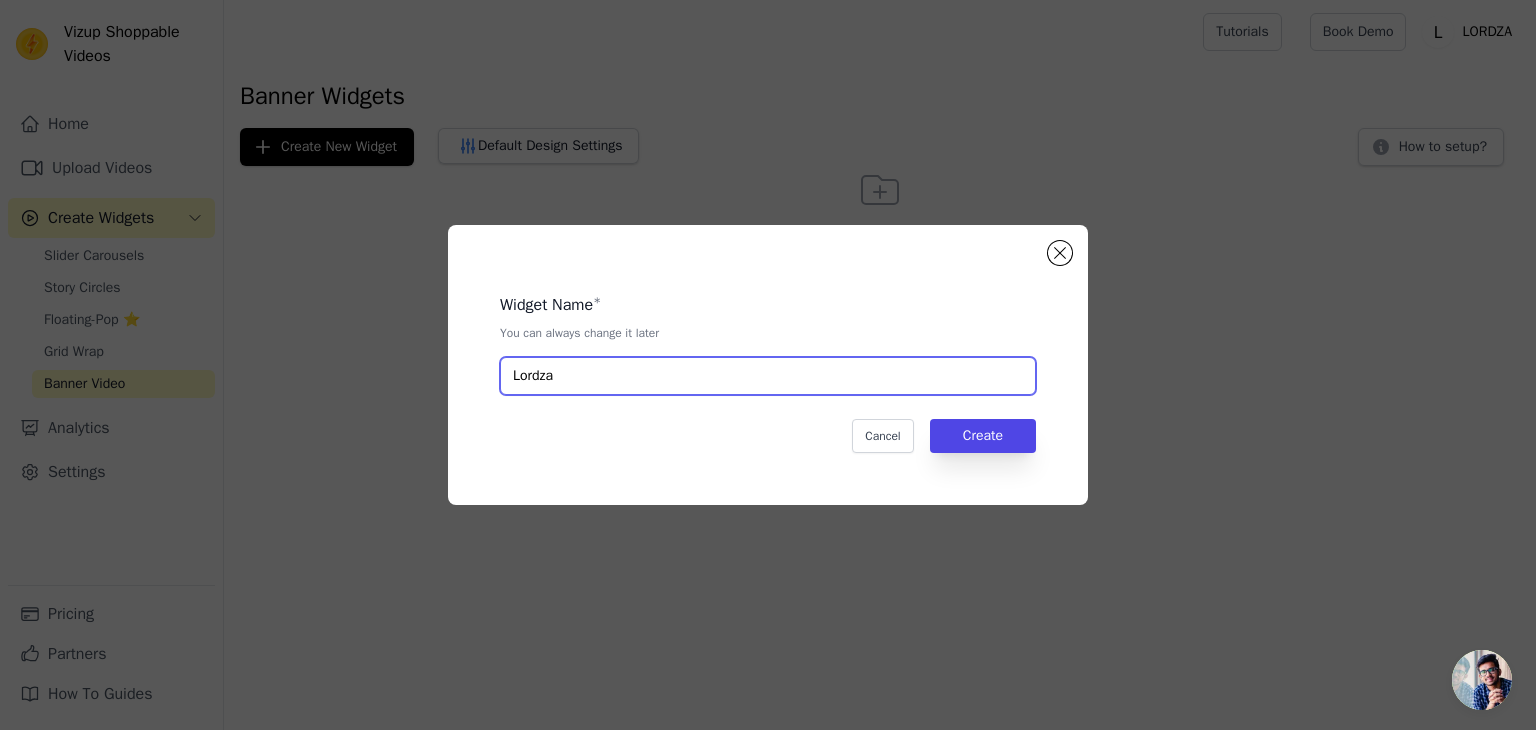 click on "Lordza" at bounding box center [768, 376] 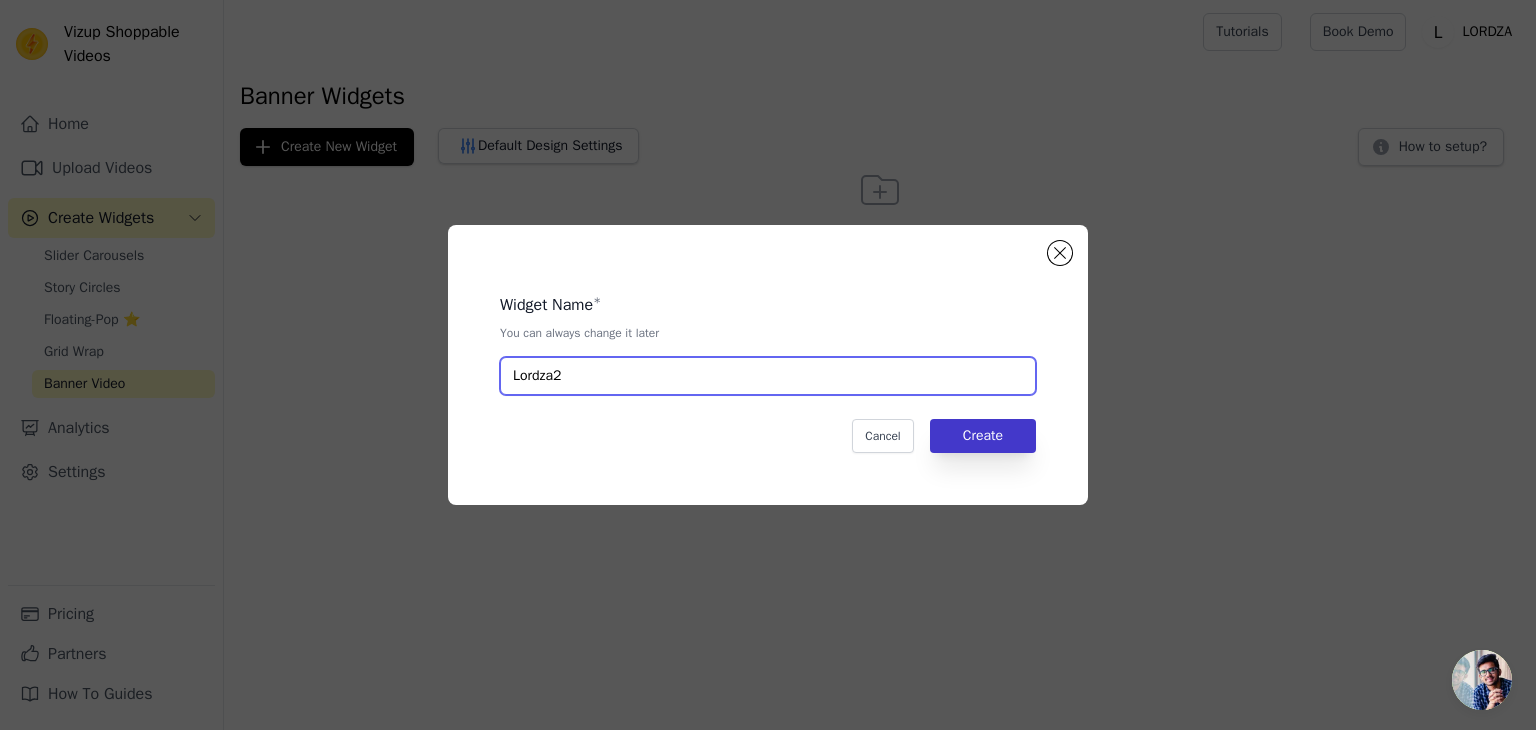 type on "Lordza2" 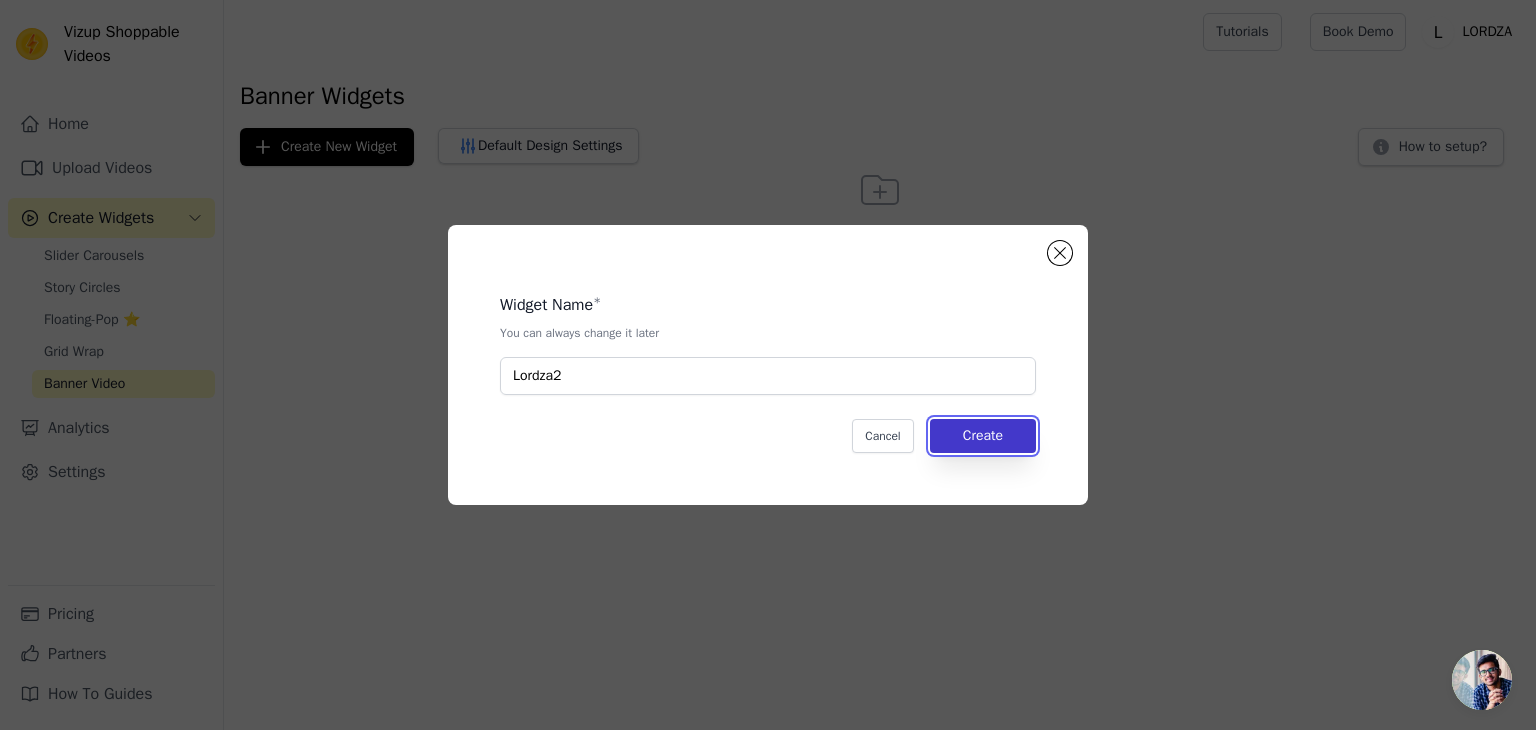 click on "Create" at bounding box center [983, 436] 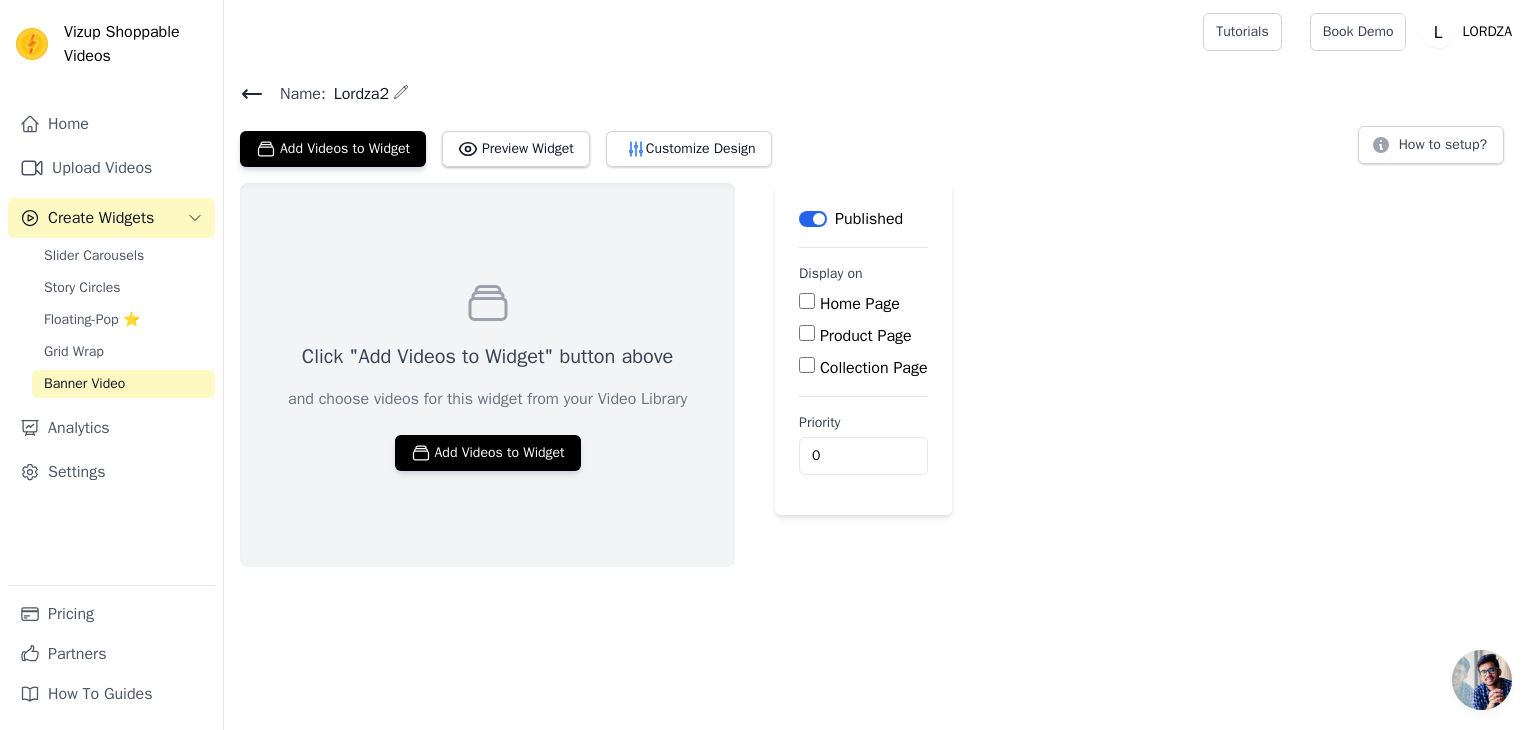 click on "Product Page" at bounding box center (807, 333) 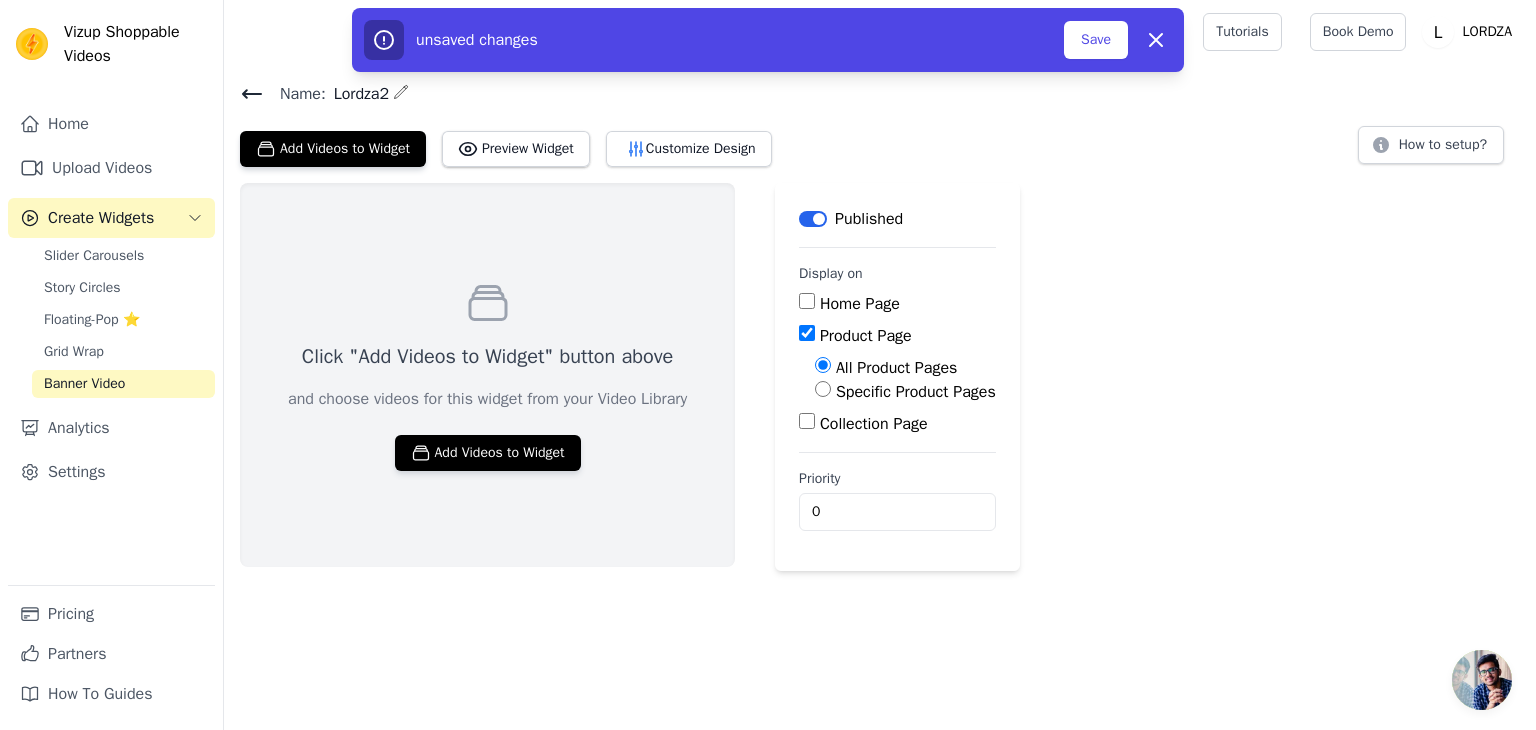 click on "Collection Page" at bounding box center (807, 421) 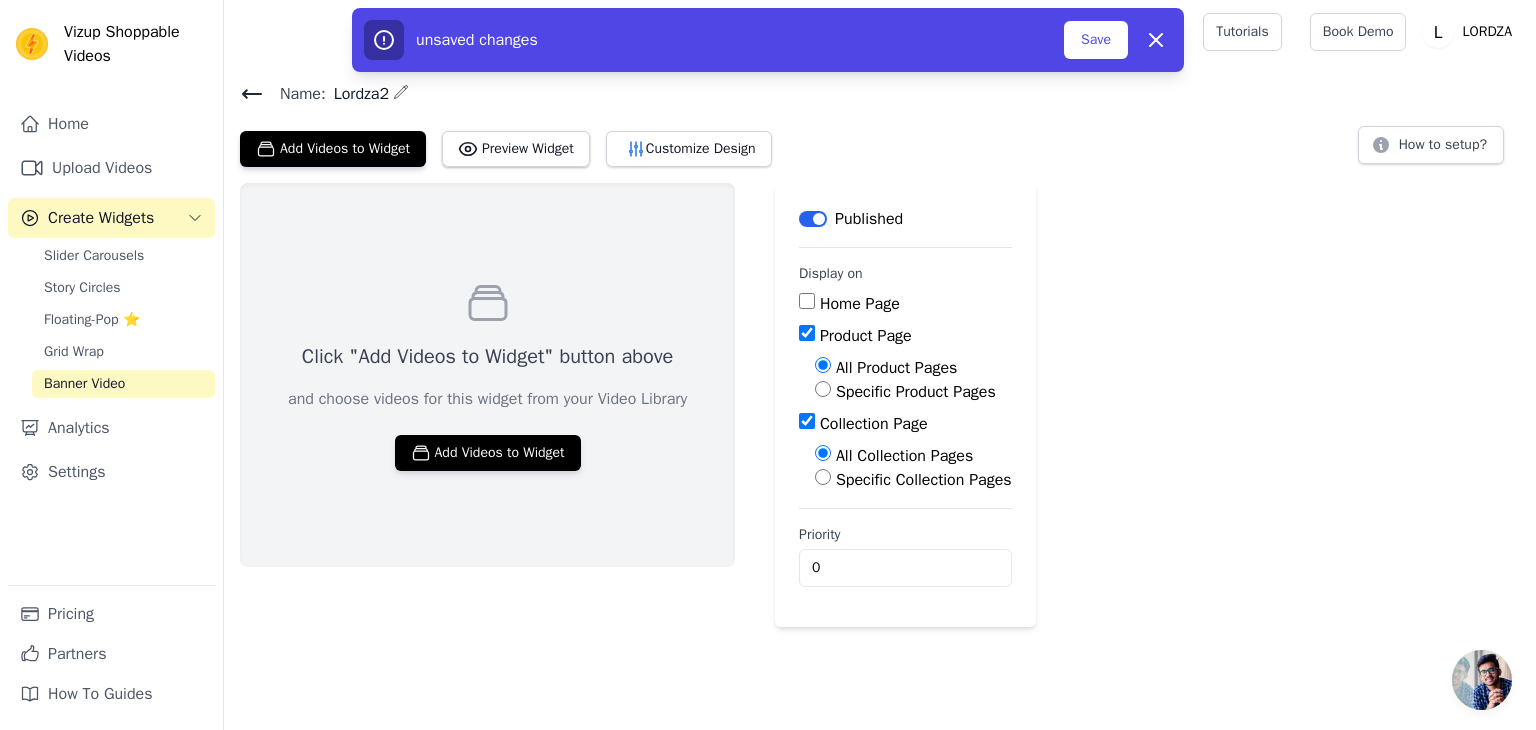 click on "Specific Collection Pages" at bounding box center (823, 477) 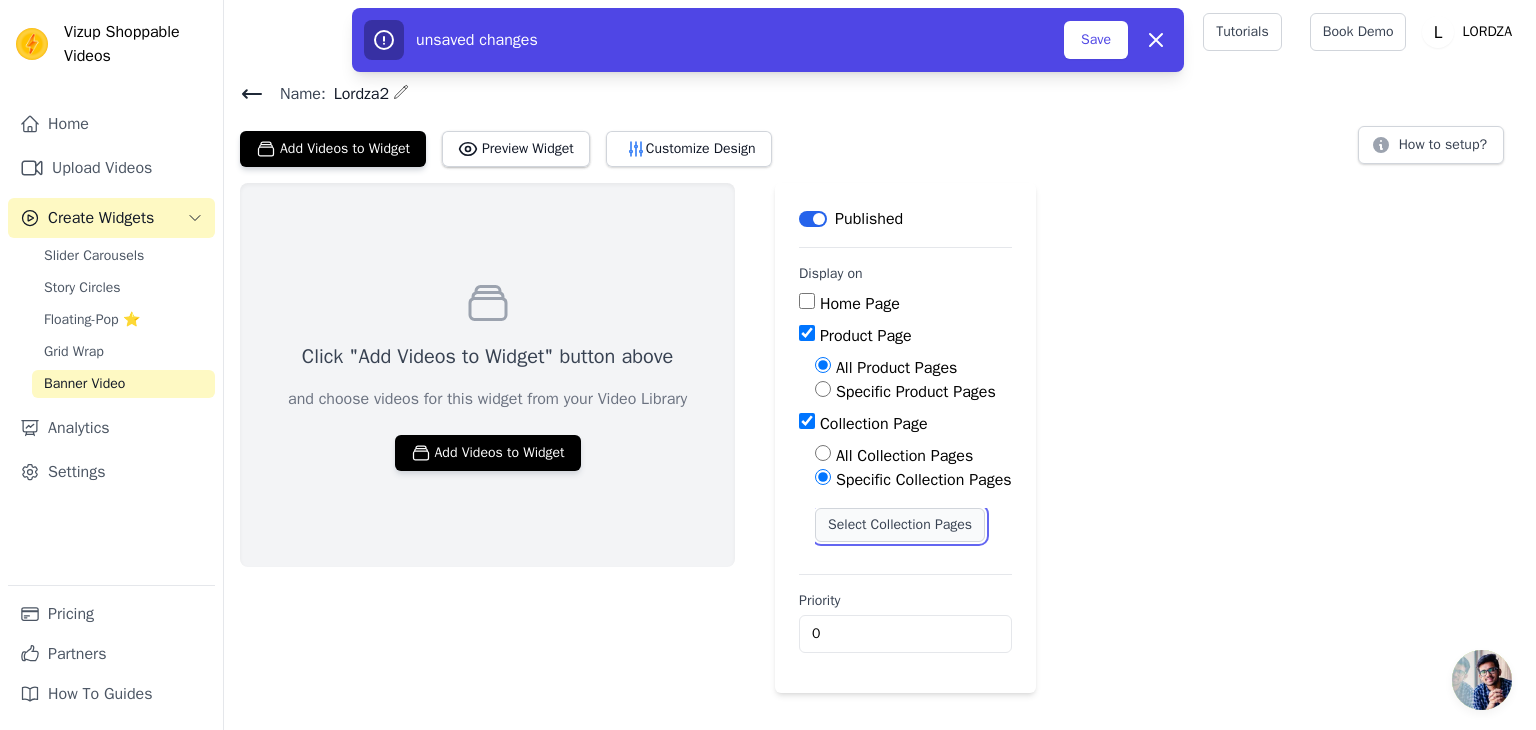 click on "Select Collection Pages" at bounding box center (900, 525) 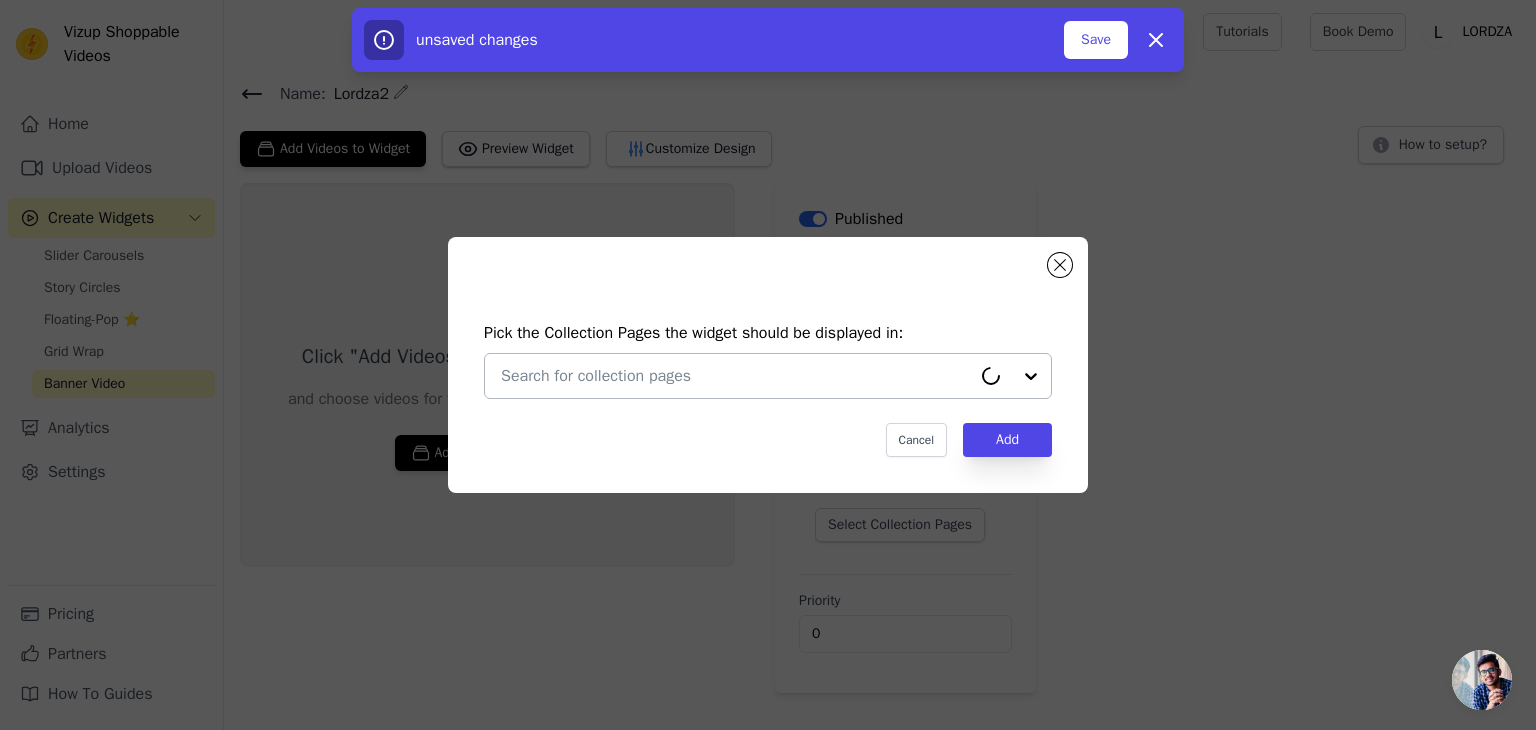 click at bounding box center [736, 376] 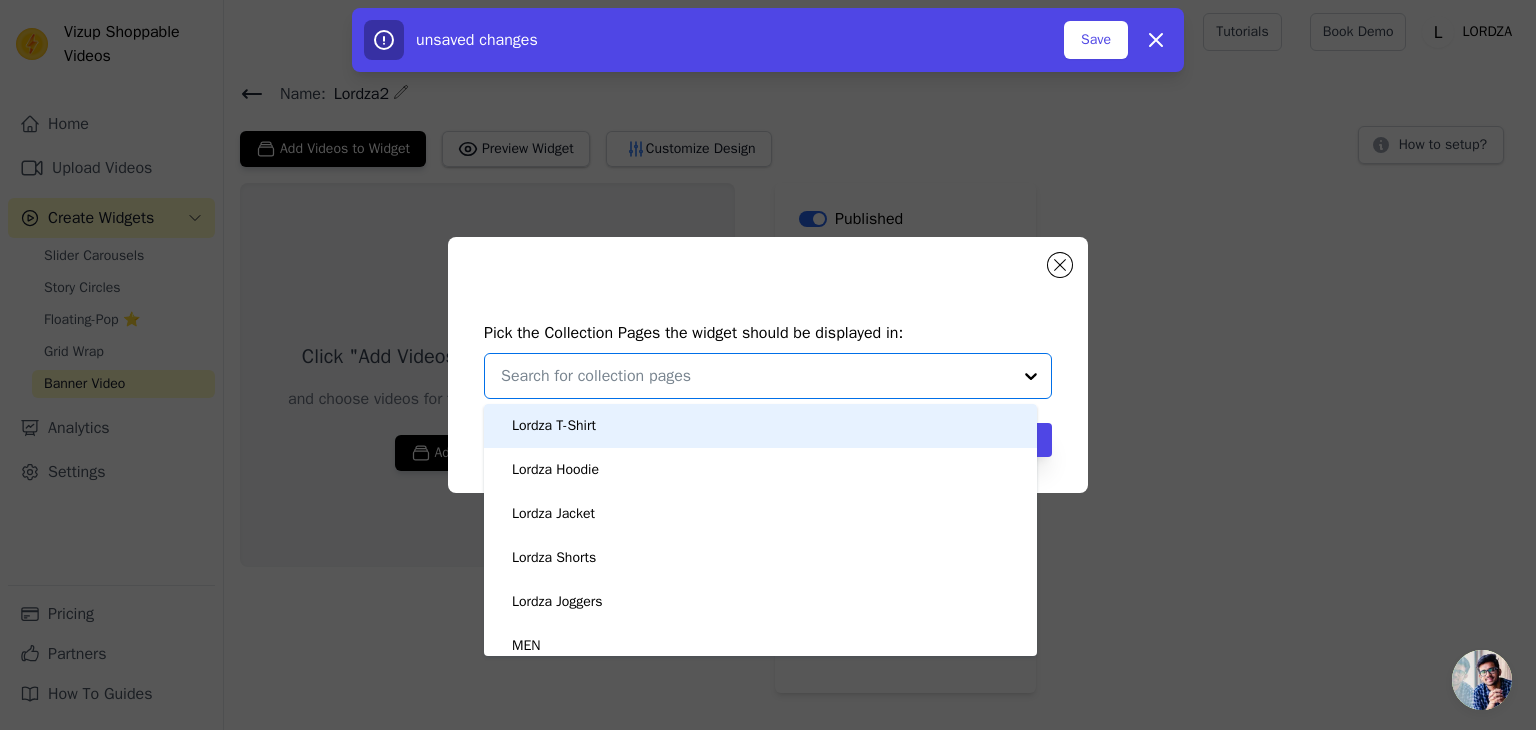 click on "Lordza T-Shirt" at bounding box center (760, 426) 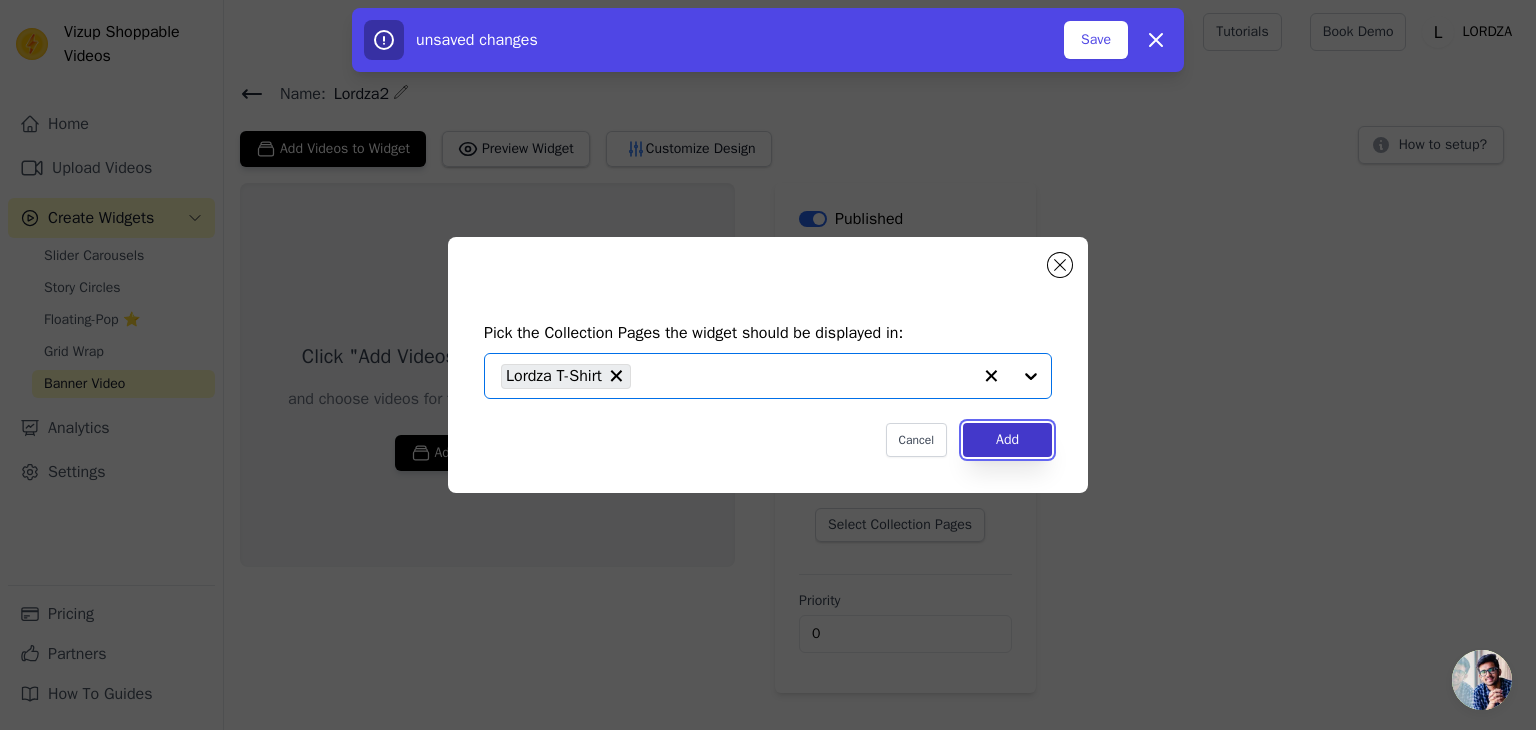 click on "Add" at bounding box center (1007, 440) 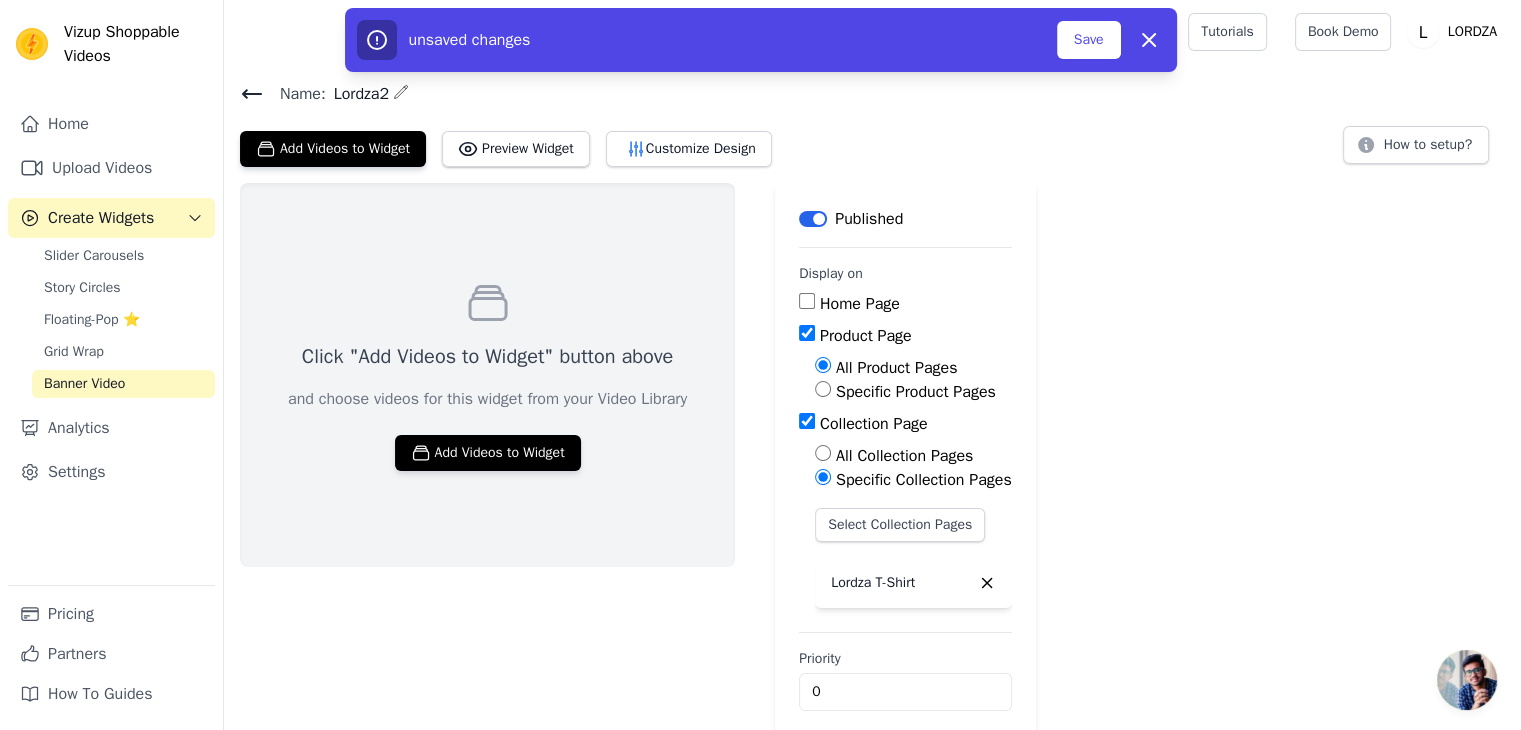 scroll, scrollTop: 19, scrollLeft: 0, axis: vertical 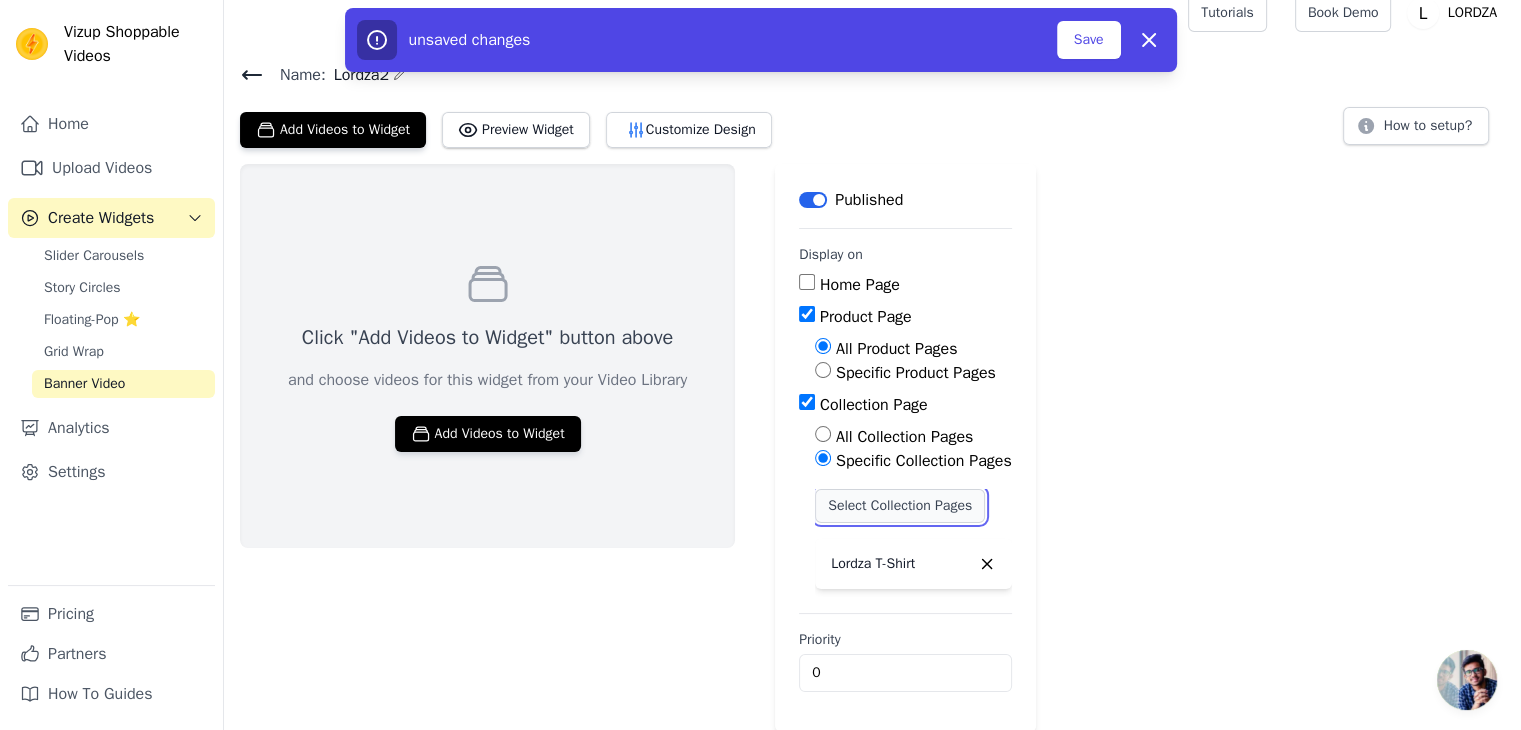 click on "Select Collection Pages" at bounding box center [900, 506] 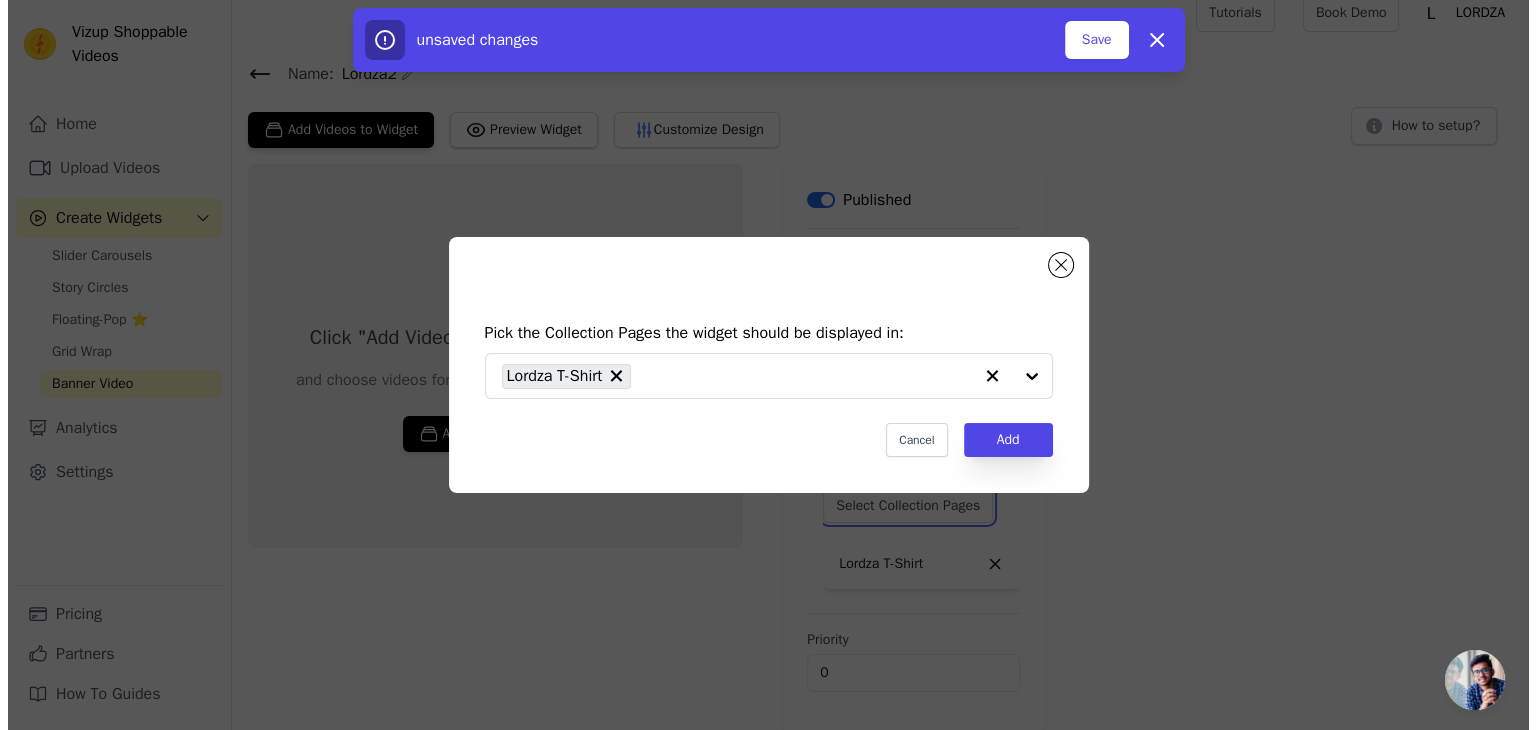 scroll, scrollTop: 0, scrollLeft: 0, axis: both 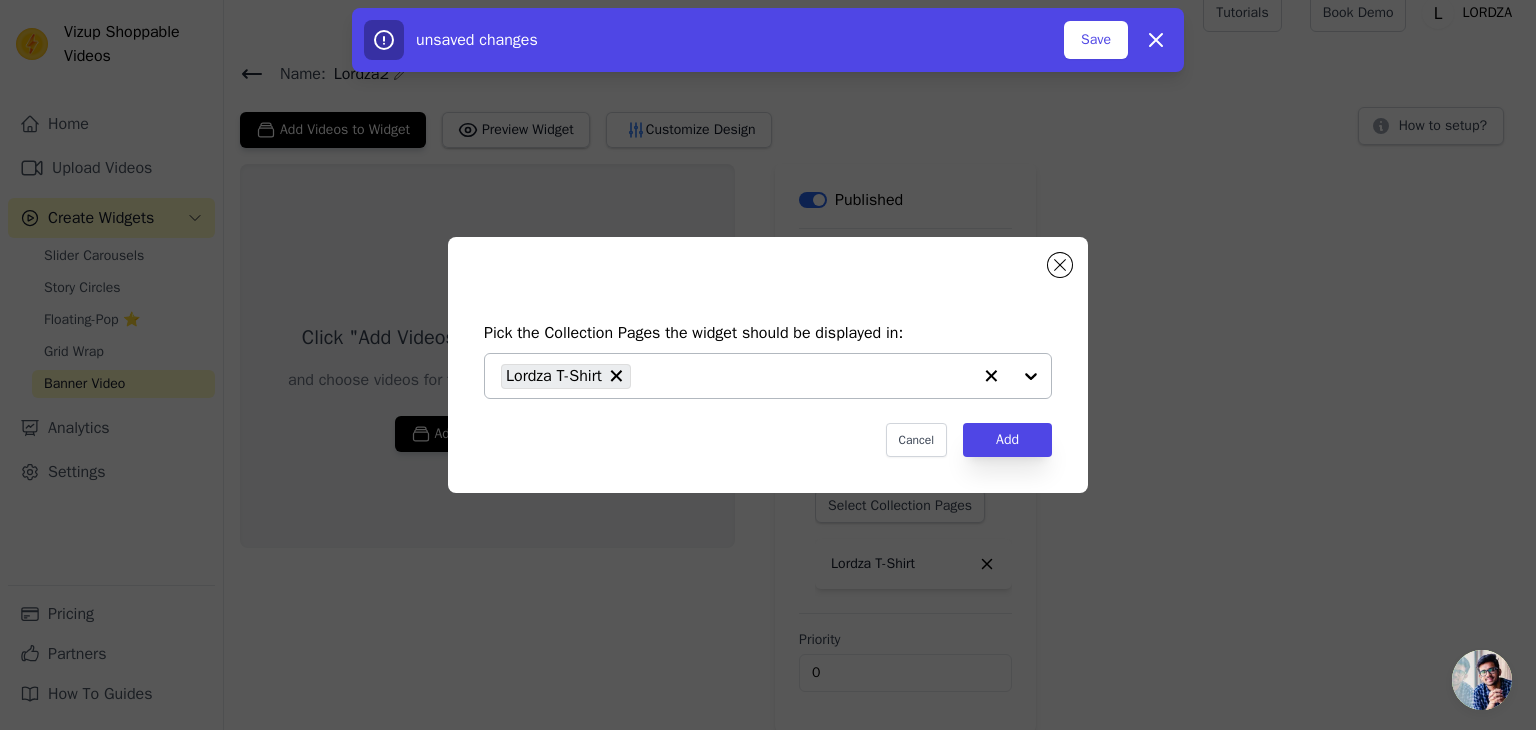 click at bounding box center (1011, 376) 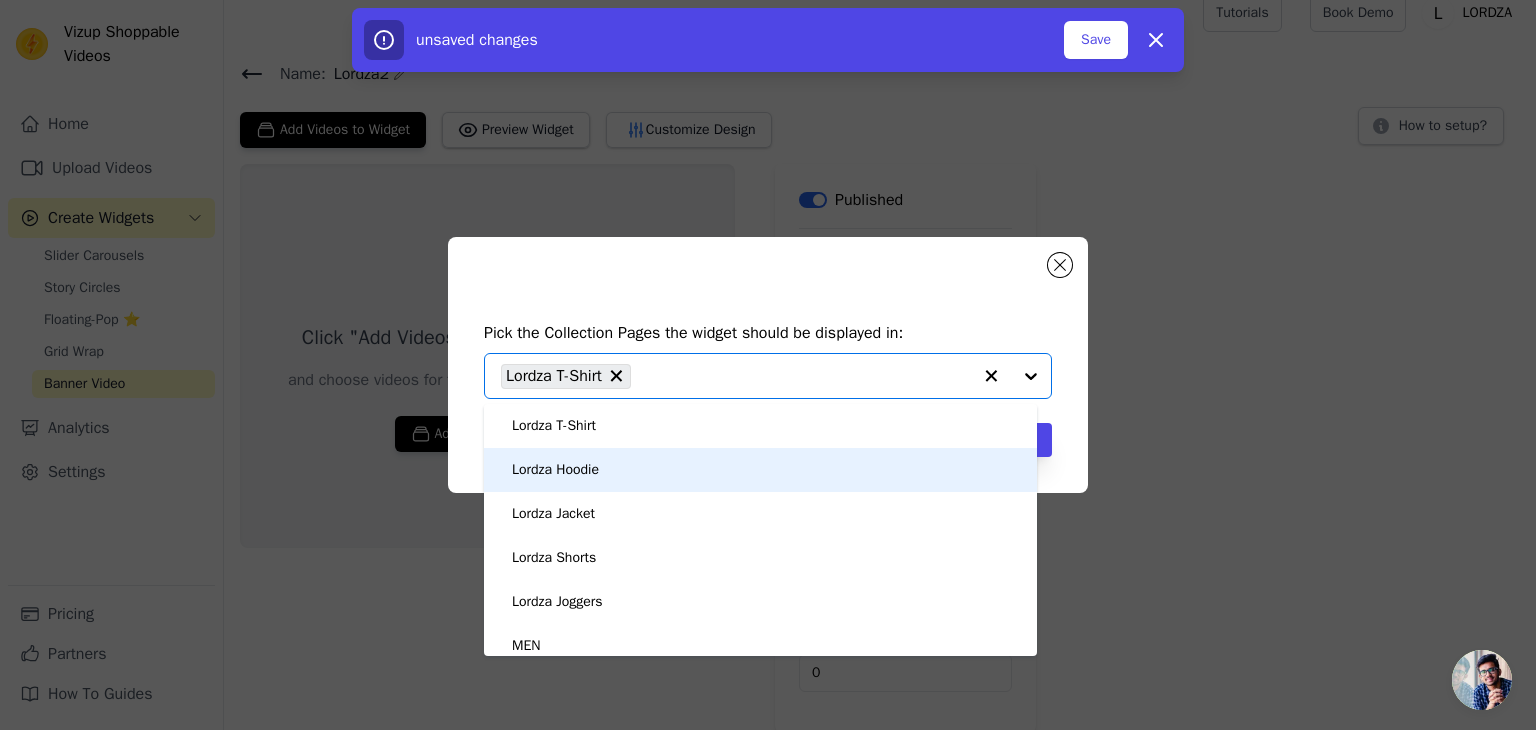 click on "Lordza Hoodie" at bounding box center [760, 470] 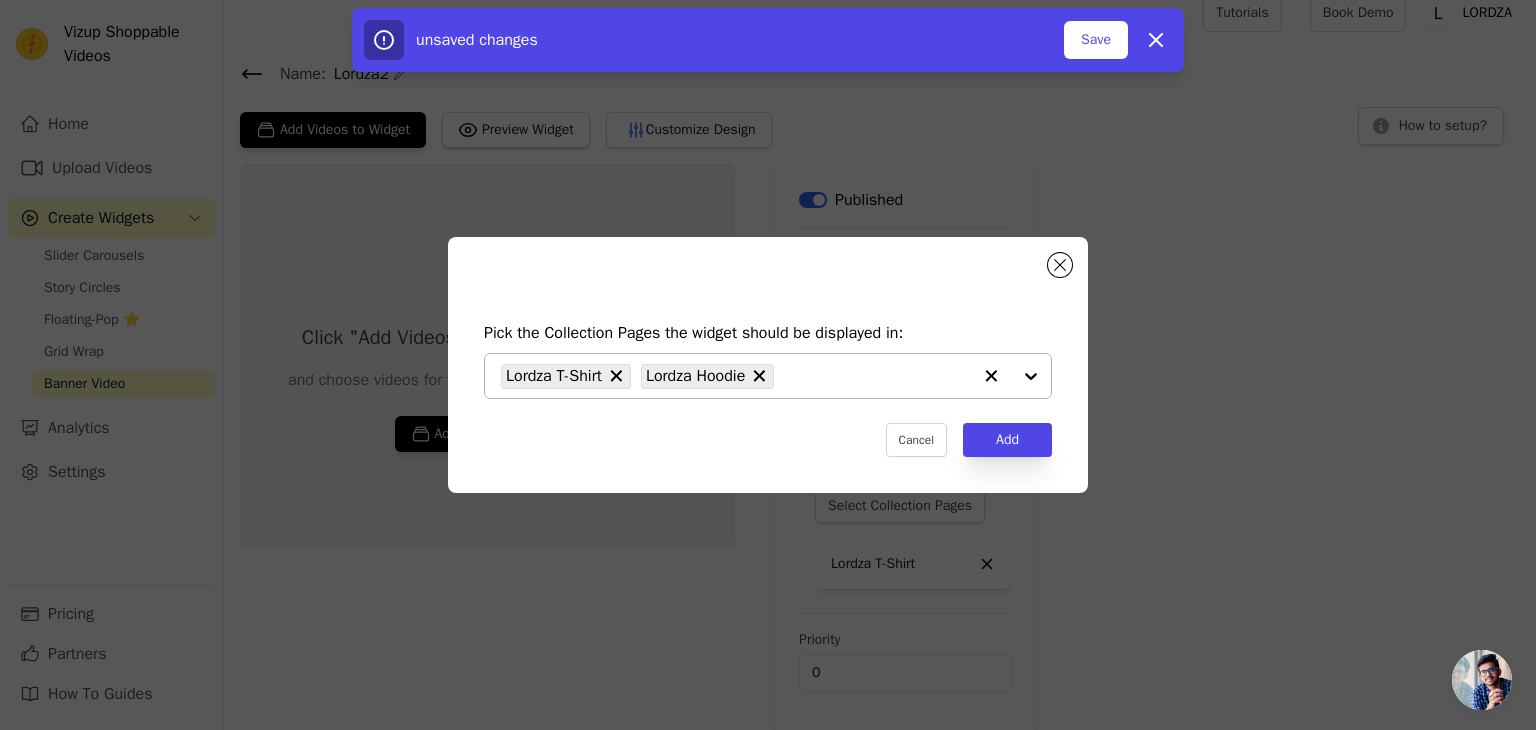 click at bounding box center [1011, 376] 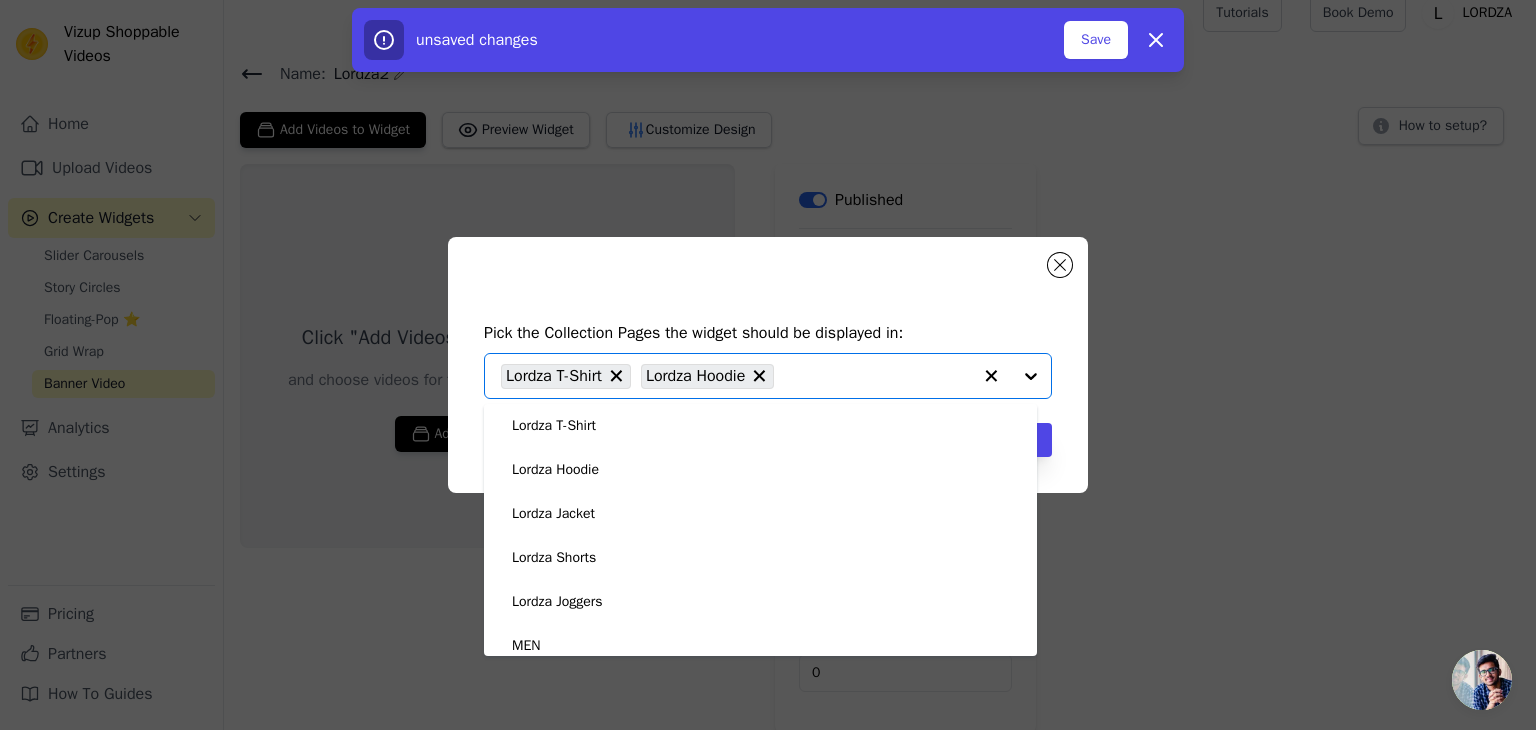 scroll, scrollTop: 100, scrollLeft: 0, axis: vertical 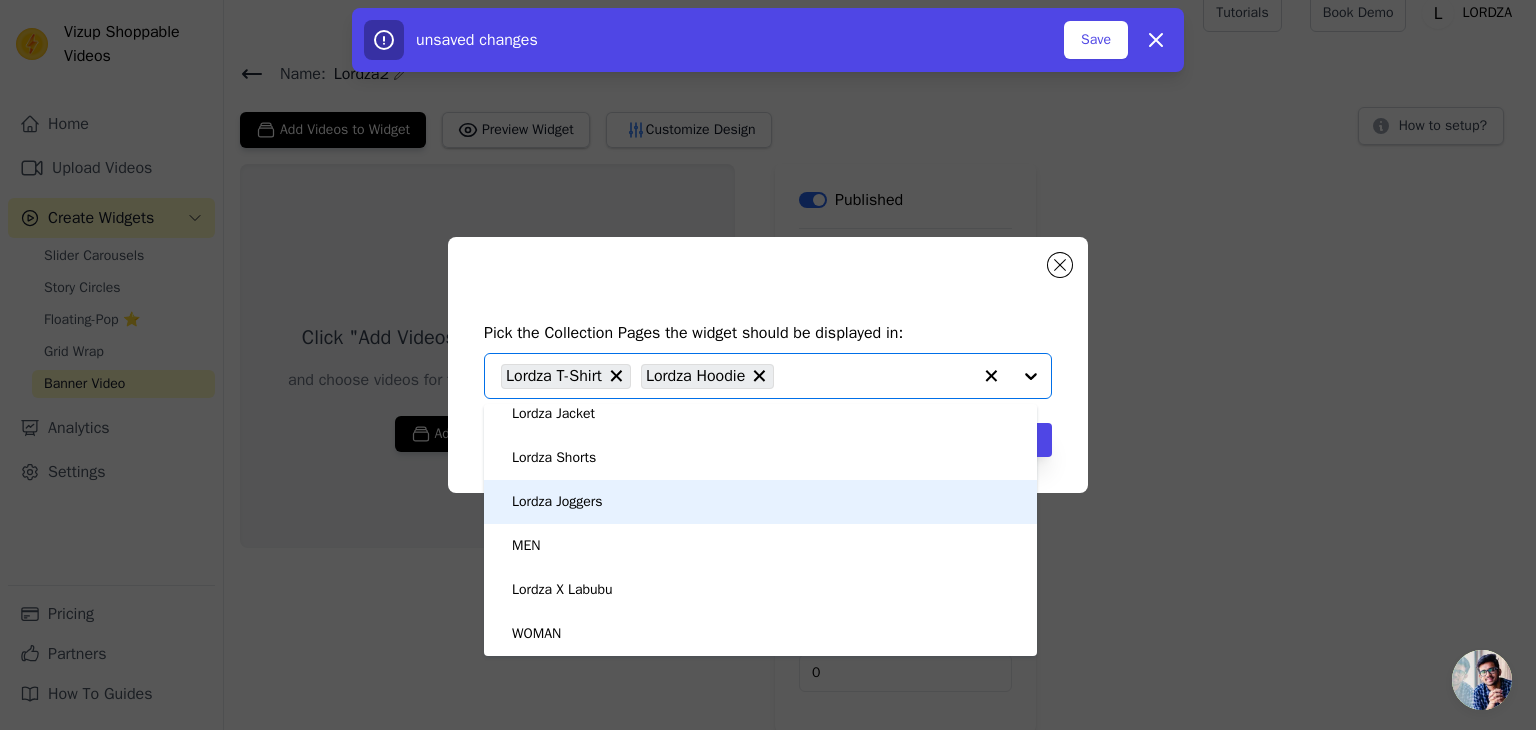click on "Lordza Joggers" at bounding box center (760, 502) 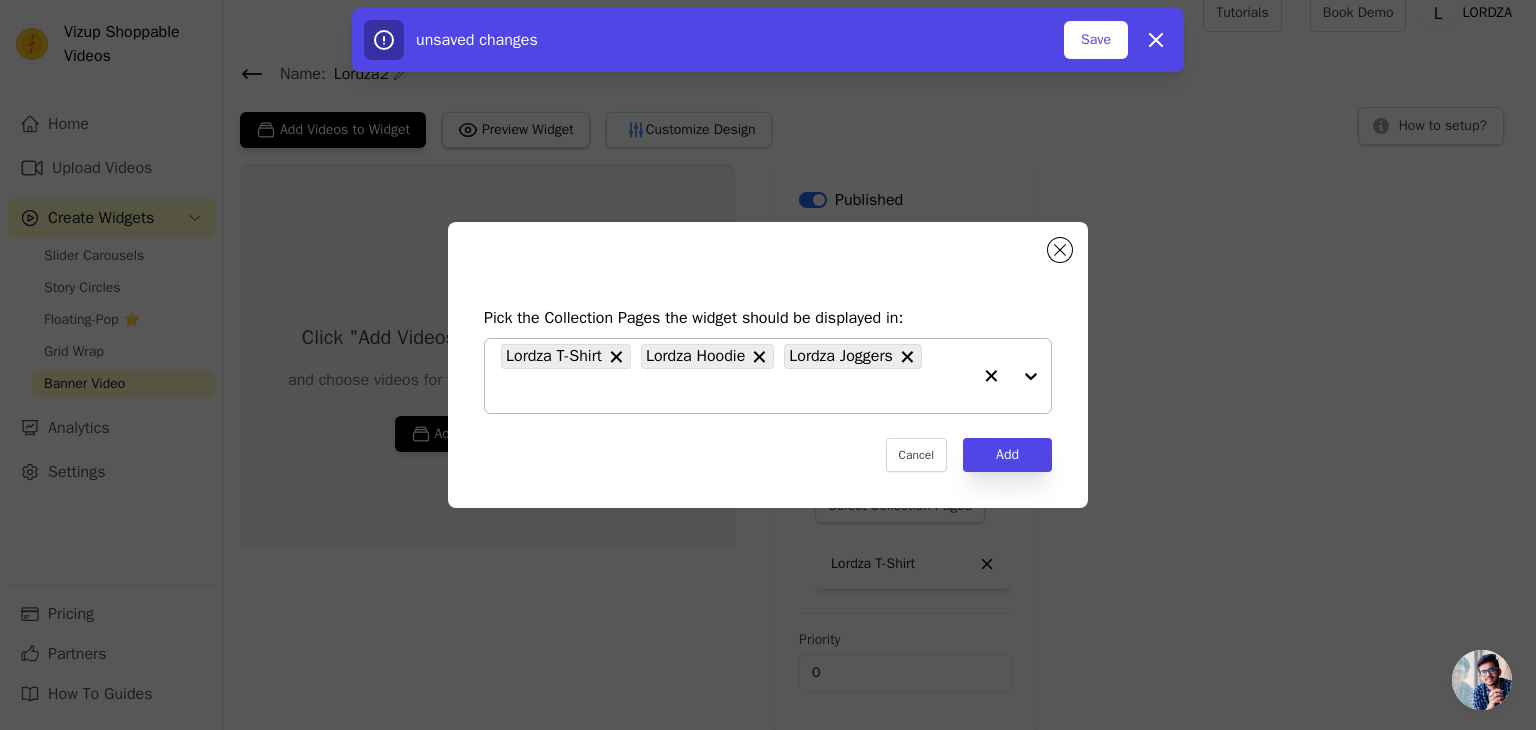 click at bounding box center [1011, 376] 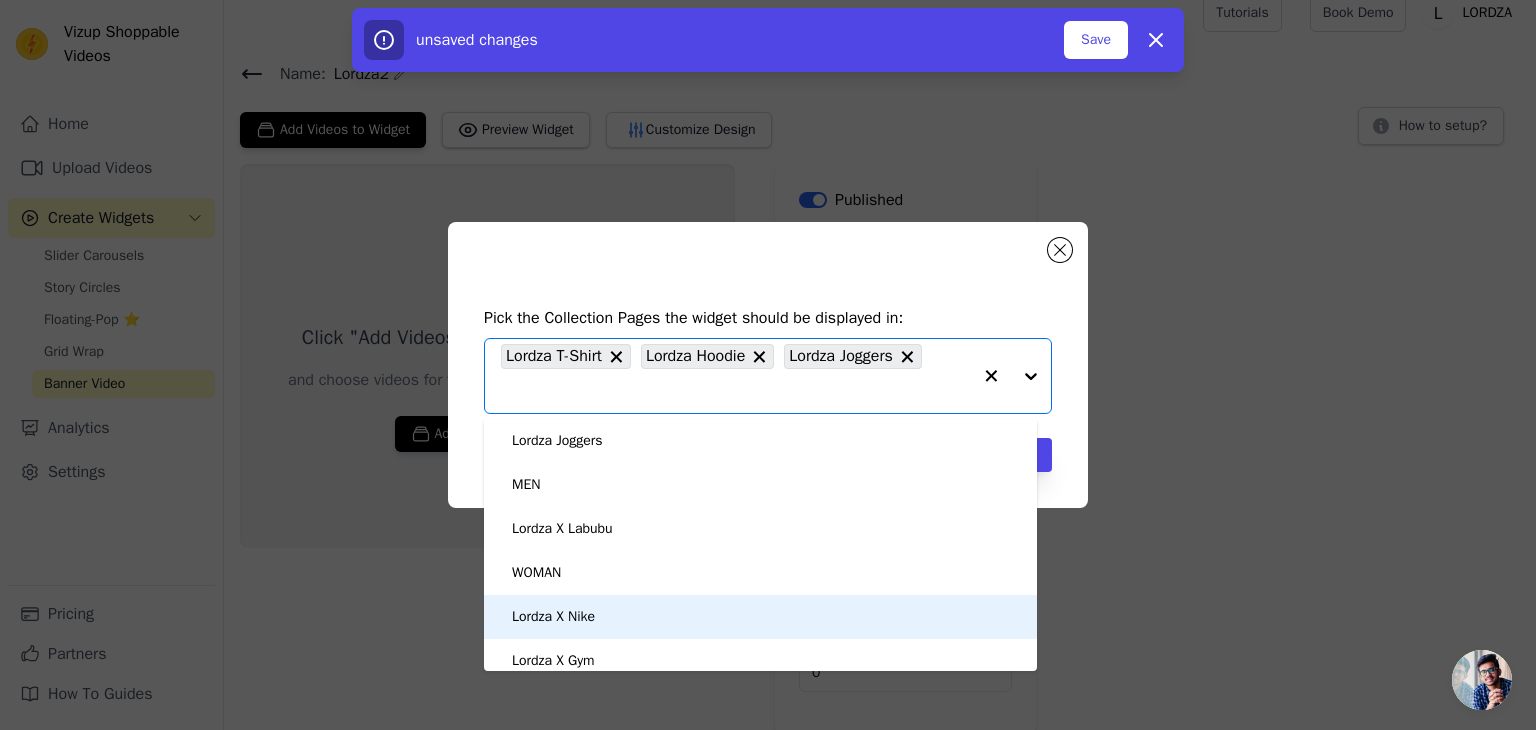 scroll, scrollTop: 276, scrollLeft: 0, axis: vertical 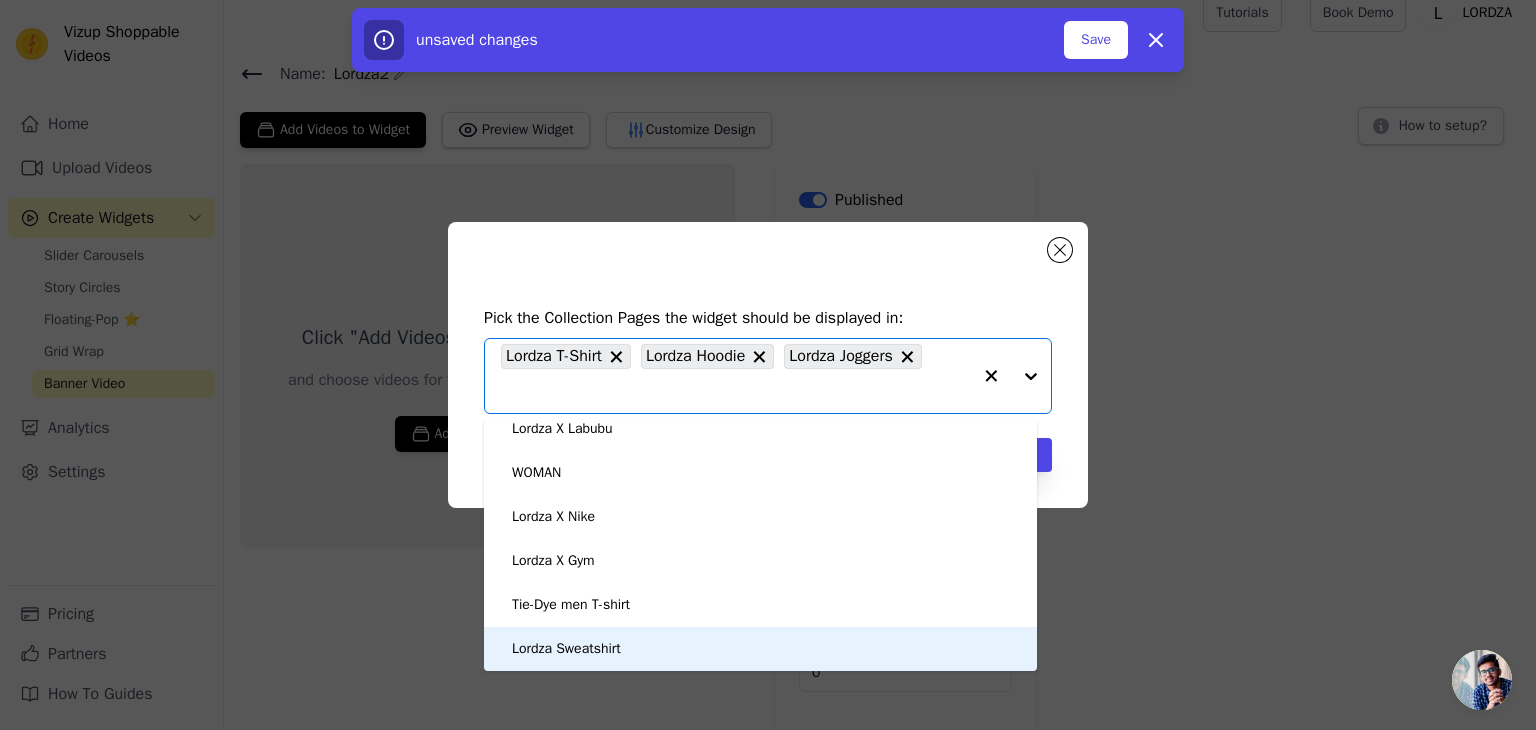 click on "Lordza Sweatshirt" at bounding box center [760, 649] 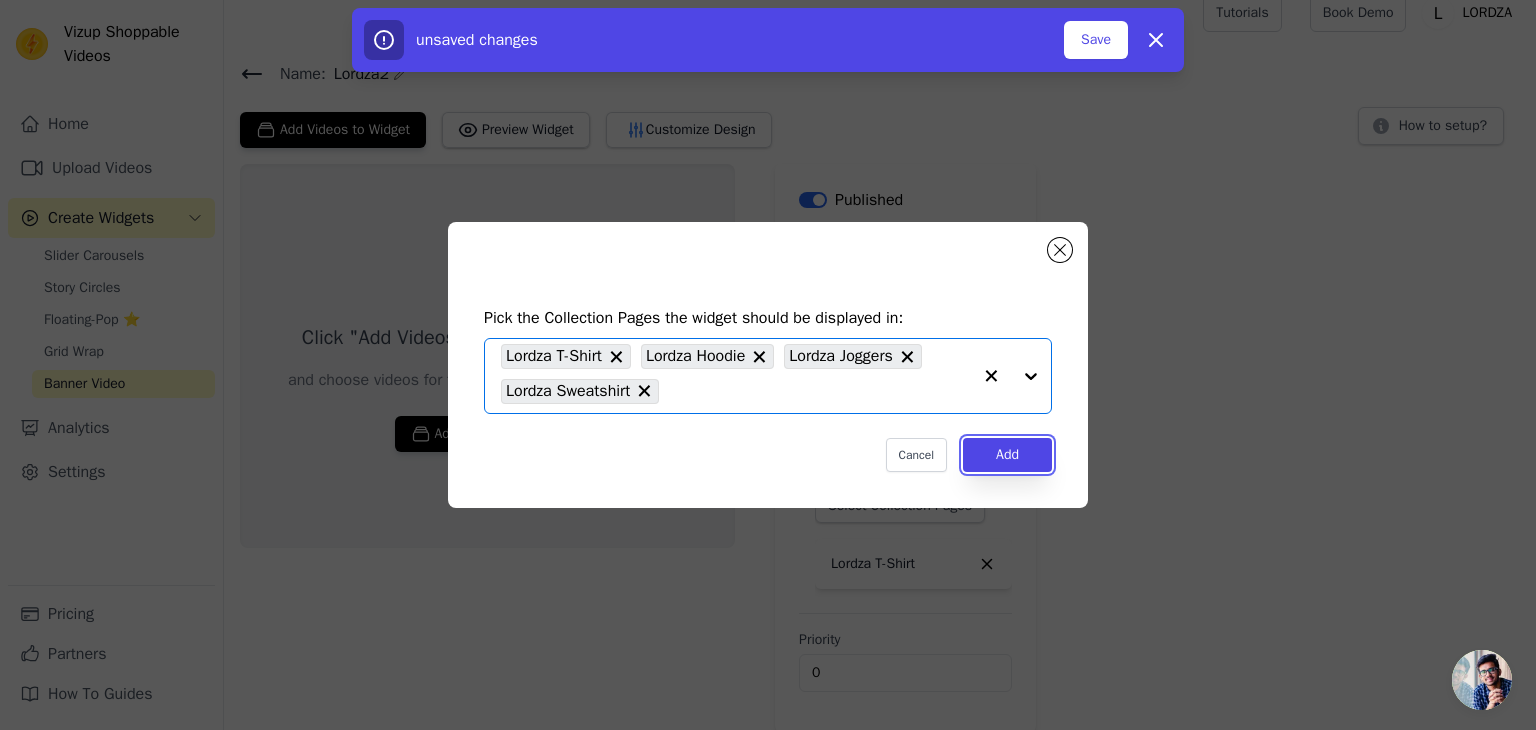 click on "Add" at bounding box center (1007, 455) 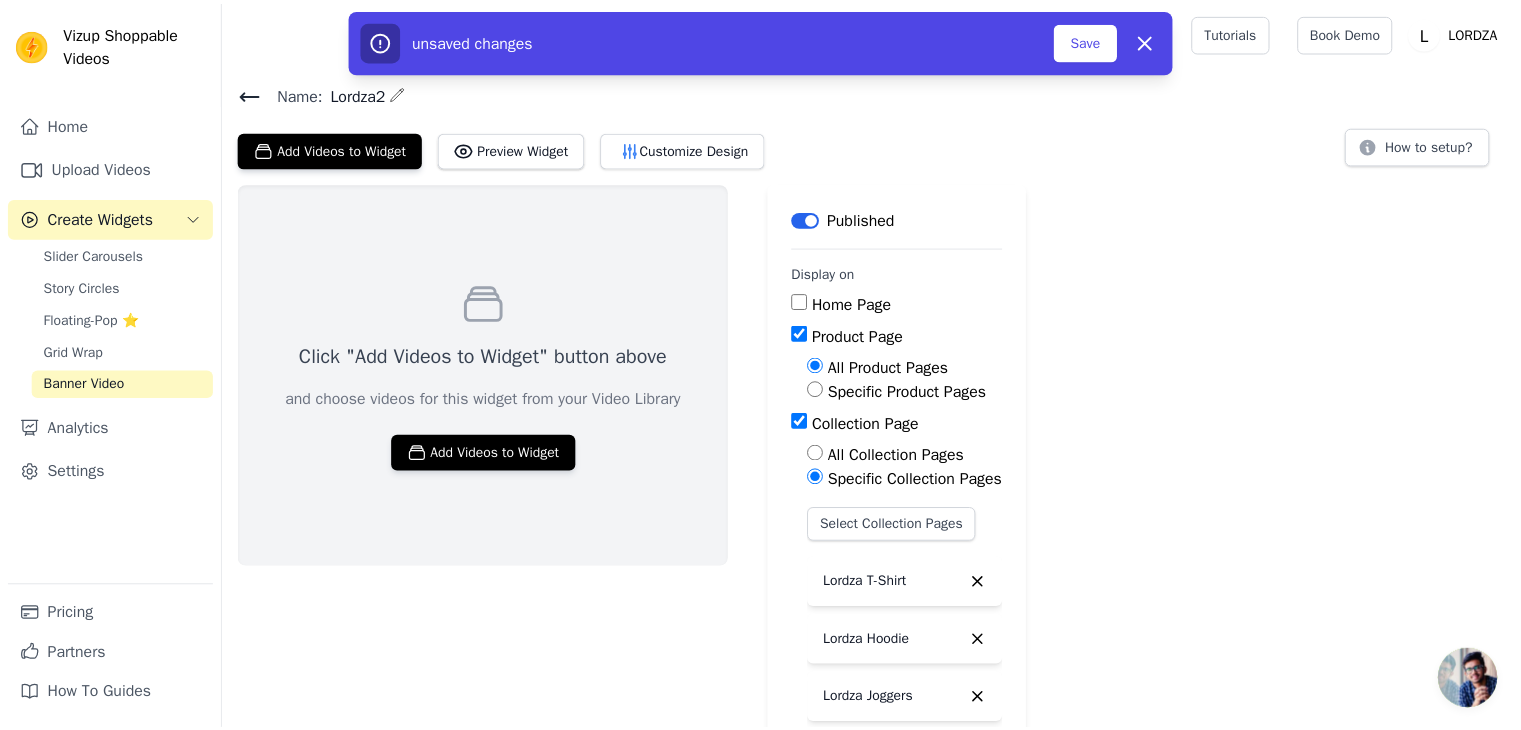 scroll, scrollTop: 19, scrollLeft: 0, axis: vertical 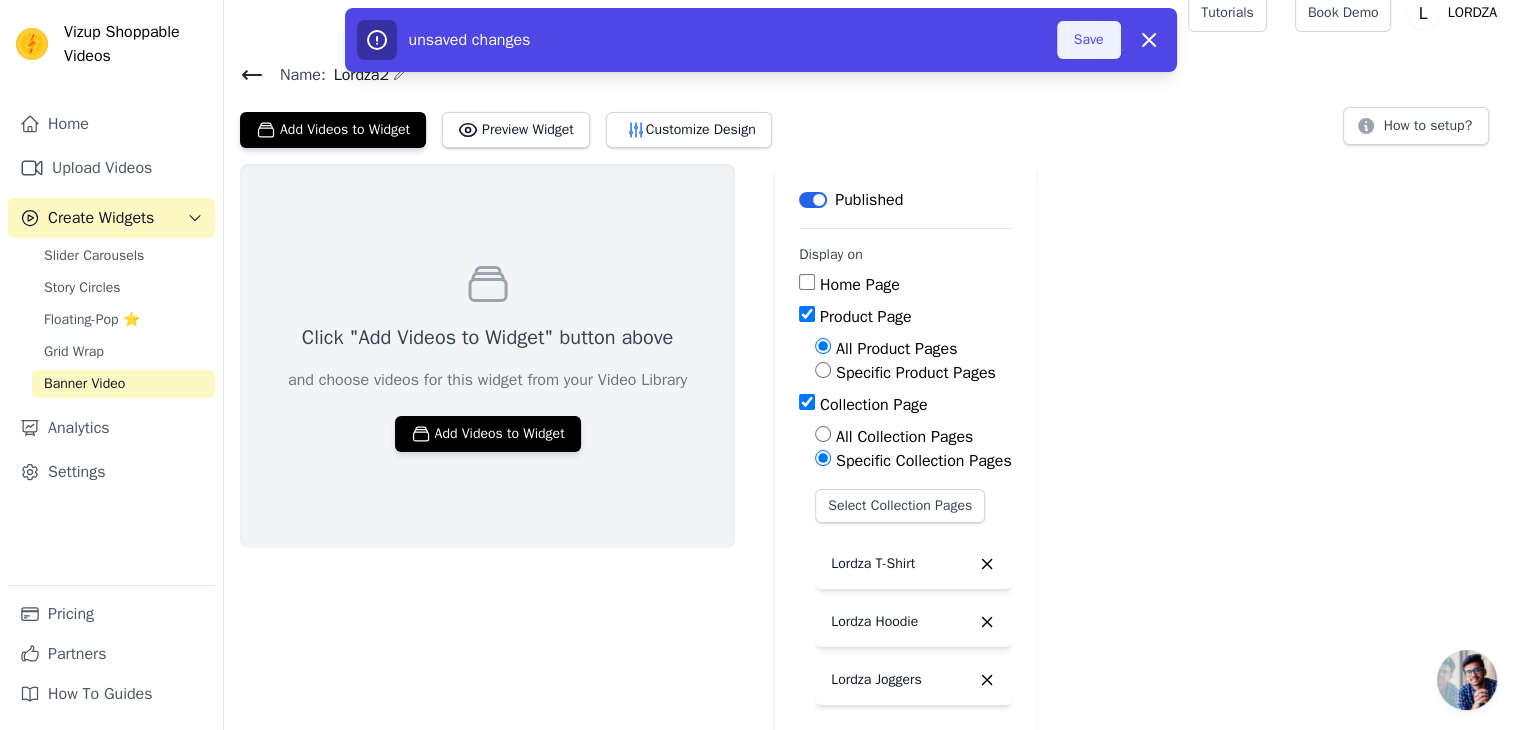 click on "Save" at bounding box center (1089, 40) 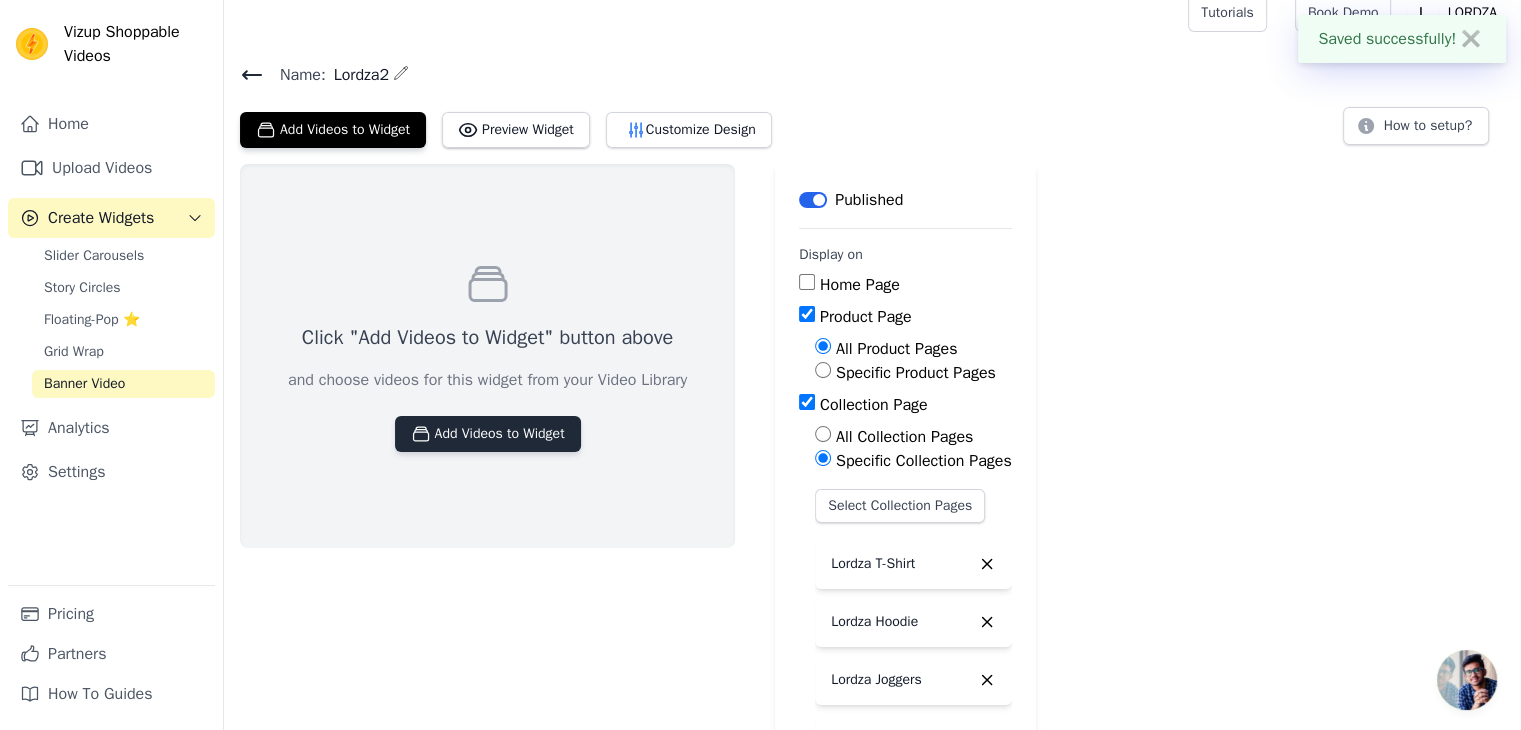 click on "Add Videos to Widget" at bounding box center (488, 434) 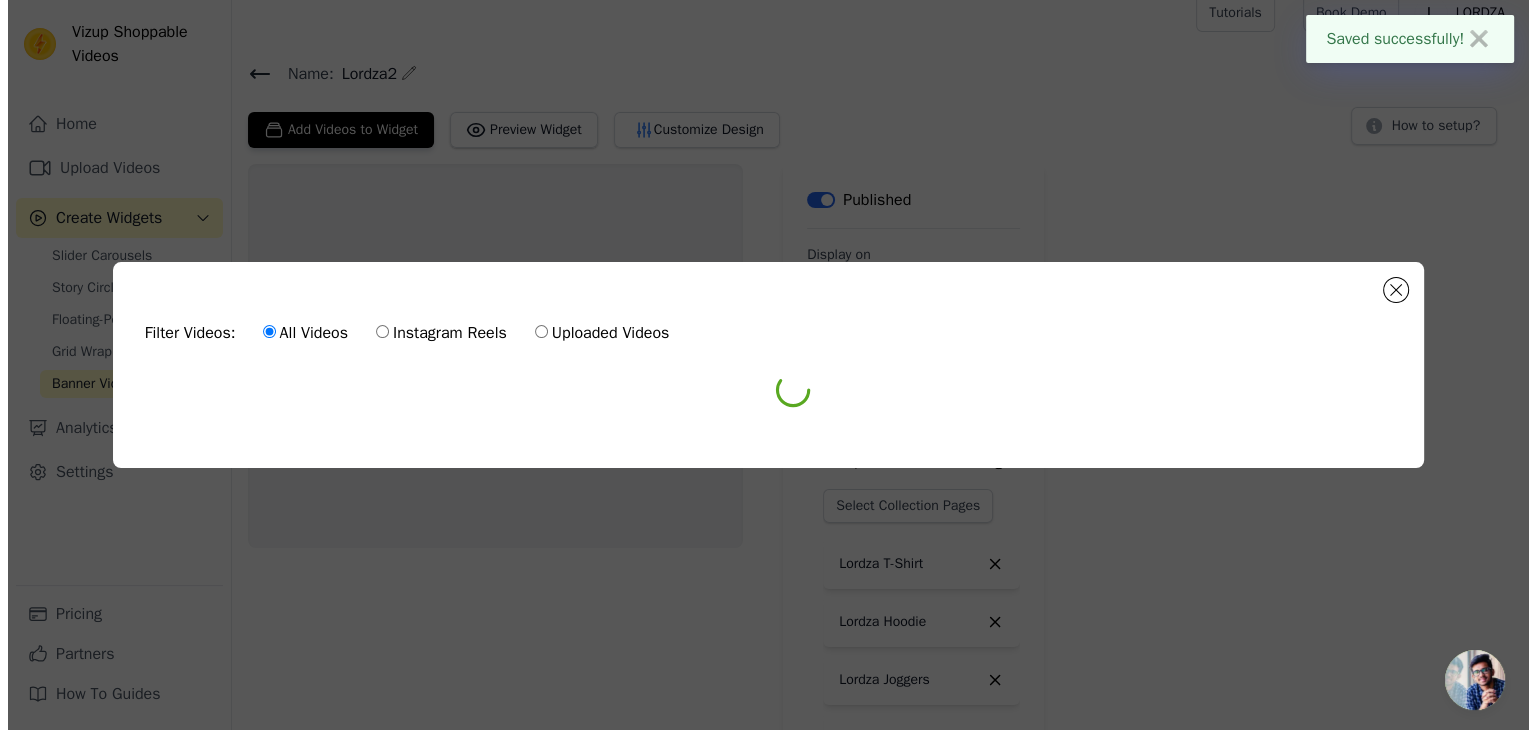 scroll, scrollTop: 0, scrollLeft: 0, axis: both 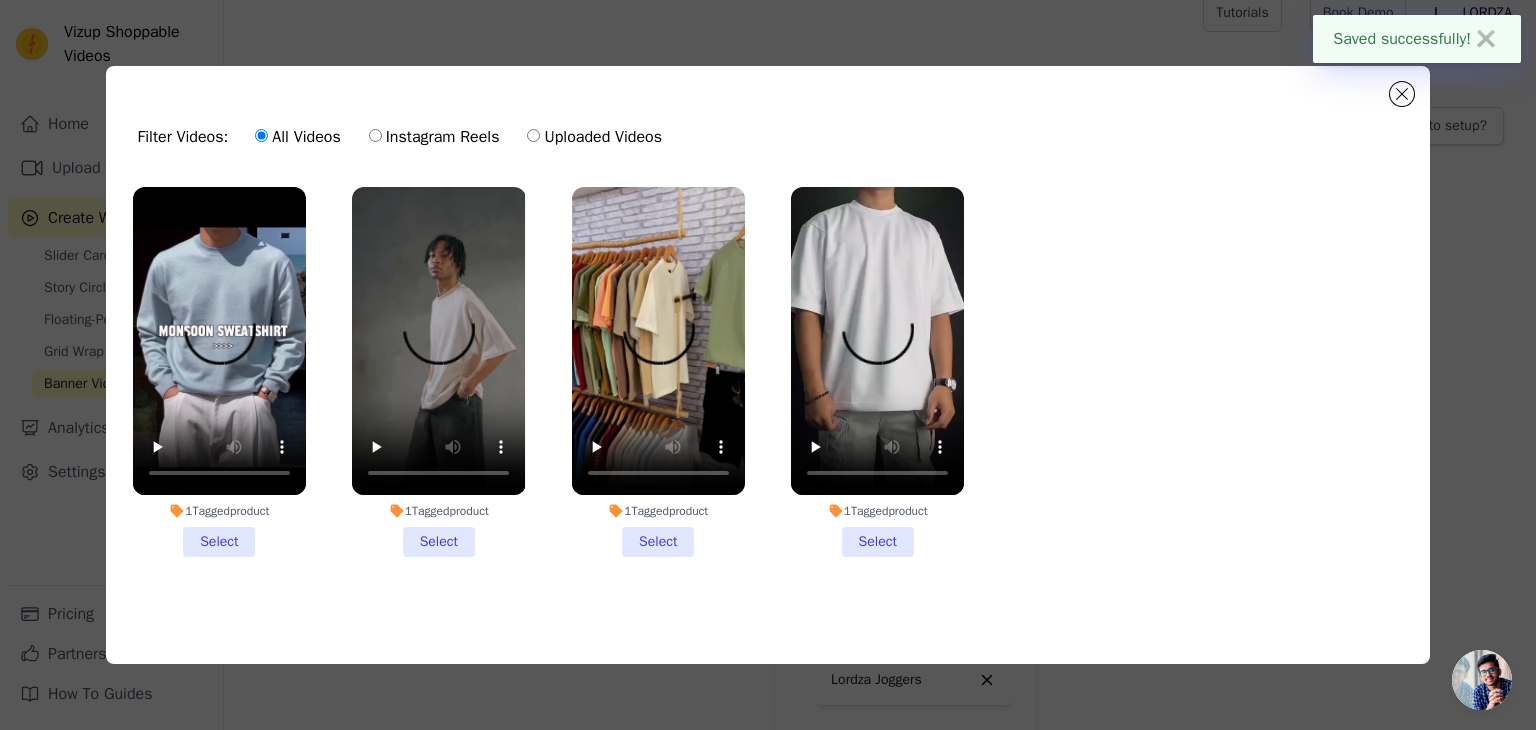 click on "1  Tagged  product     Select" at bounding box center (219, 372) 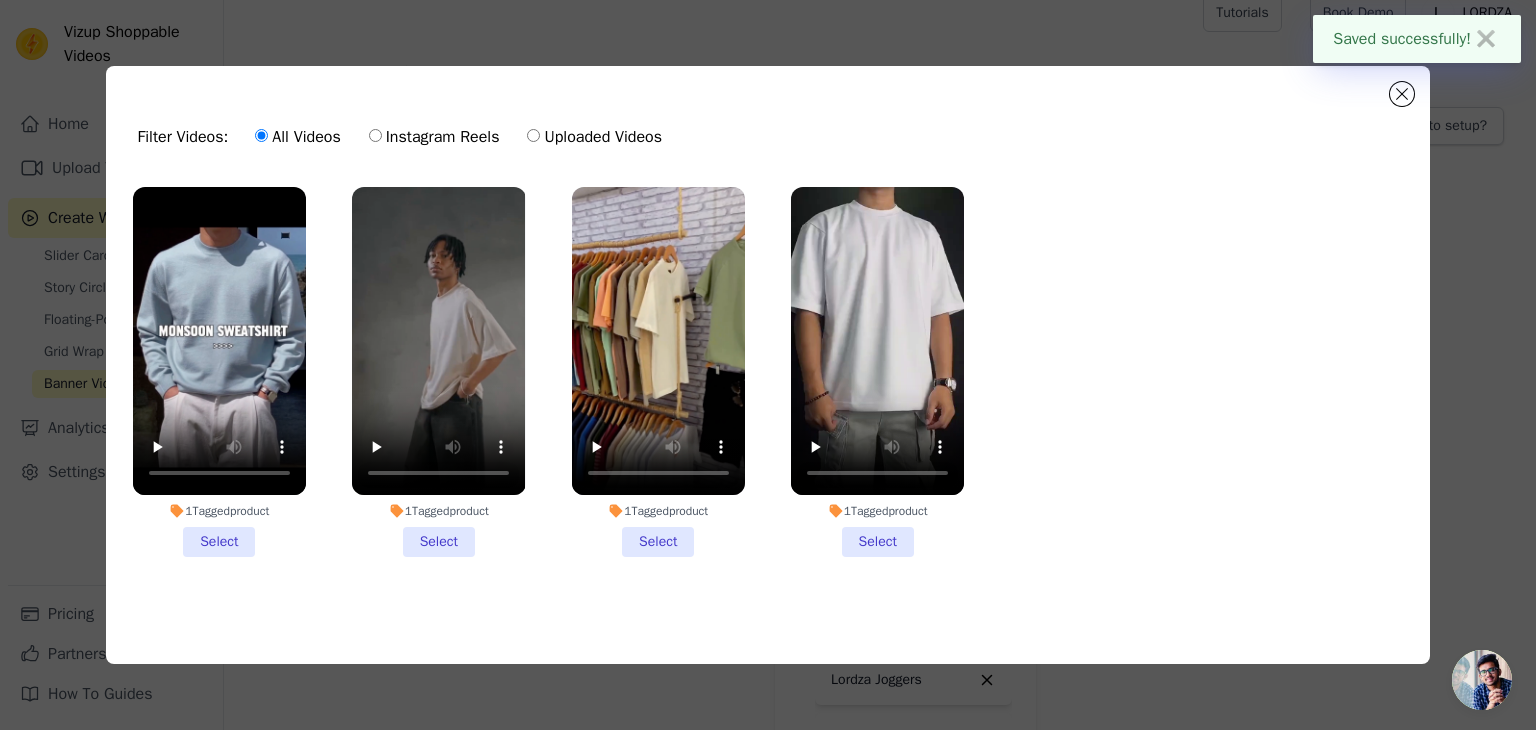 click on "1  Tagged  product     Select" at bounding box center [0, 0] 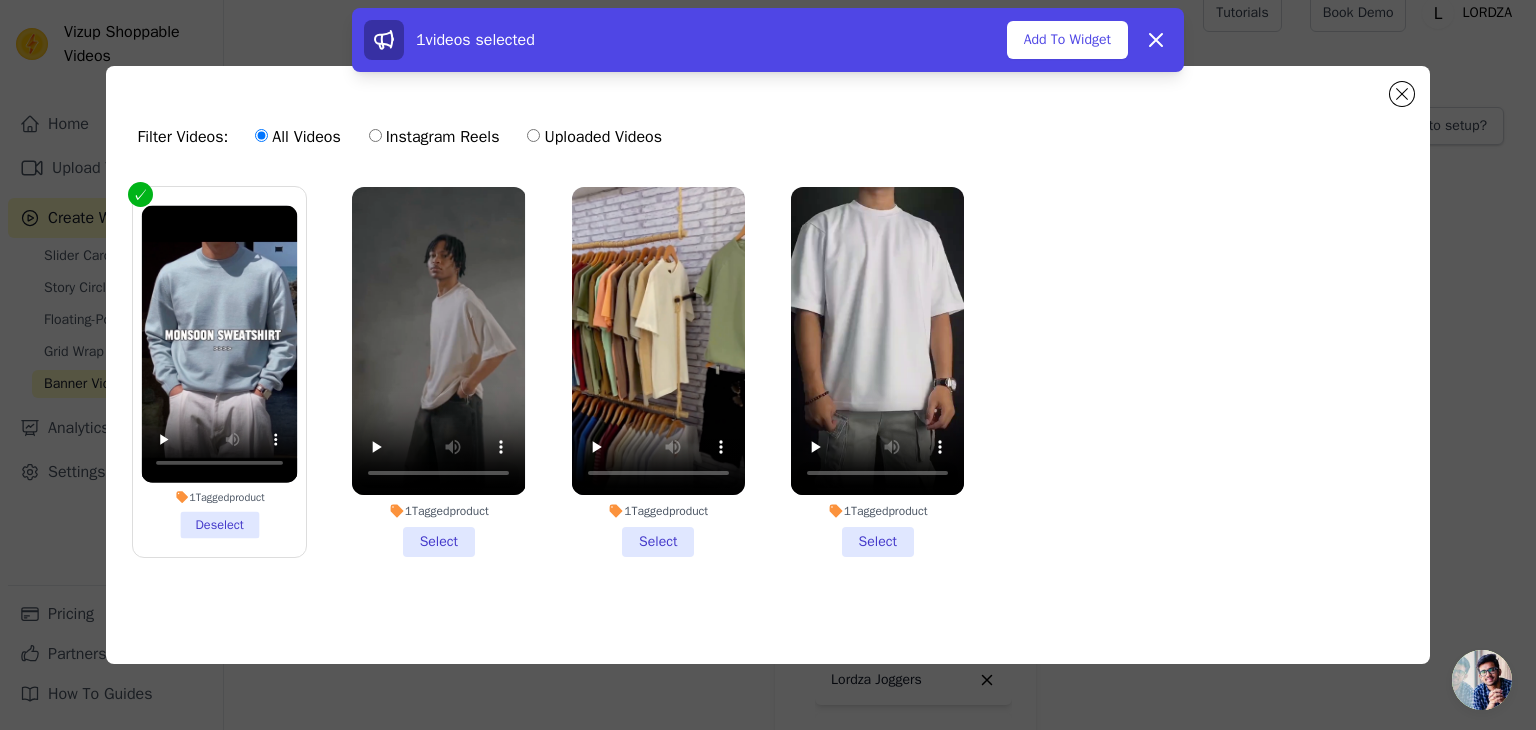 click on "1  Tagged  product     Select" at bounding box center (438, 372) 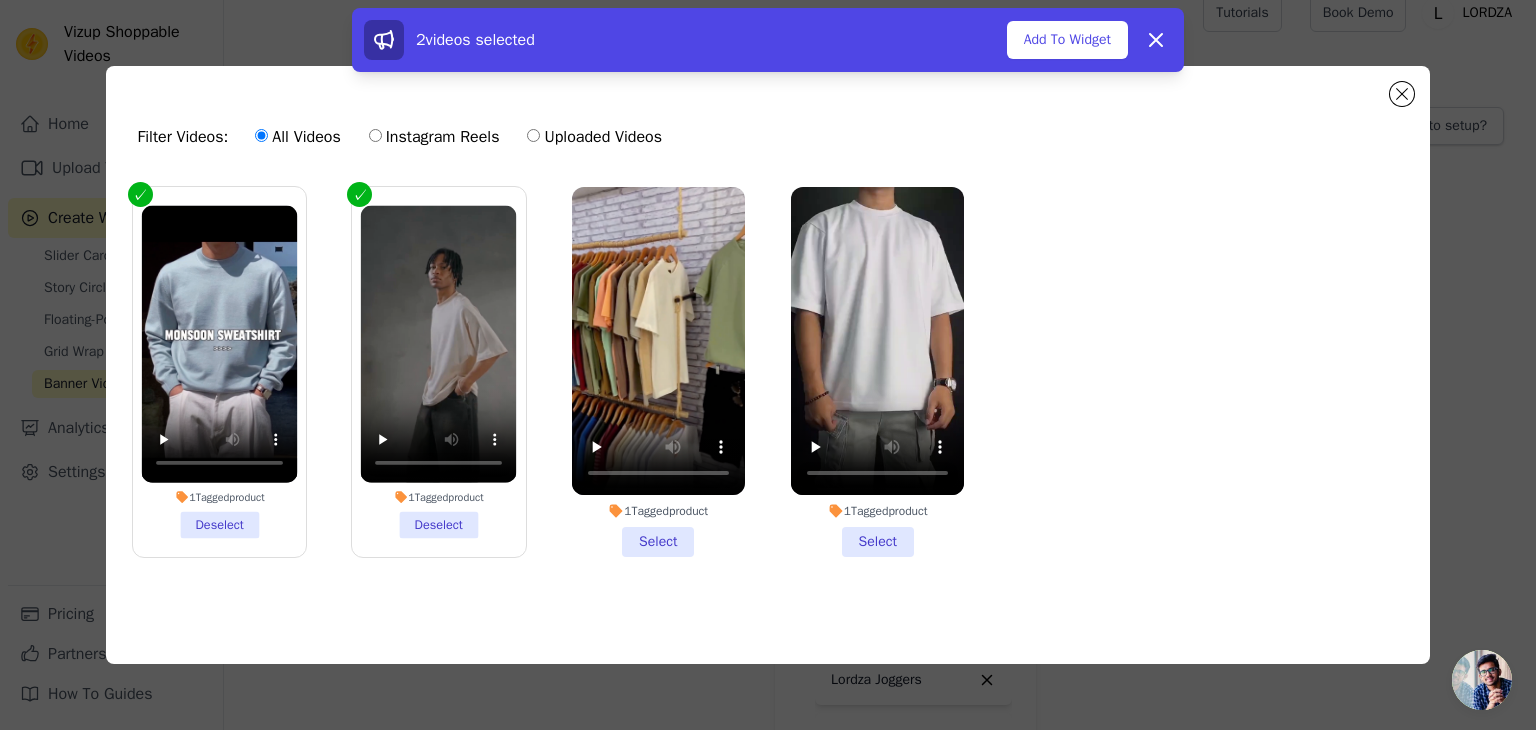 drag, startPoint x: 696, startPoint y: 533, endPoint x: 714, endPoint y: 530, distance: 18.248287 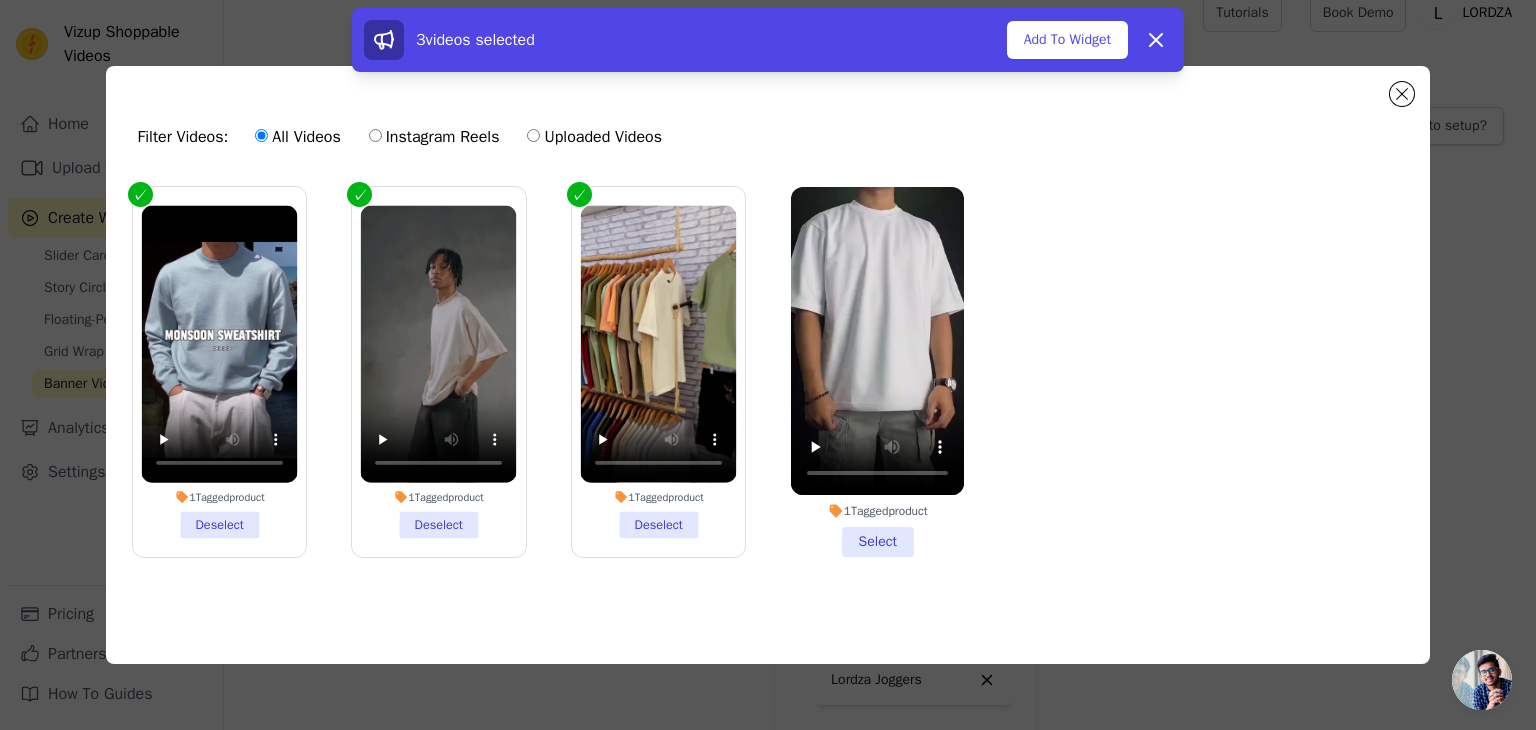 click on "1  Tagged  product     Select" at bounding box center [877, 372] 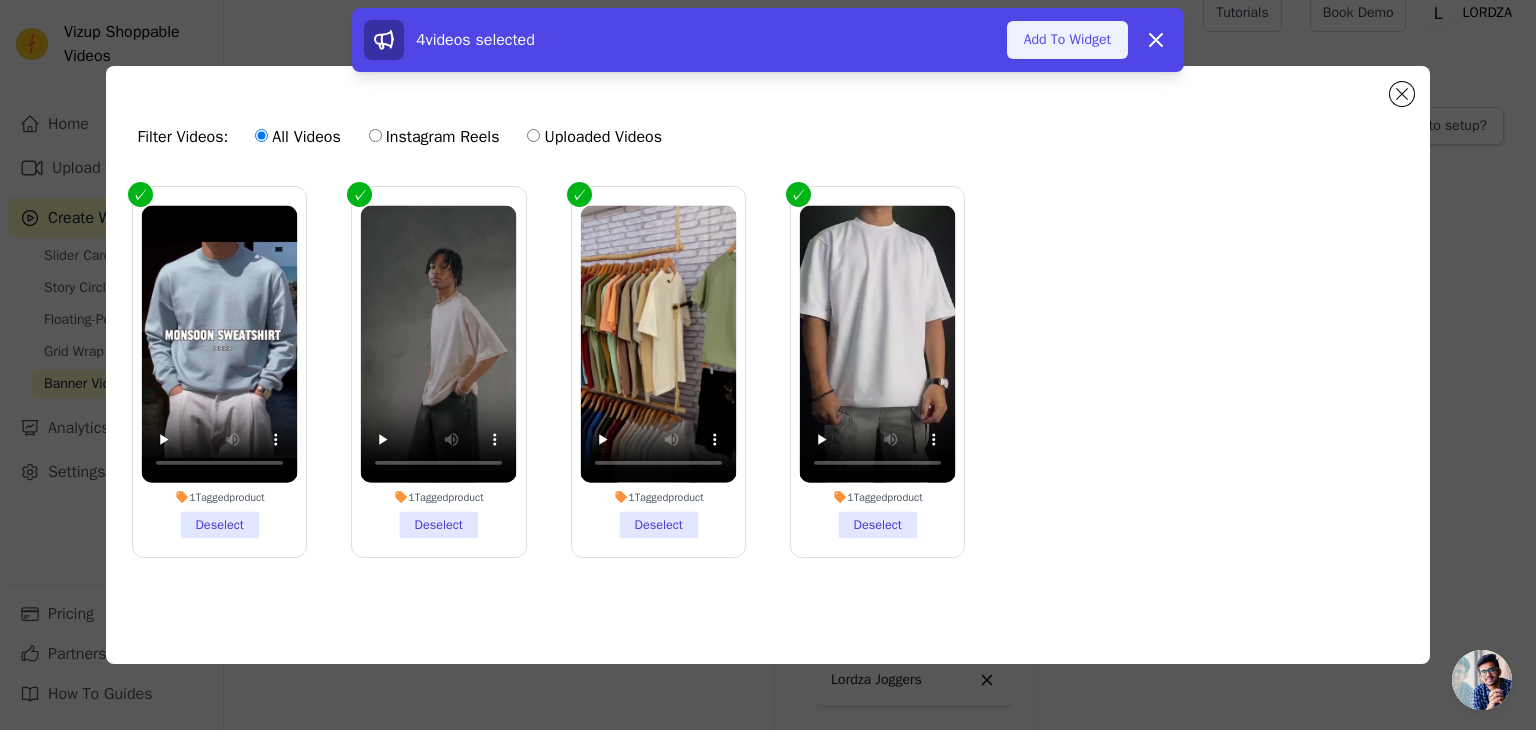 click on "Add To Widget" at bounding box center [1067, 40] 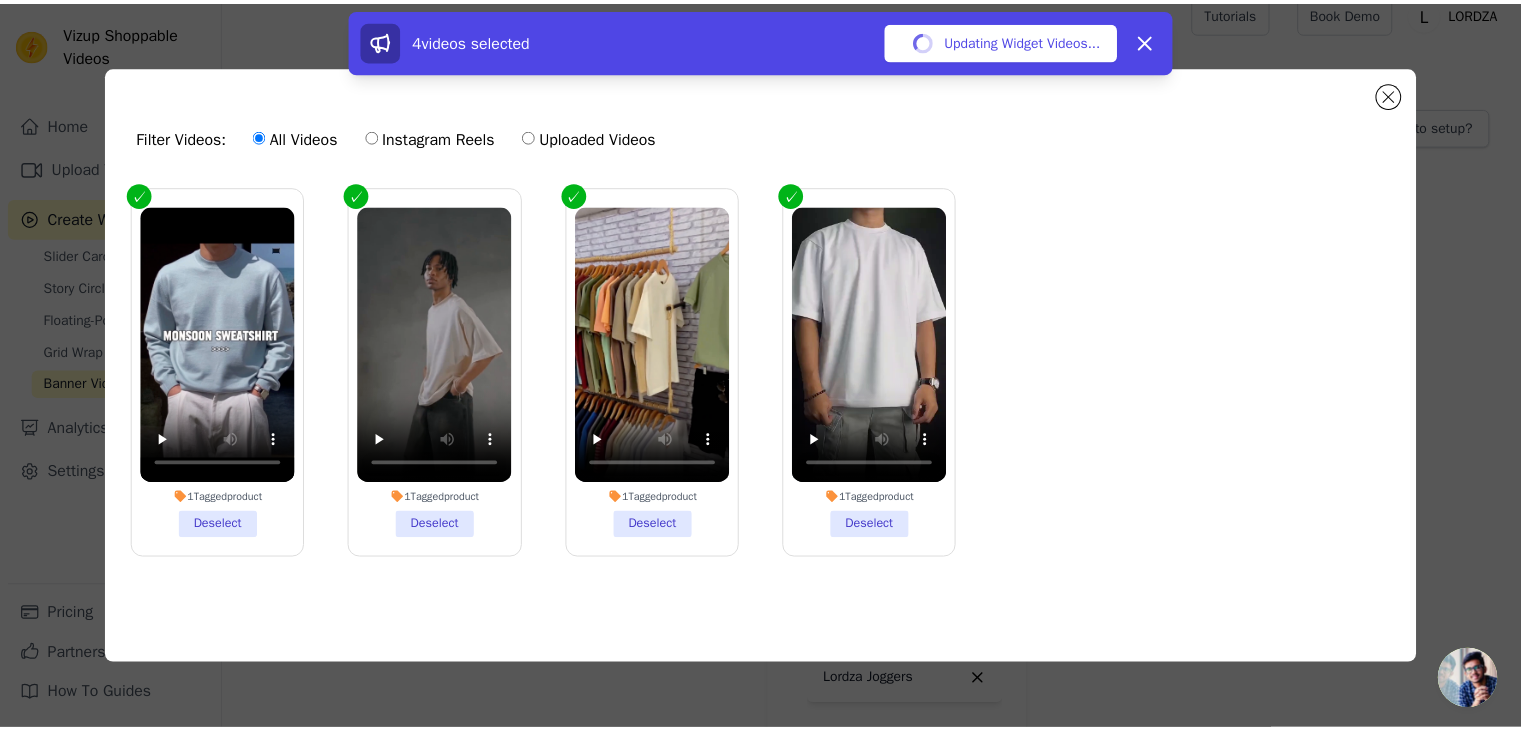 scroll, scrollTop: 19, scrollLeft: 0, axis: vertical 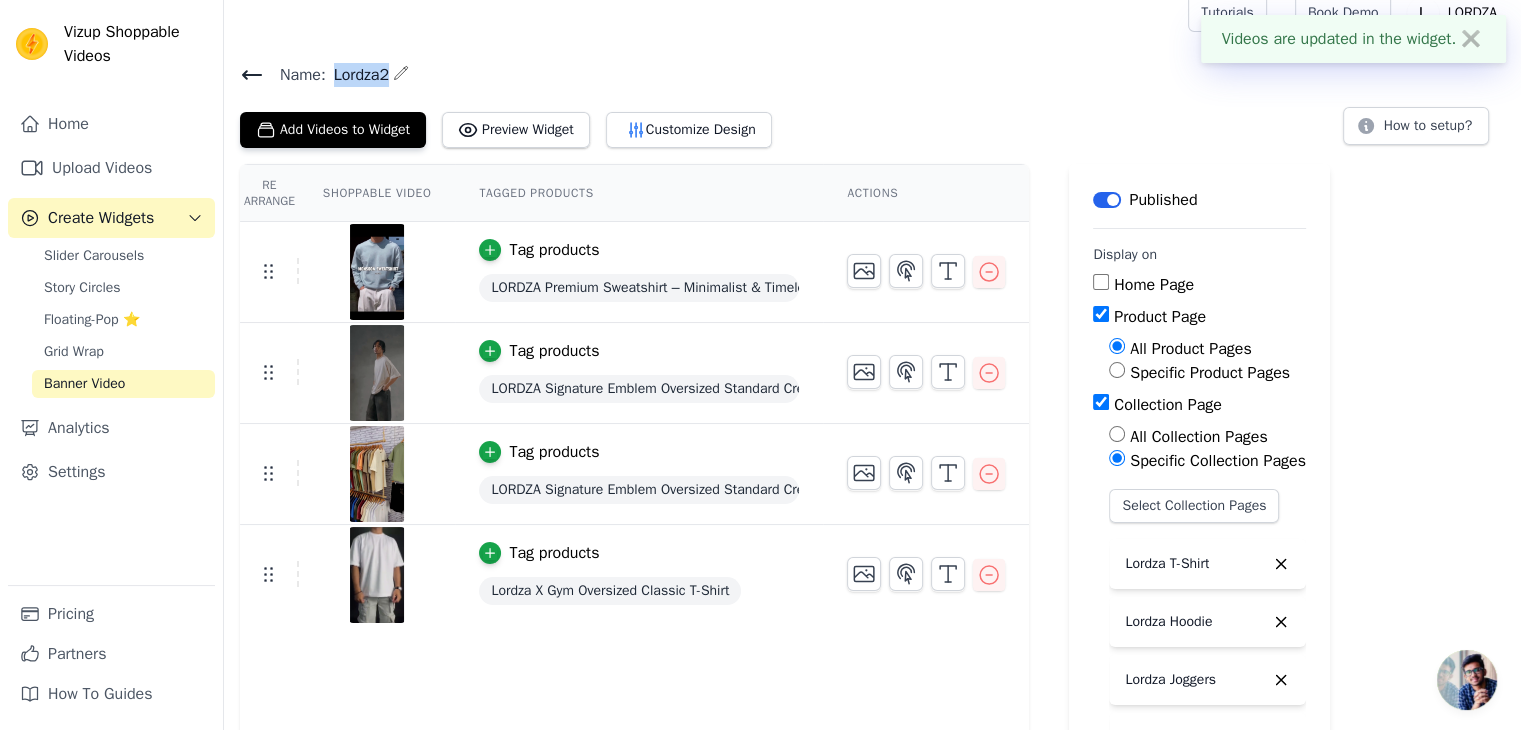 drag, startPoint x: 496, startPoint y: 74, endPoint x: 335, endPoint y: 73, distance: 161.00311 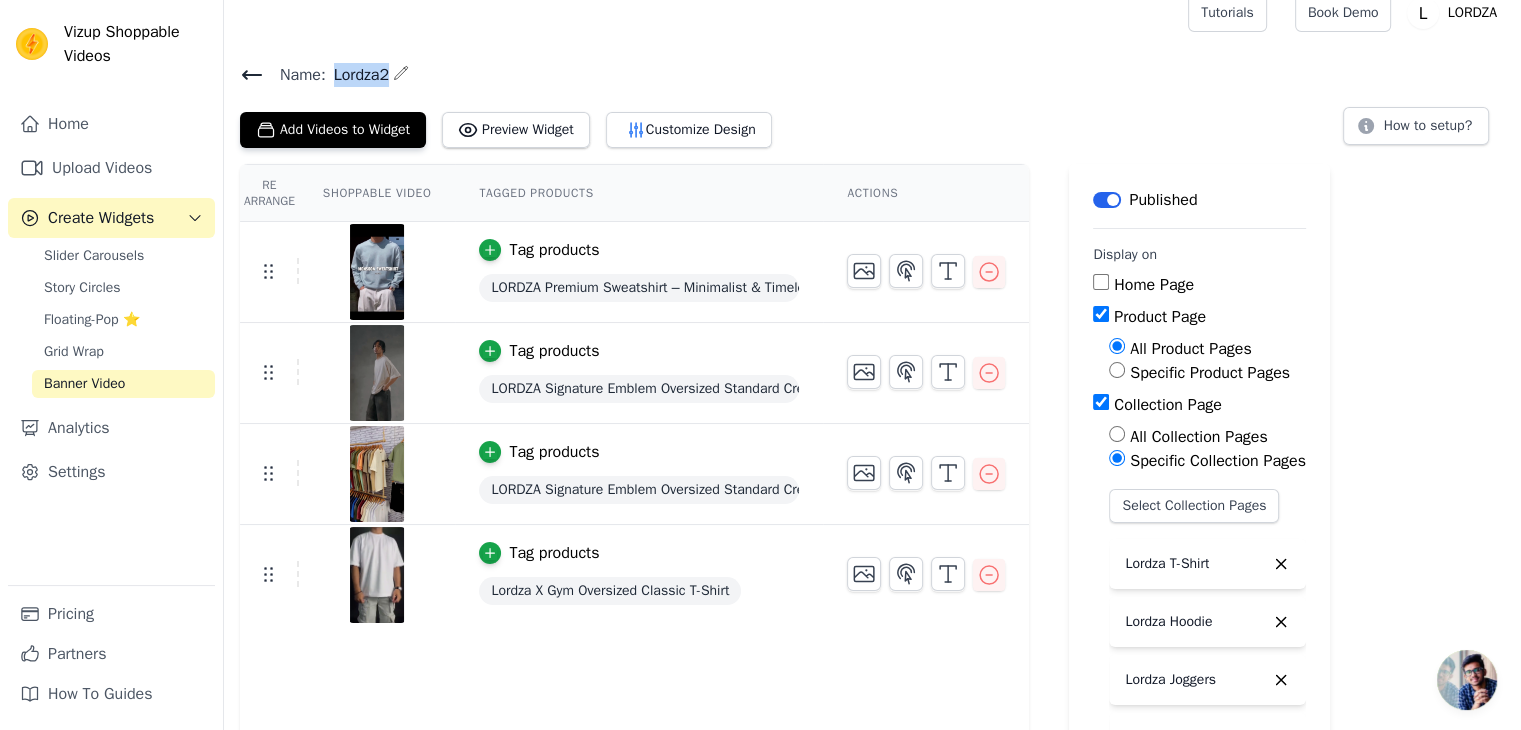copy on "Lordza2" 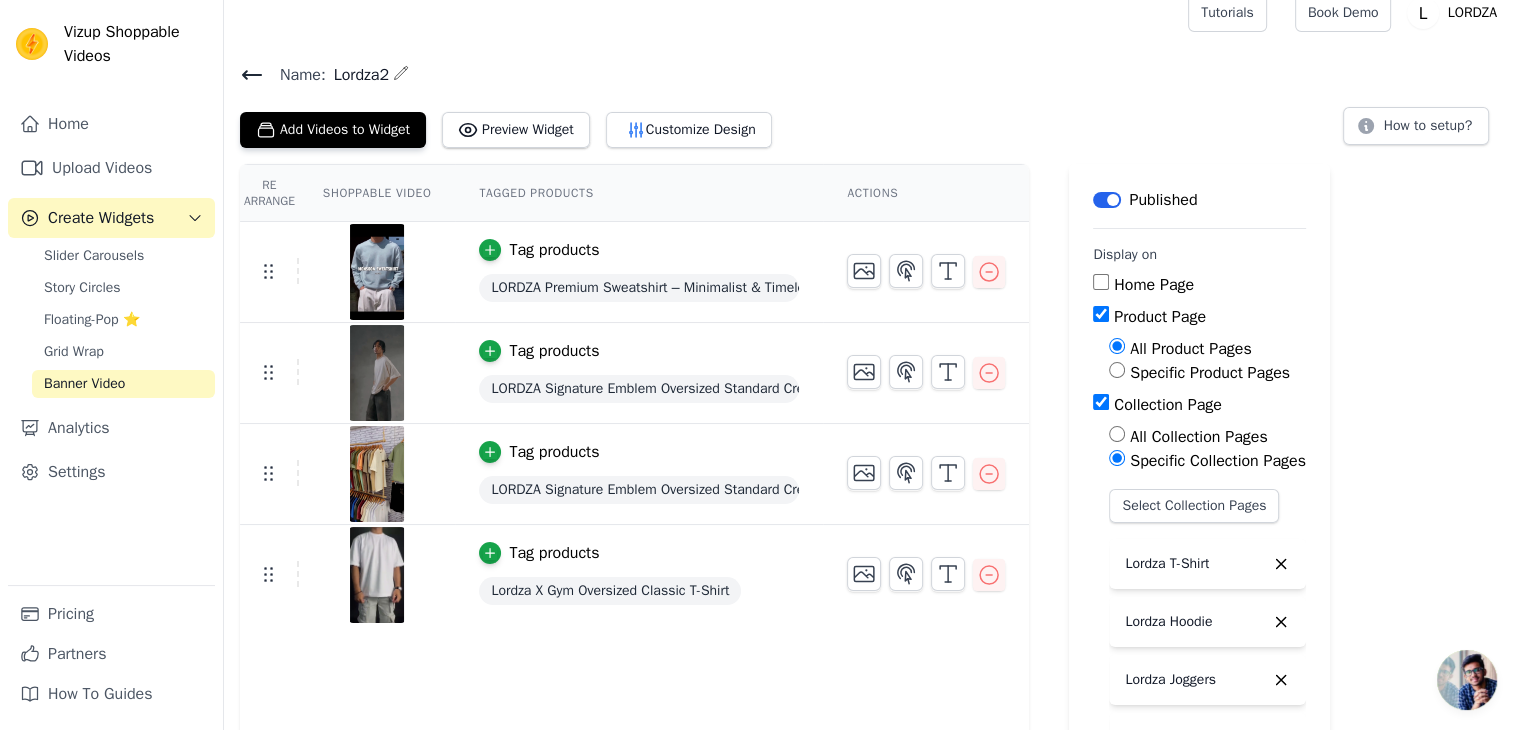 click on "Re Arrange   Shoppable Video   Tagged Products   Actions             Tag products   LORDZA Premium  Sweatshirt – Minimalist & Timeless Style                             Tag products   LORDZA Signature Emblem Oversized Standard Crew T-Shirt Oversized Standard T-Shirt                             Tag products   LORDZA Signature Emblem Oversized Standard Crew T-Shirt Oversized Standard T-Shirt                             Tag products   Lordza X Gym Oversized Classic T-Shirt                       Save Videos In This New Order   Save   Dismiss     Label     Published     Display on     Home Page     Product Page     All Product Pages     Specific Product Pages       Collection Page     All Collection Pages     Specific Collection Pages     Select Collection Pages       Lordza T-Shirt       Lordza Hoodie       Lordza Joggers       Lordza Sweatshirt         Priority   0" at bounding box center [872, 522] 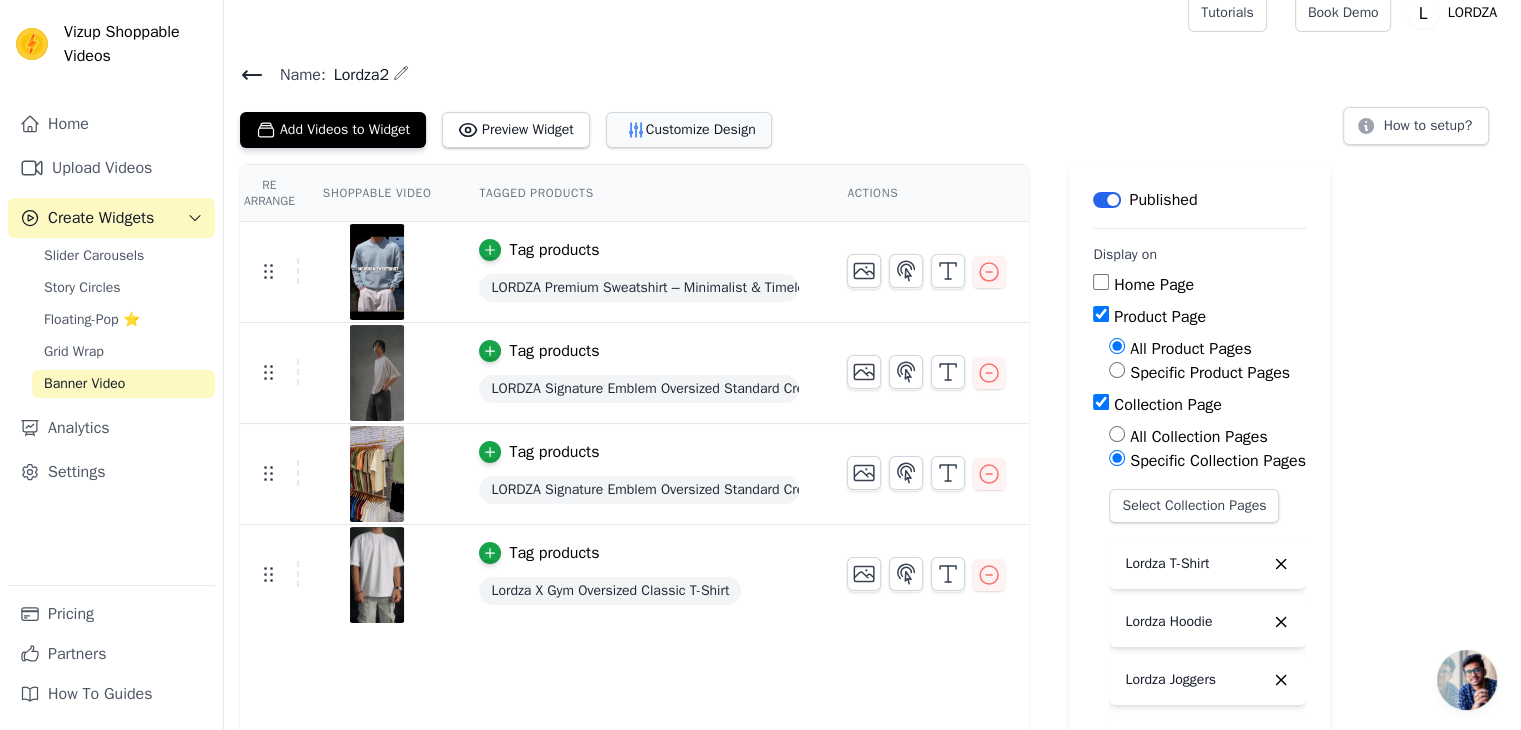 click on "Customize Design" at bounding box center (689, 130) 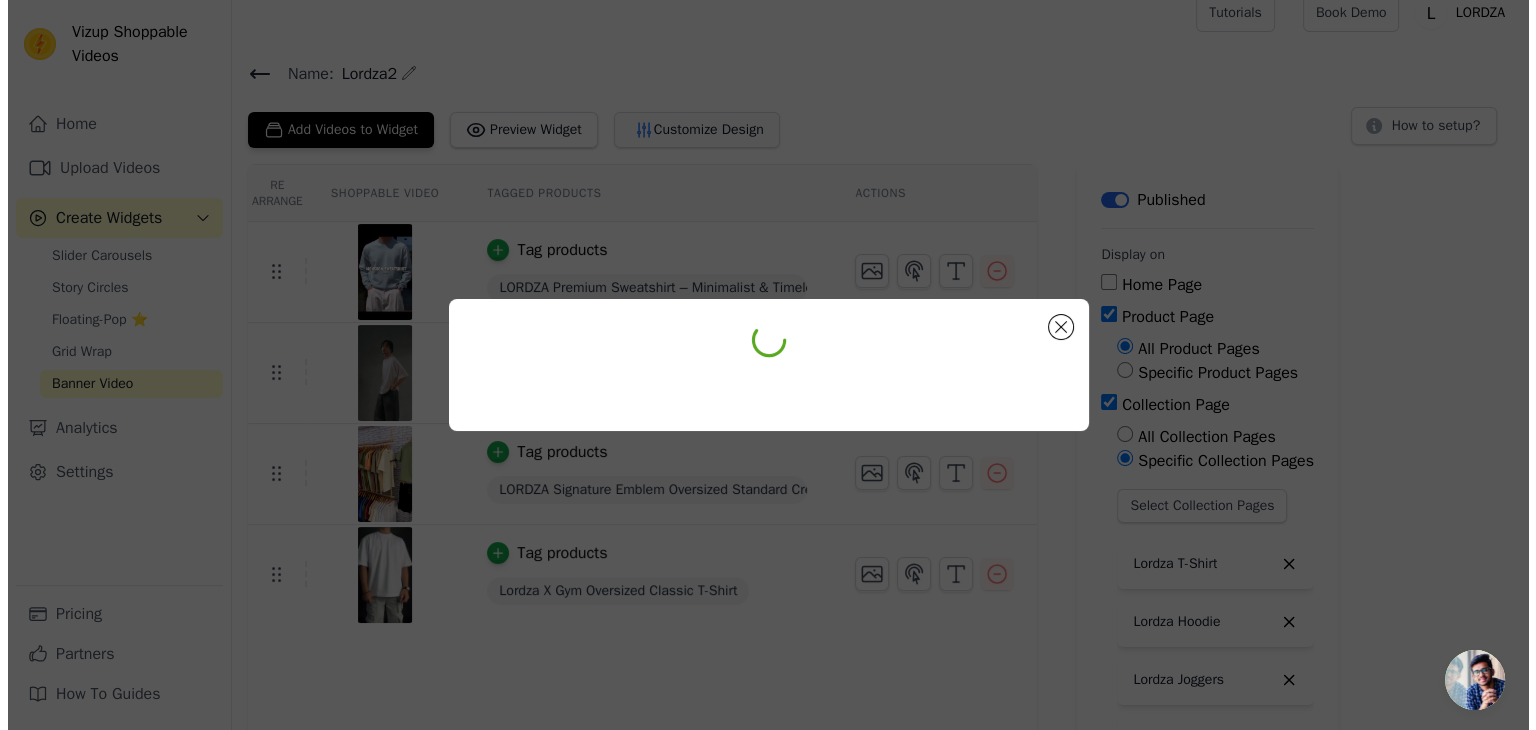 scroll, scrollTop: 0, scrollLeft: 0, axis: both 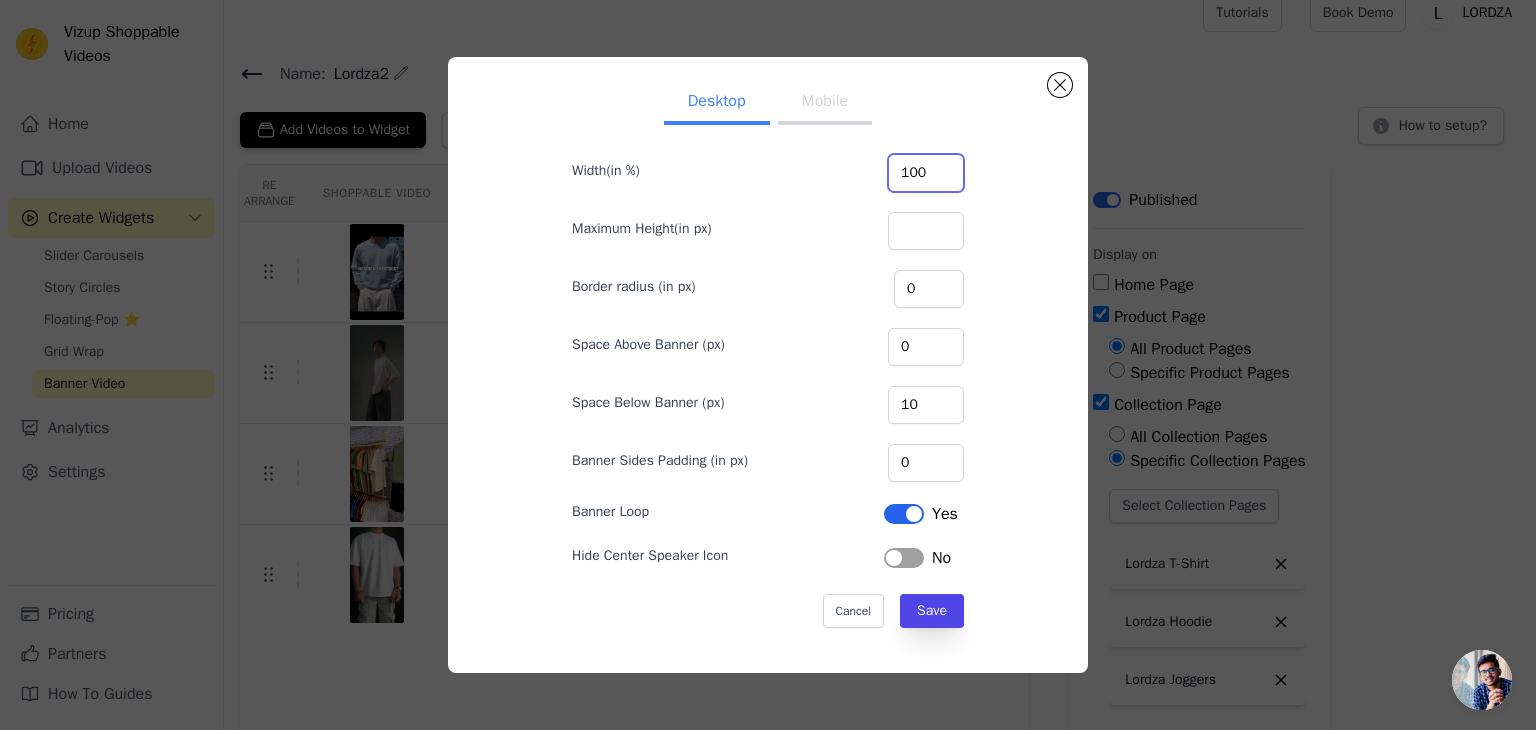click on "100" at bounding box center [926, 173] 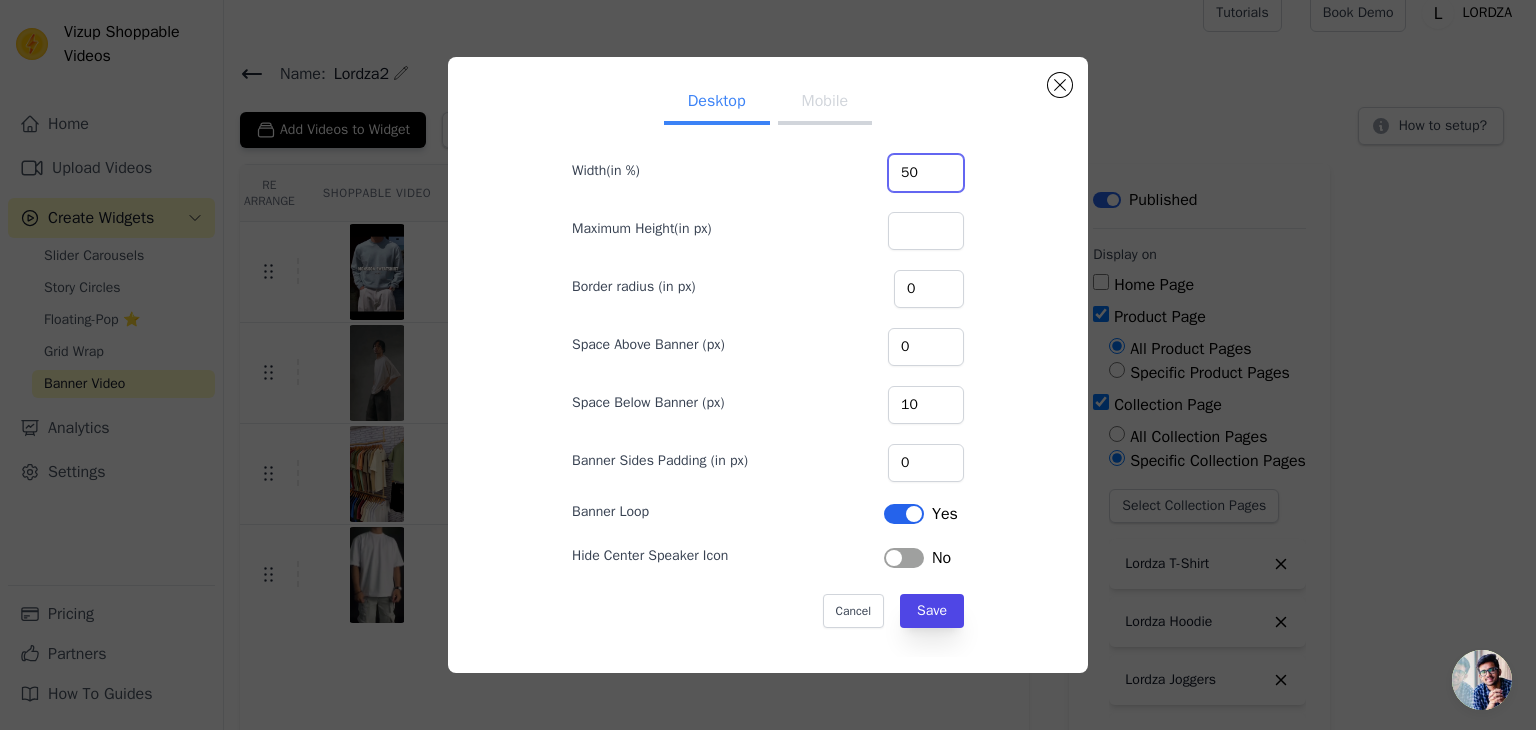 type on "50" 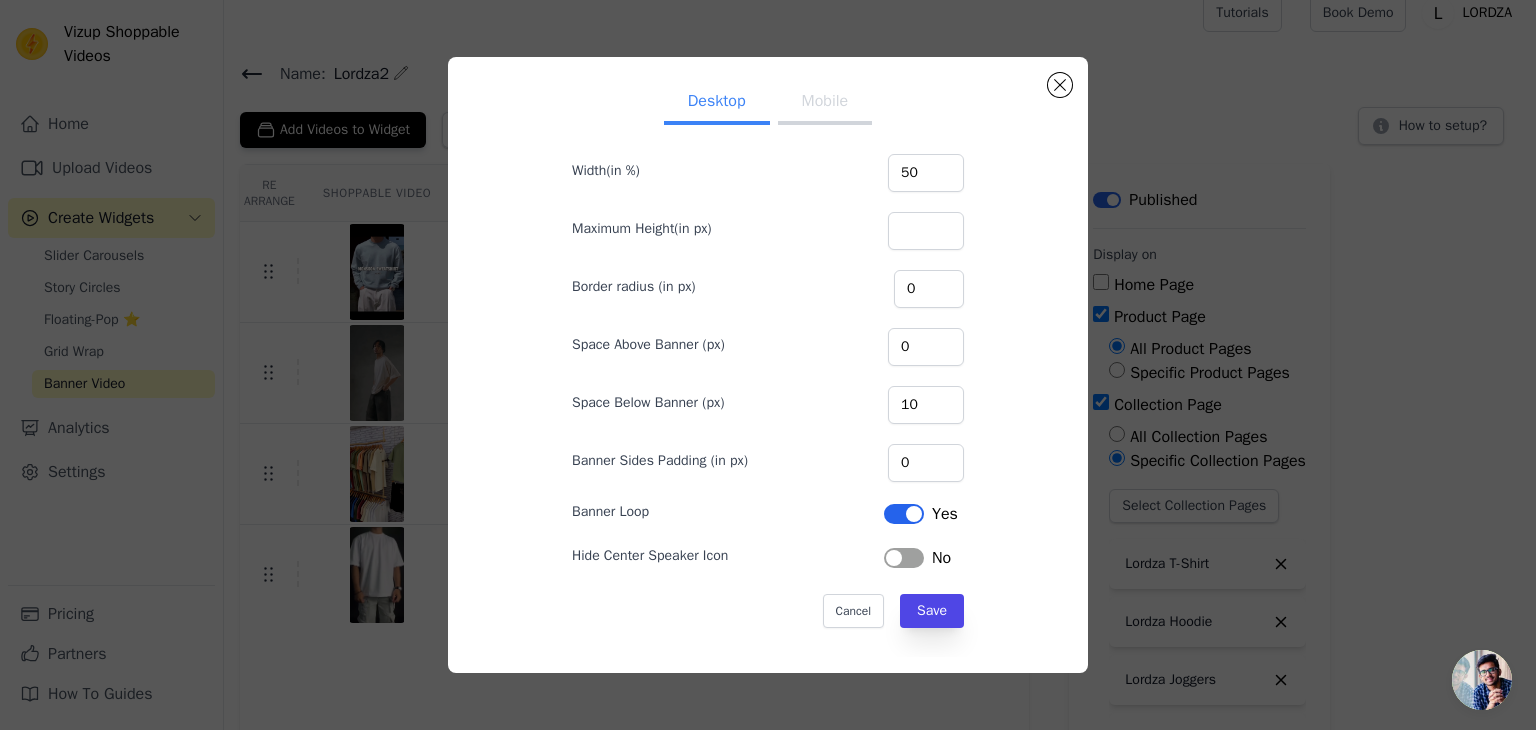 click on "Maximum Height(in px)" at bounding box center (768, 229) 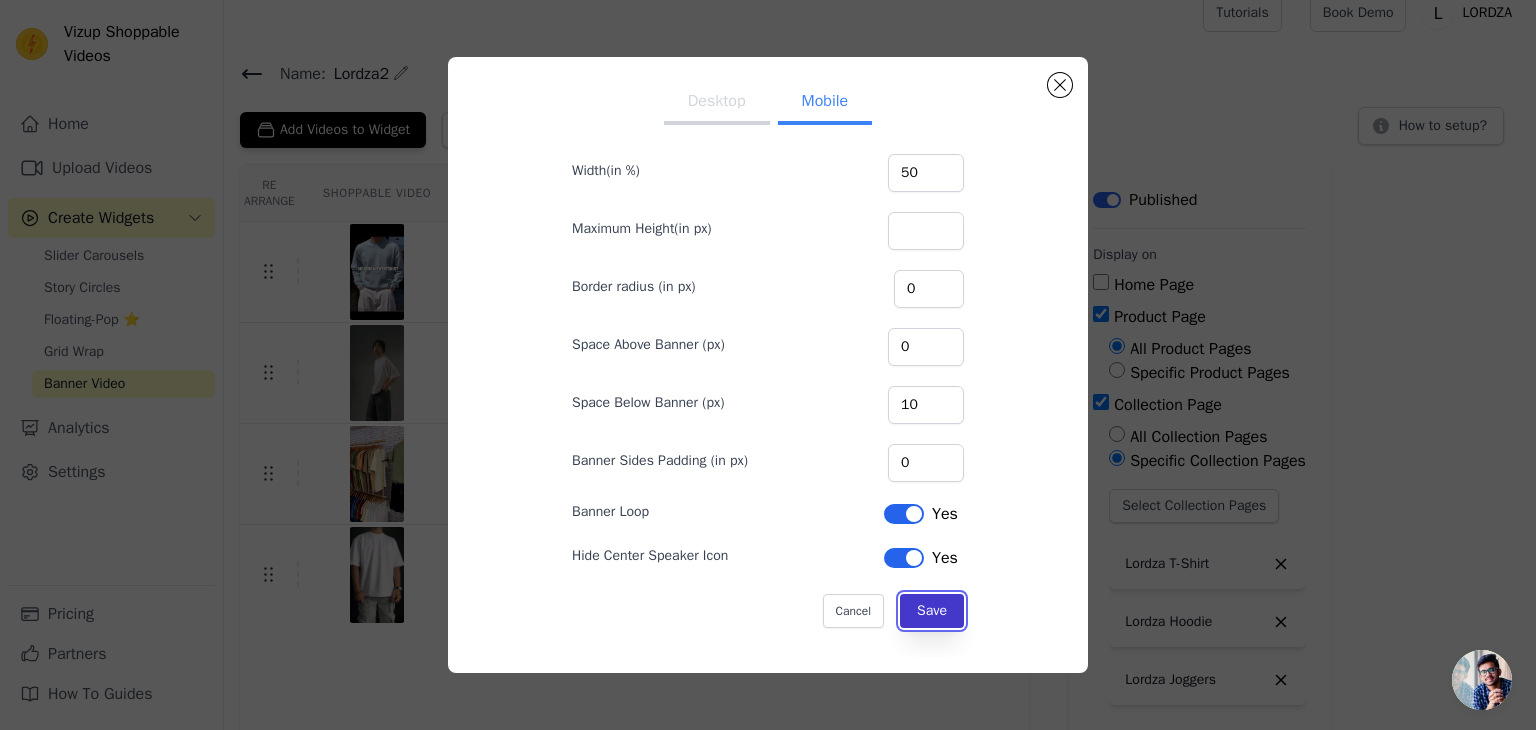 drag, startPoint x: 914, startPoint y: 607, endPoint x: 917, endPoint y: 597, distance: 10.440307 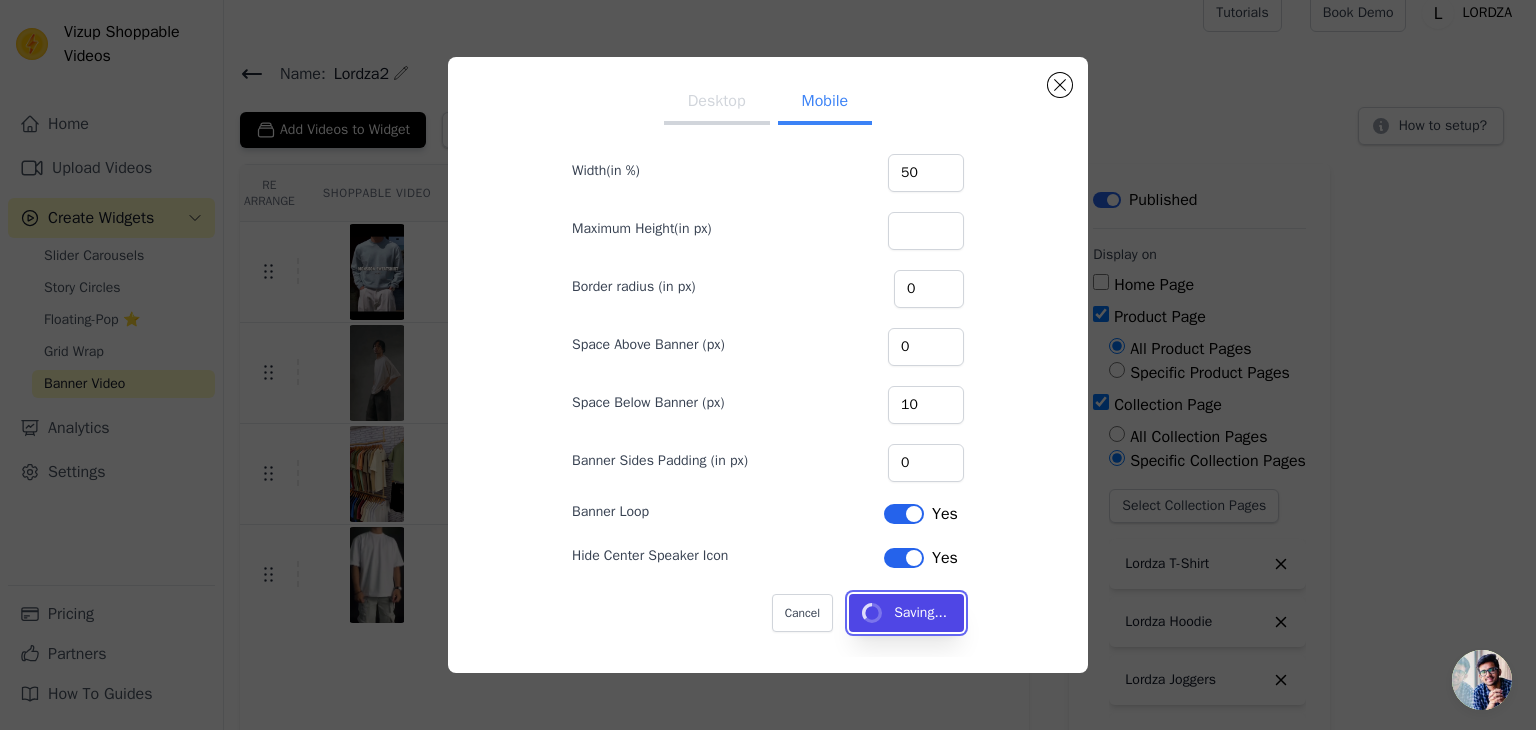 type 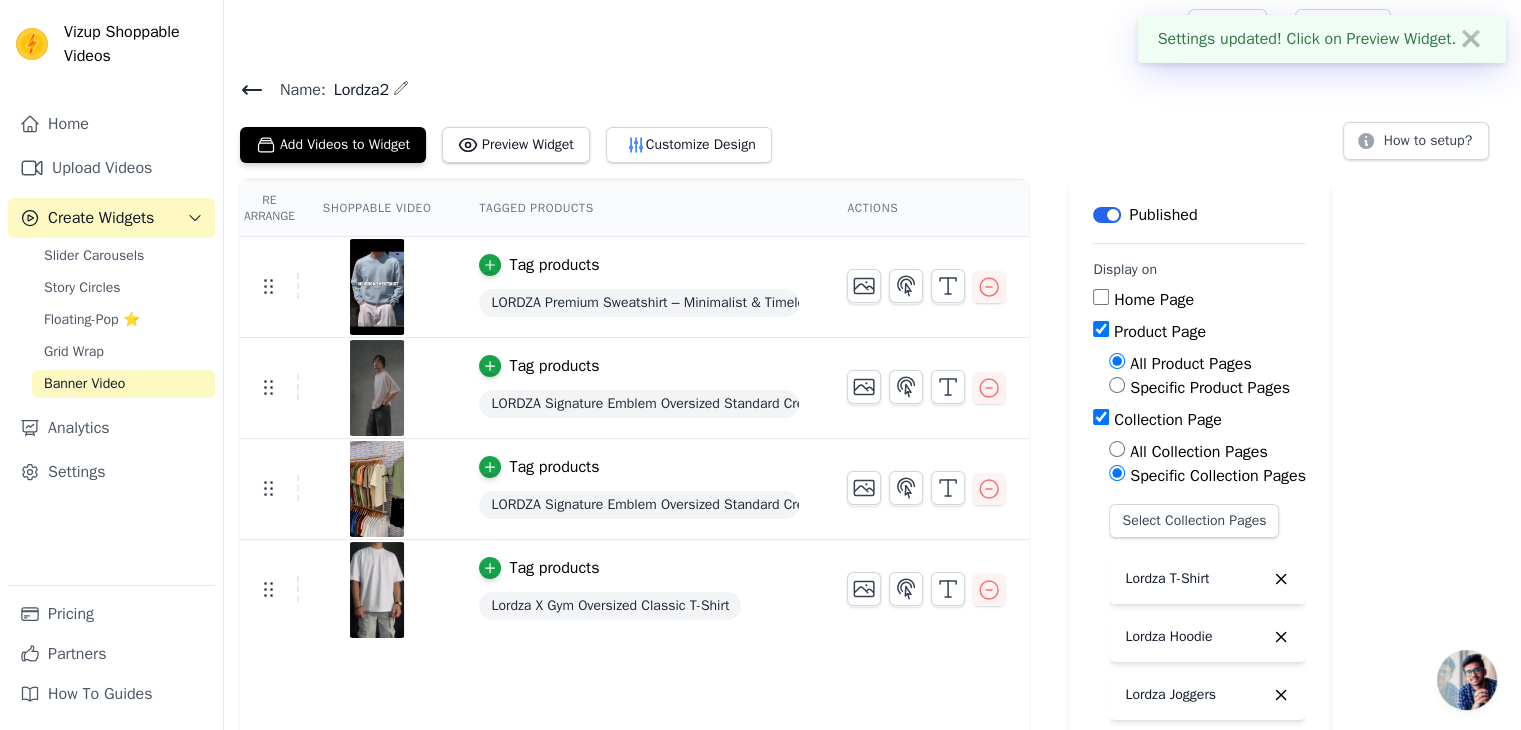 scroll, scrollTop: 0, scrollLeft: 0, axis: both 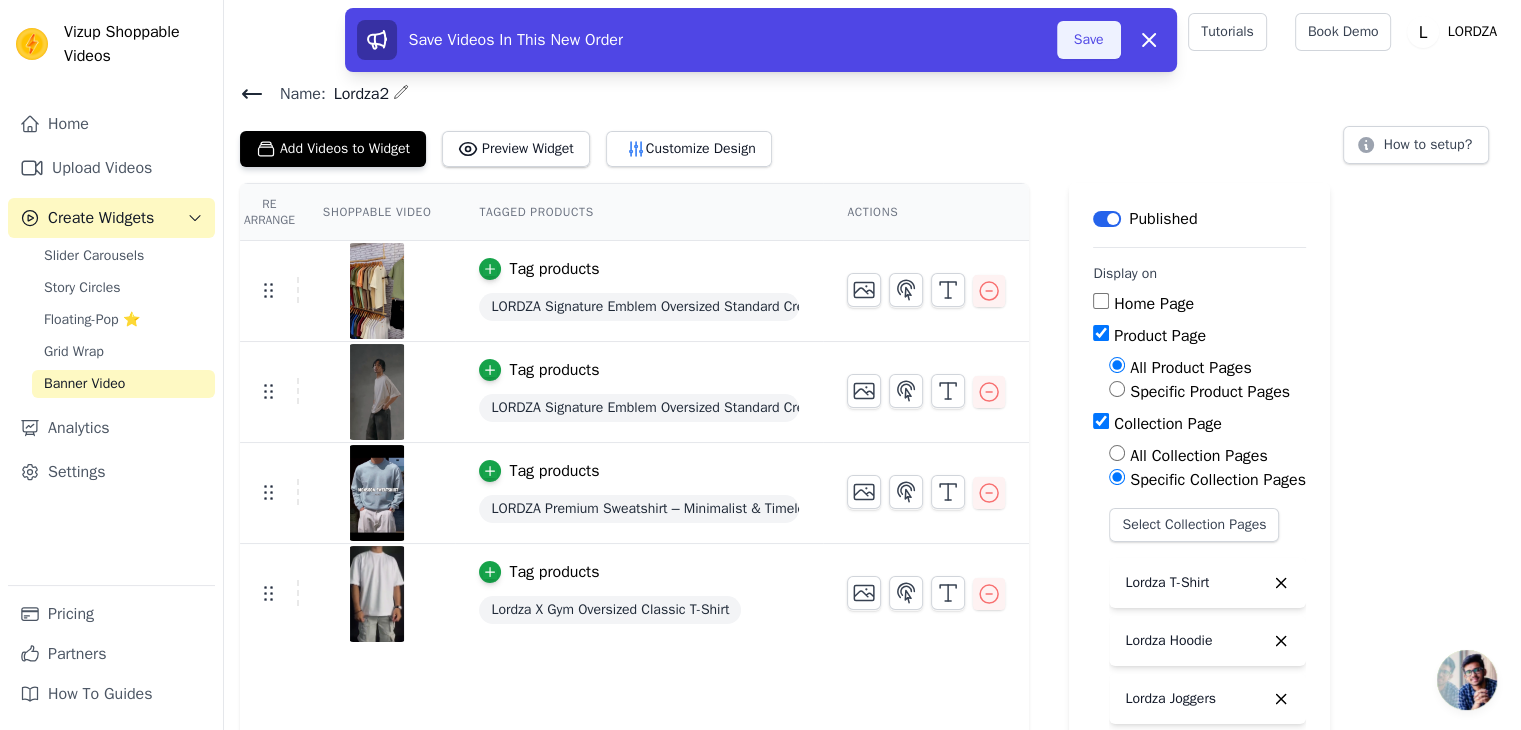 click on "Save" at bounding box center [1089, 40] 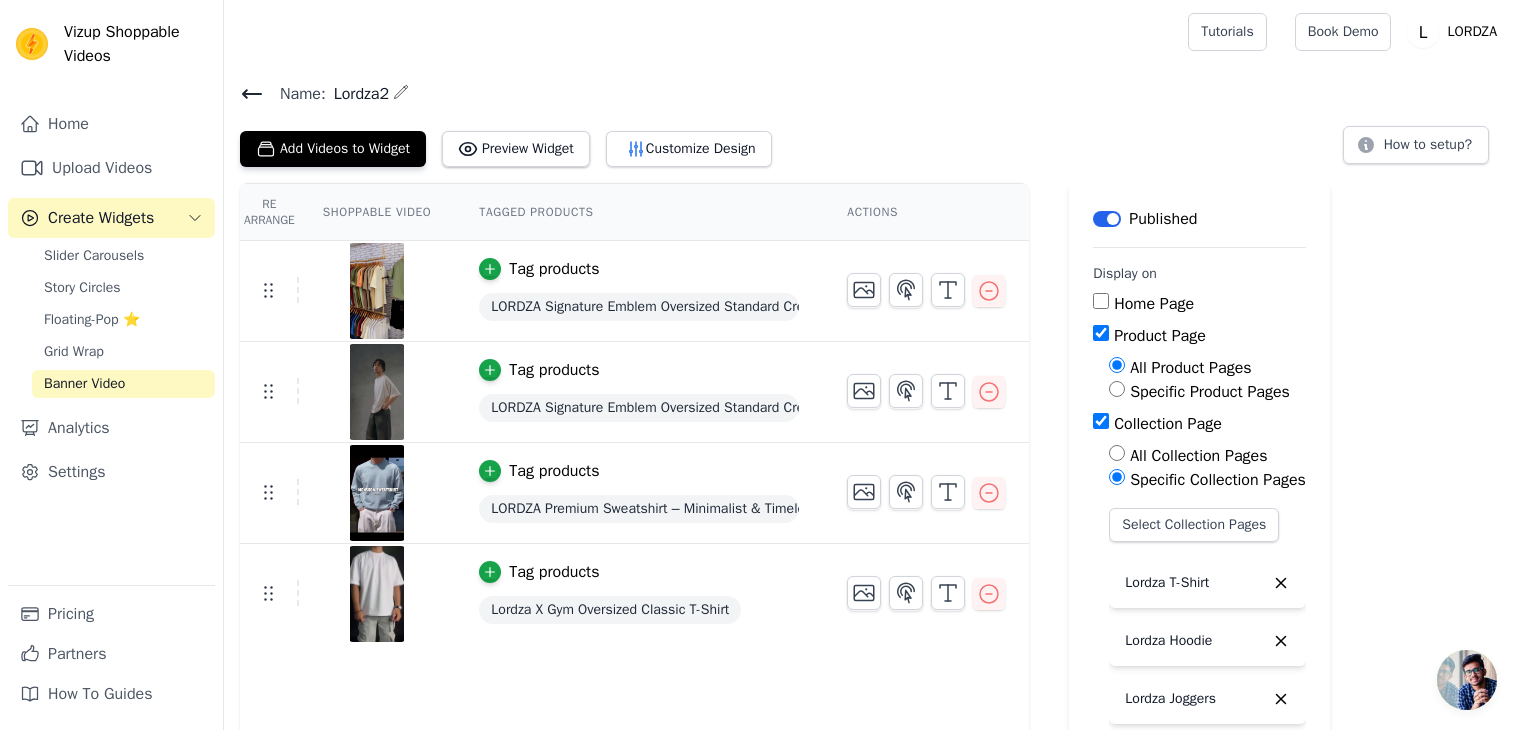 scroll, scrollTop: 0, scrollLeft: 0, axis: both 